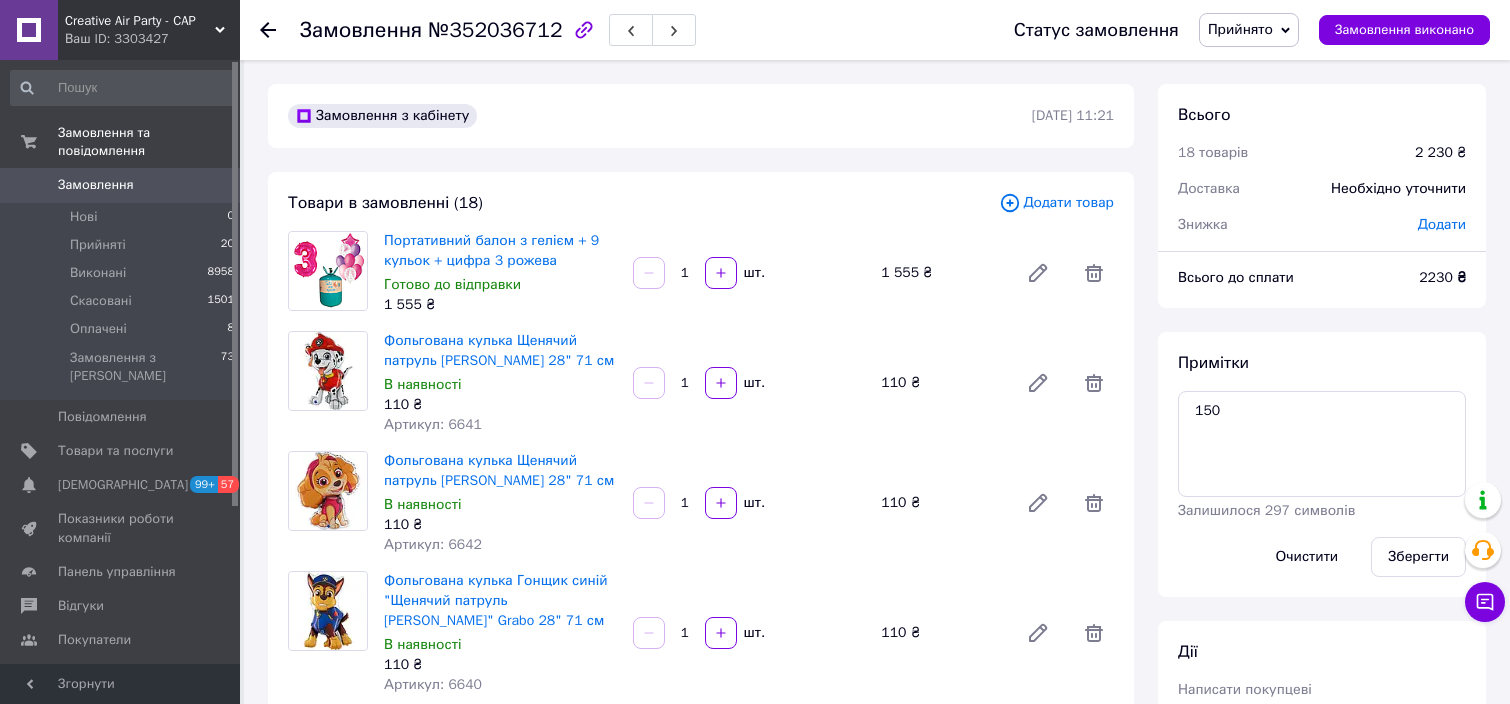 scroll, scrollTop: 1228, scrollLeft: 0, axis: vertical 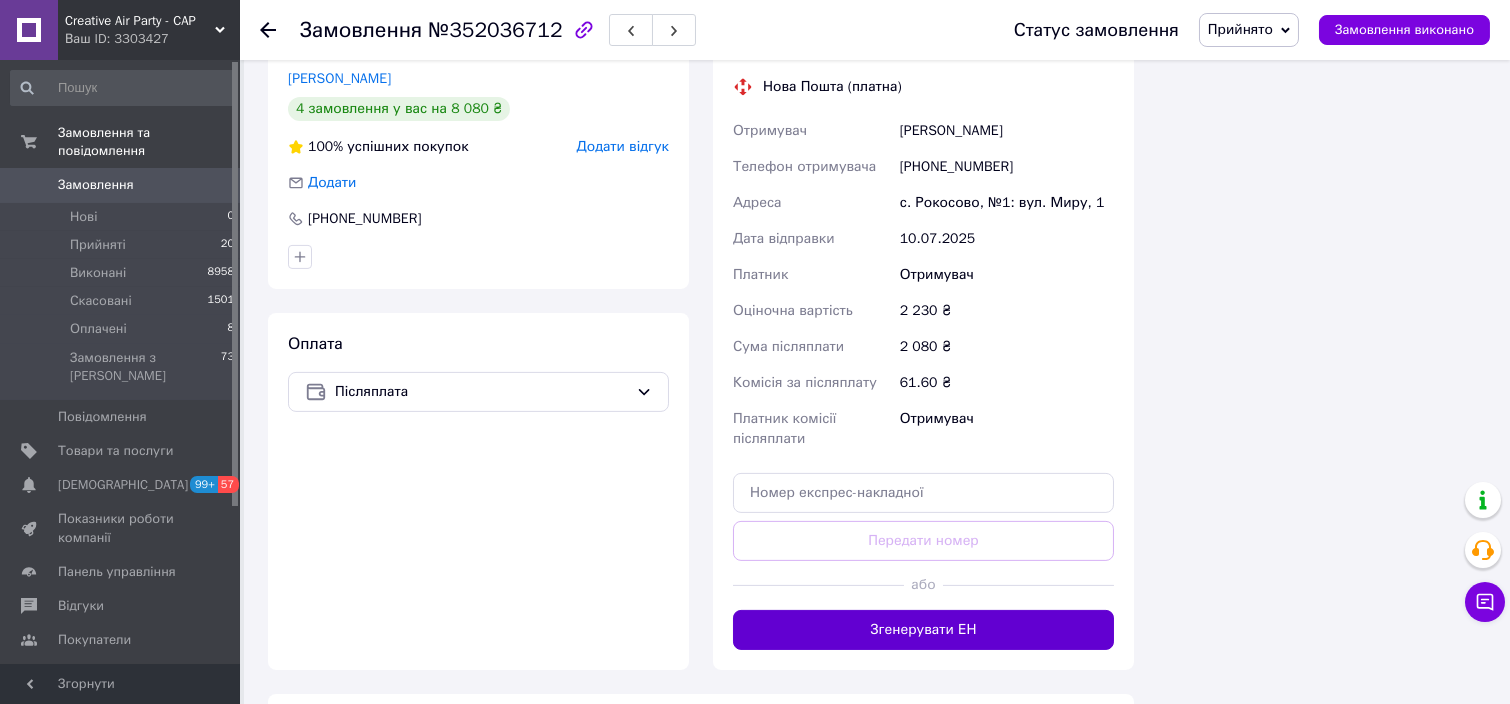 click on "Згенерувати ЕН" at bounding box center [923, 630] 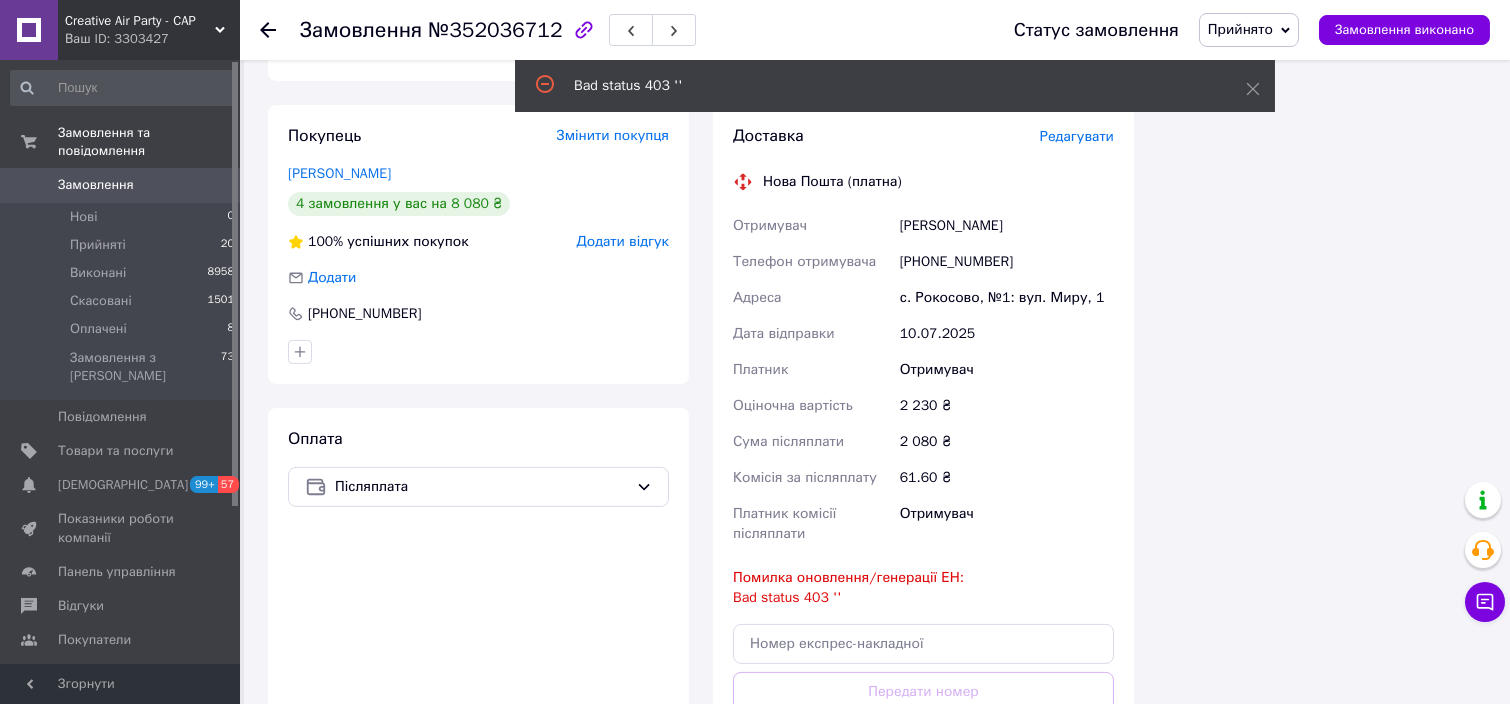 scroll, scrollTop: 2400, scrollLeft: 0, axis: vertical 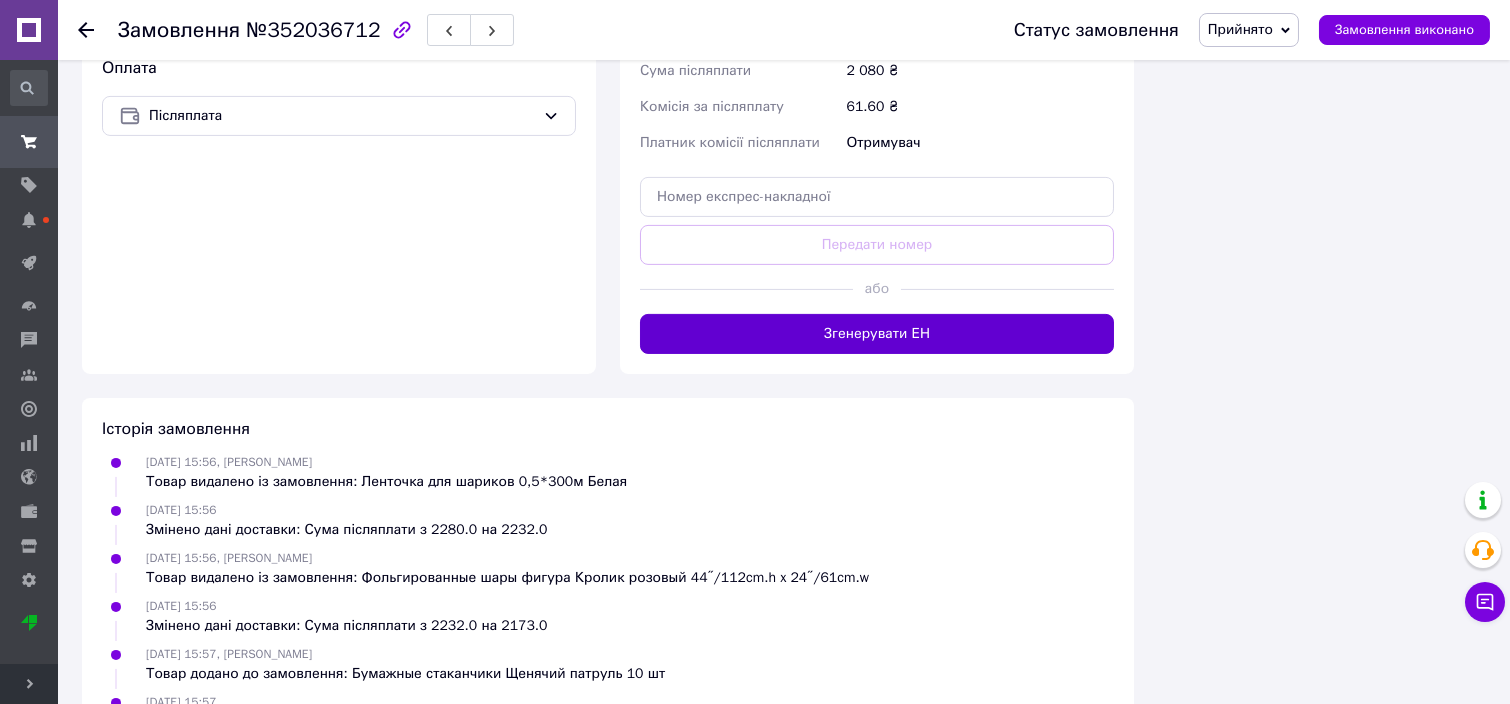 click on "Згенерувати ЕН" at bounding box center [877, 334] 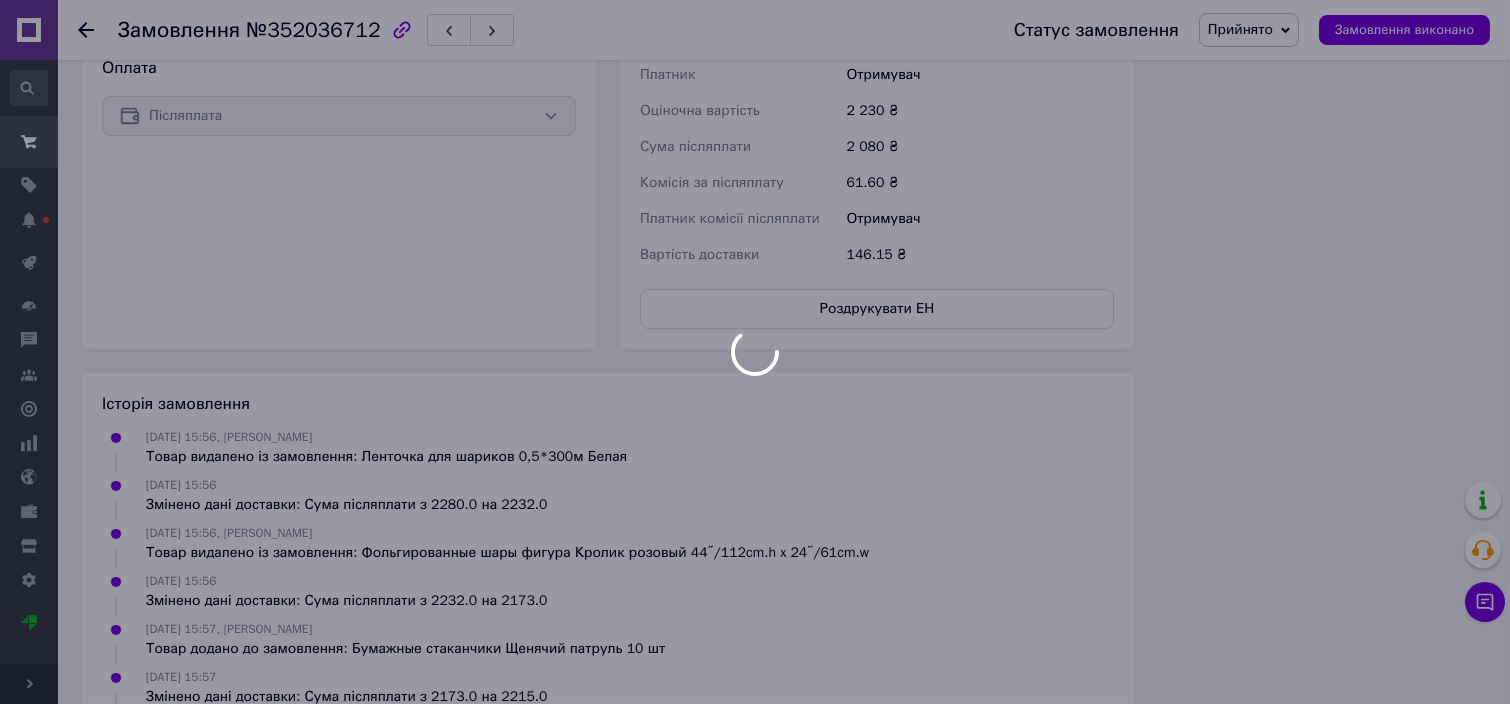 scroll, scrollTop: 2544, scrollLeft: 0, axis: vertical 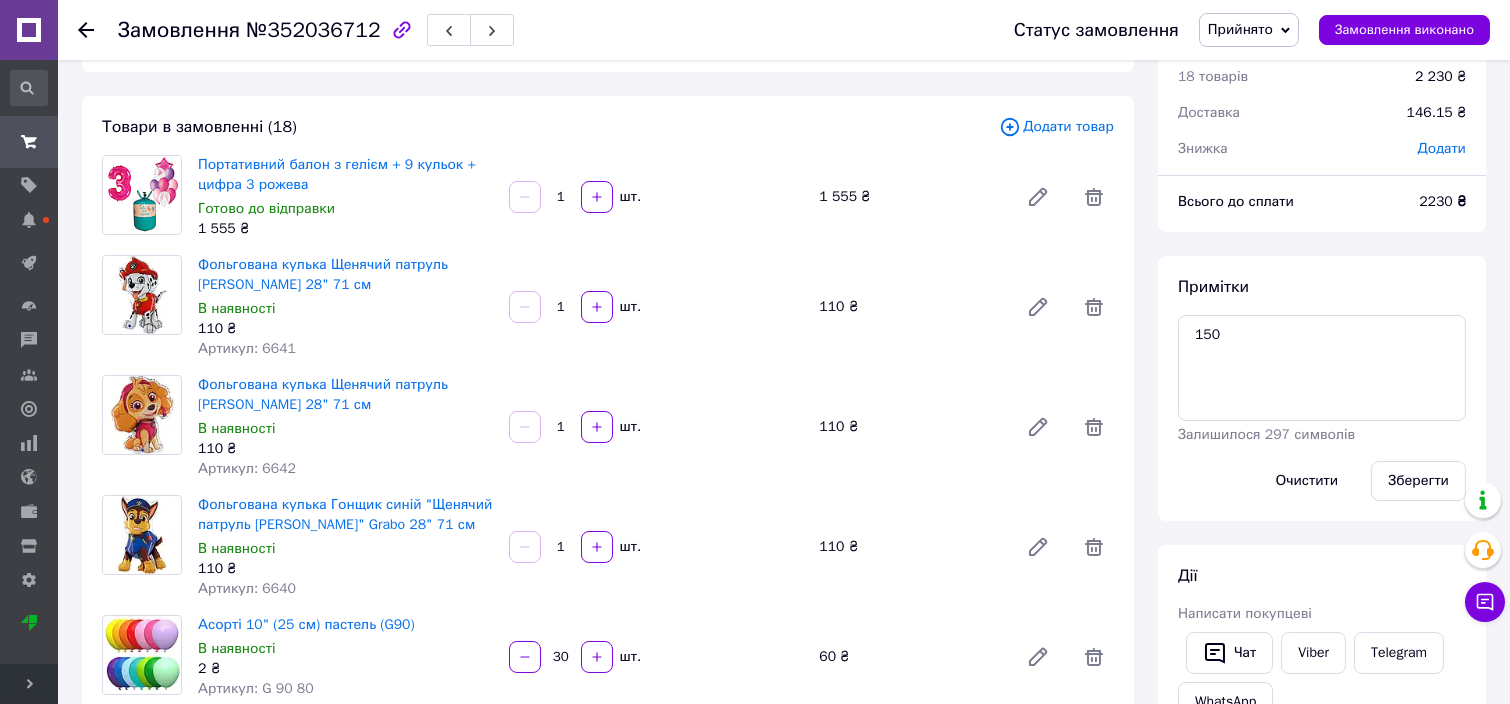 click 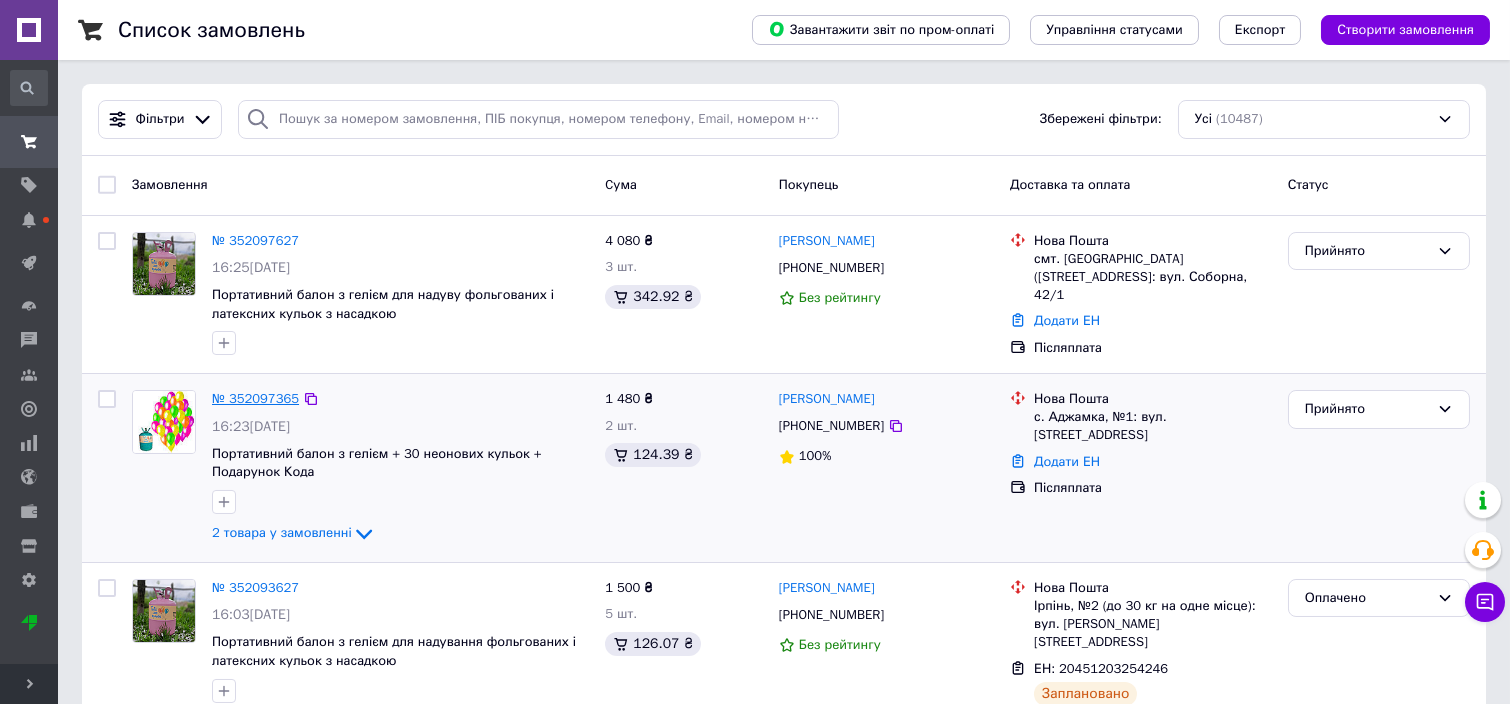 click on "№ 352097365" at bounding box center [255, 398] 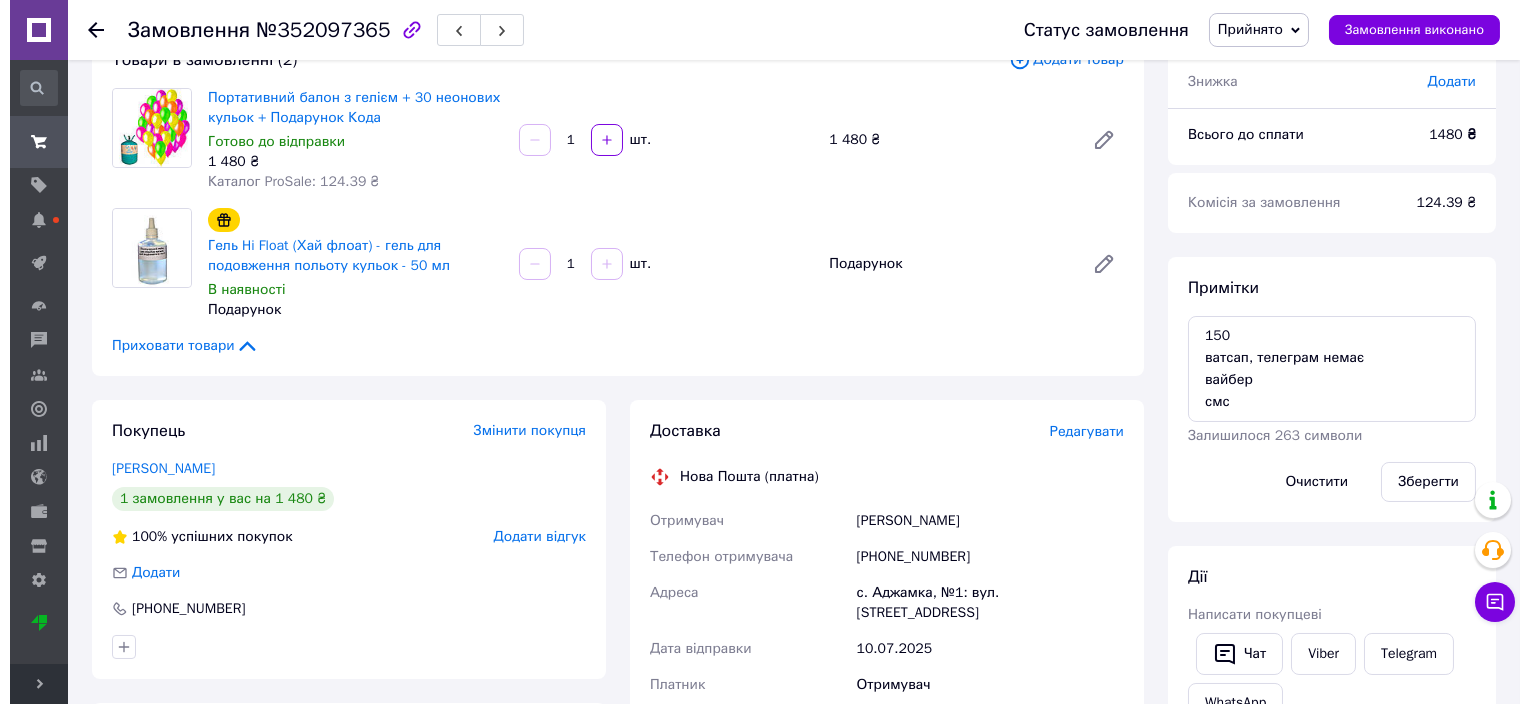 scroll, scrollTop: 133, scrollLeft: 0, axis: vertical 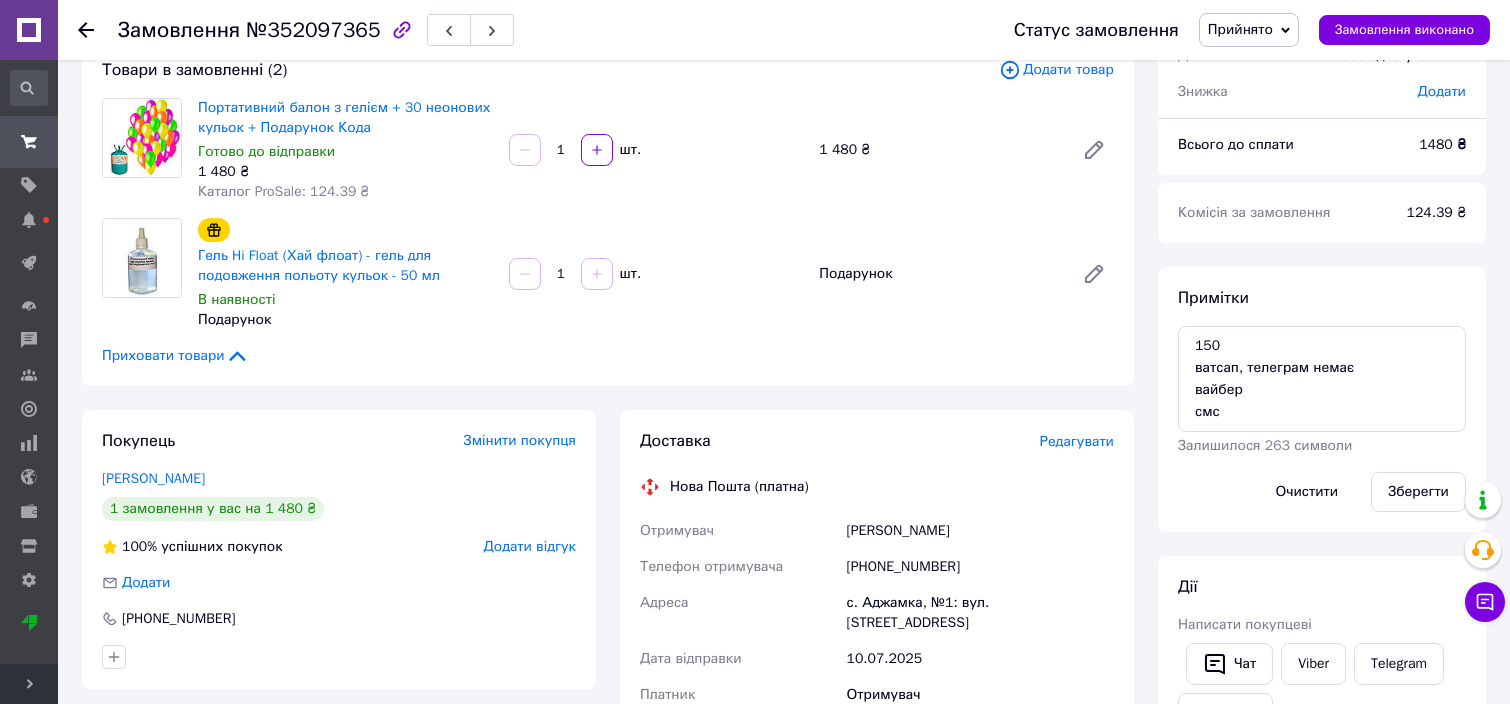 click on "Редагувати" at bounding box center (1077, 441) 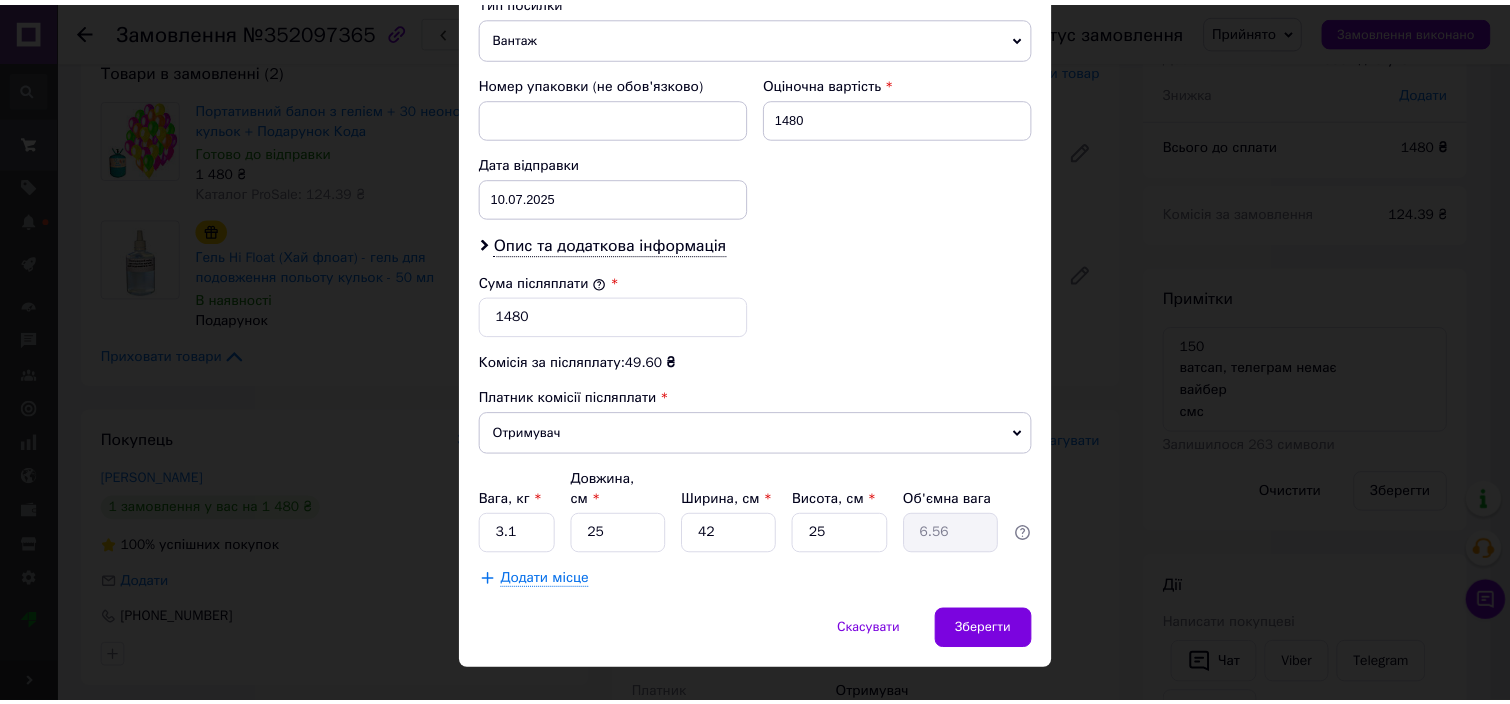 scroll, scrollTop: 815, scrollLeft: 0, axis: vertical 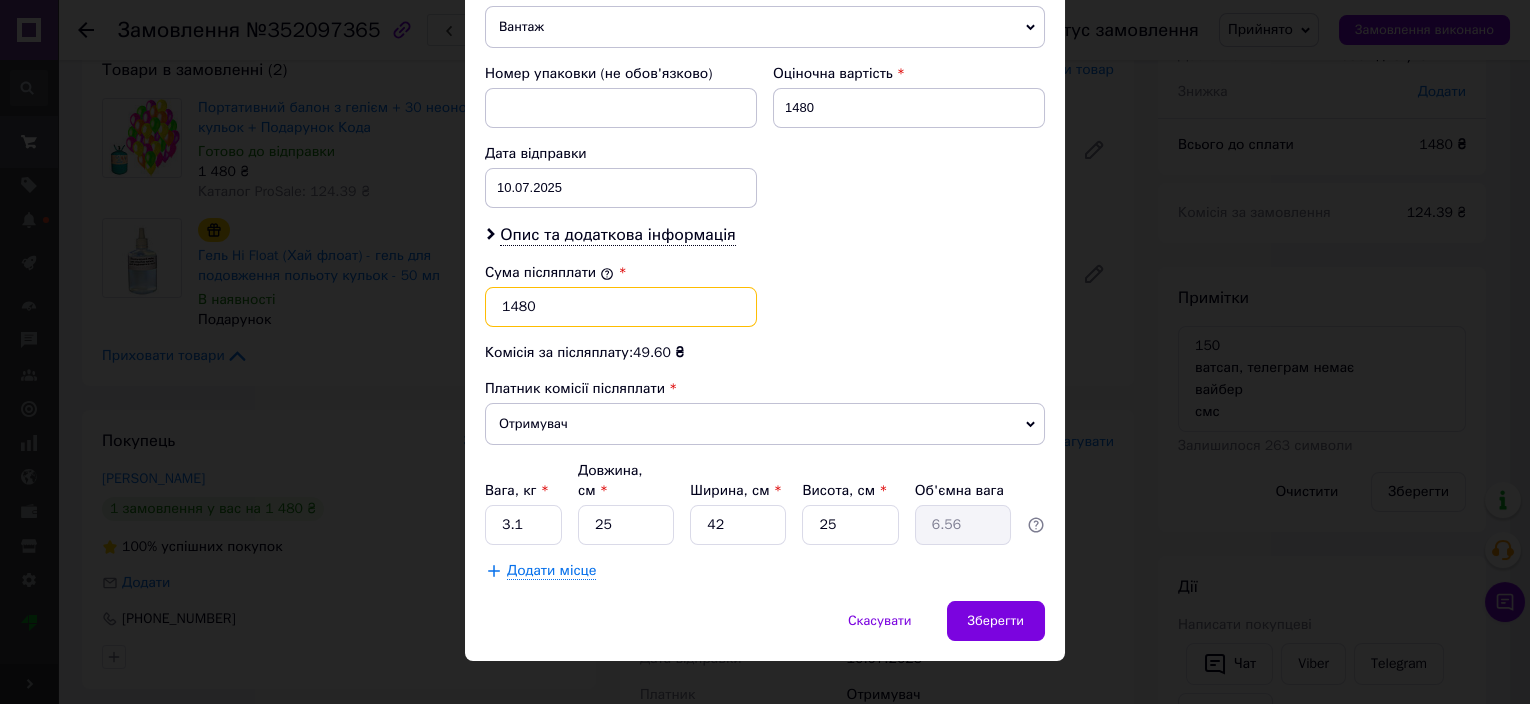 drag, startPoint x: 519, startPoint y: 305, endPoint x: 503, endPoint y: 302, distance: 16.27882 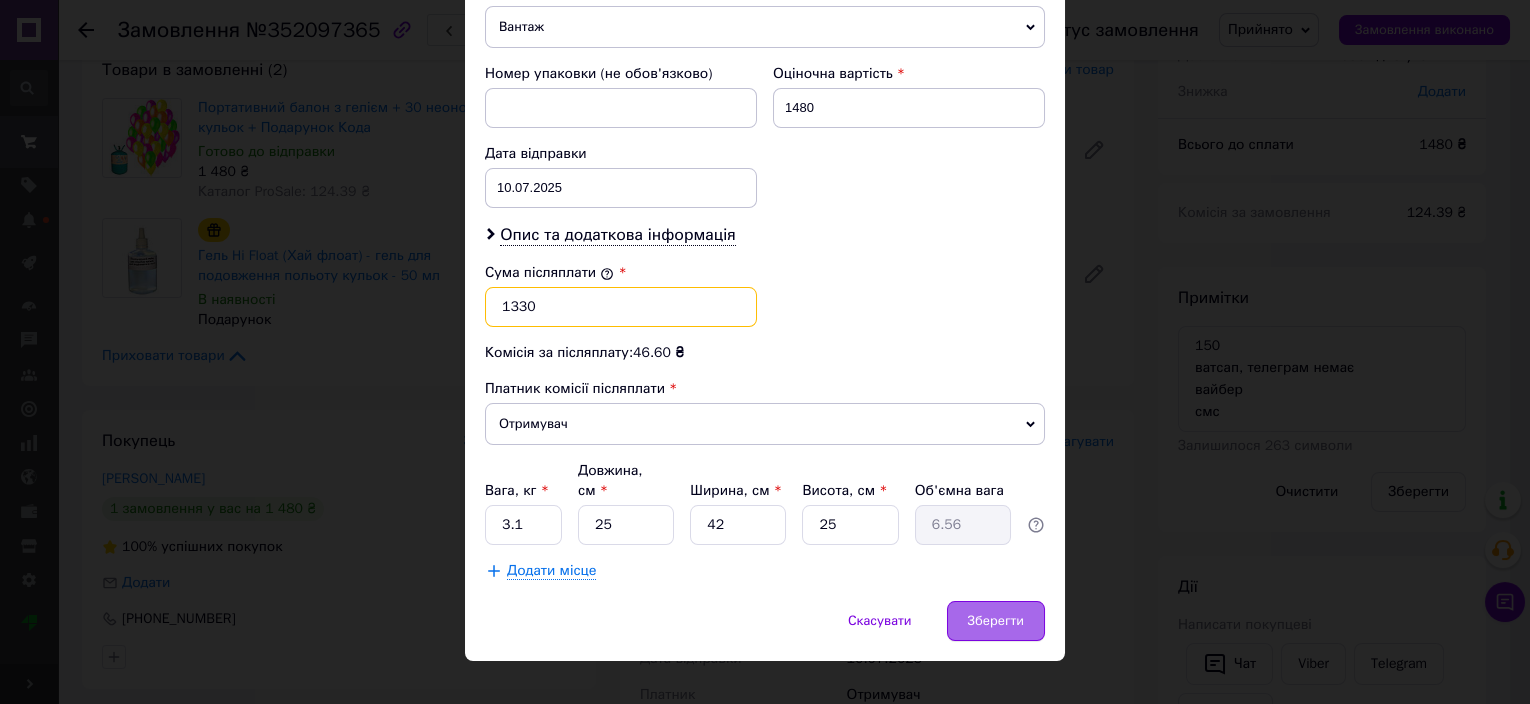 type on "1330" 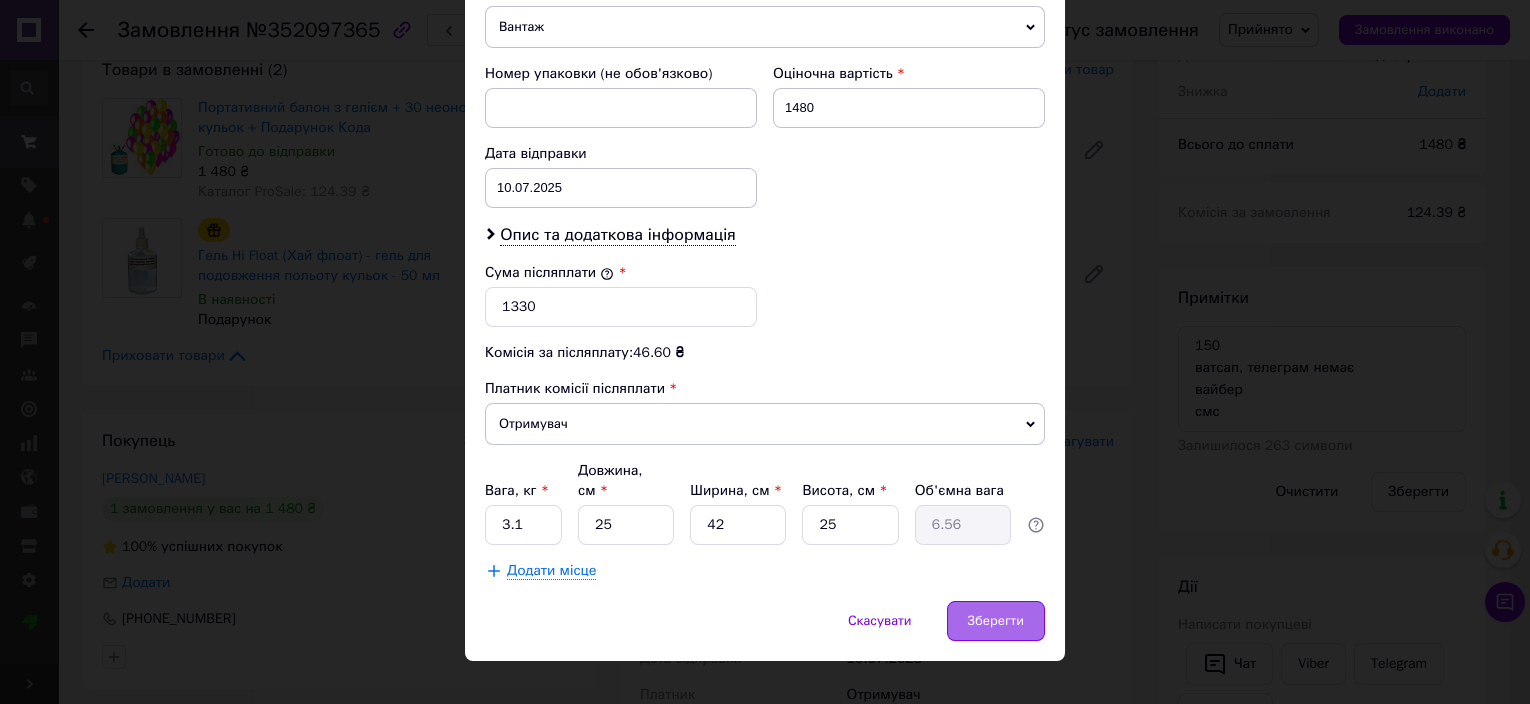click on "Зберегти" at bounding box center (996, 621) 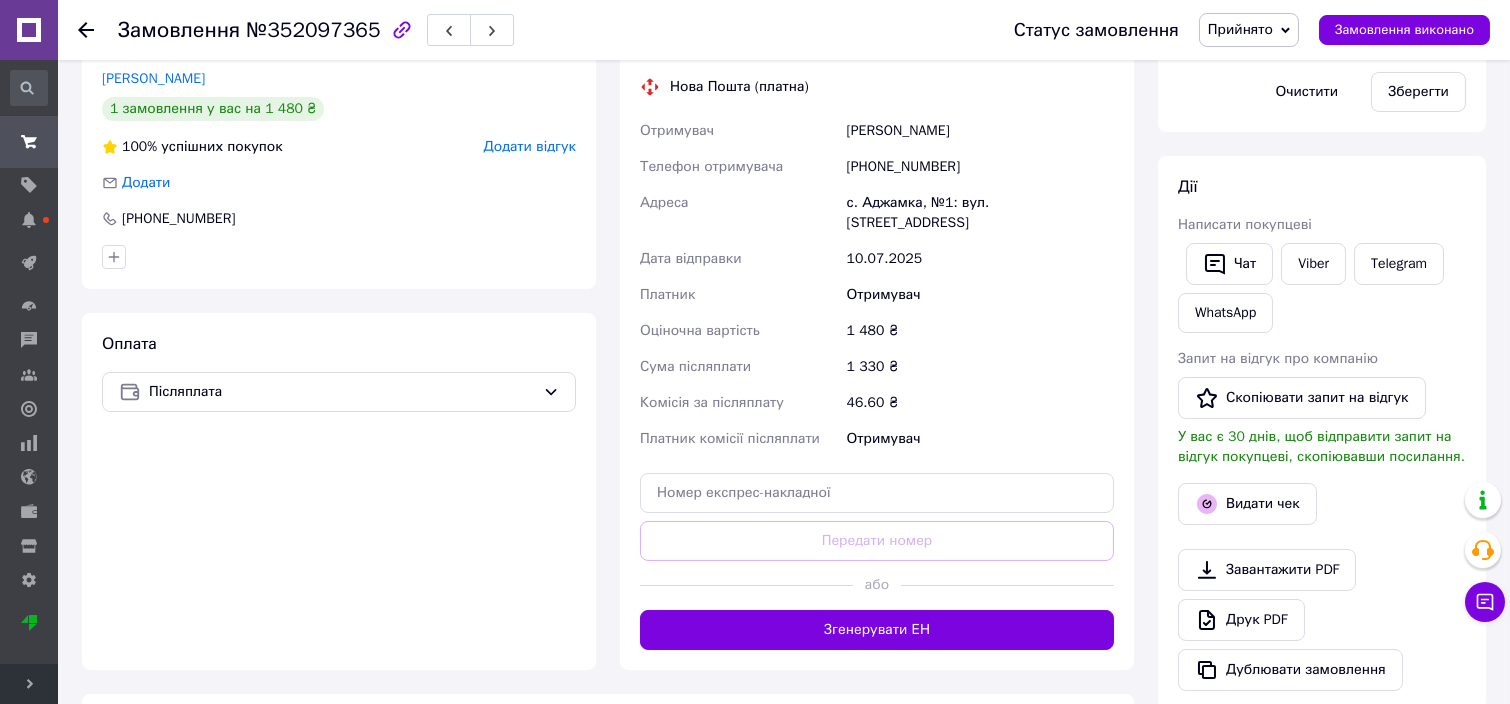 scroll, scrollTop: 667, scrollLeft: 0, axis: vertical 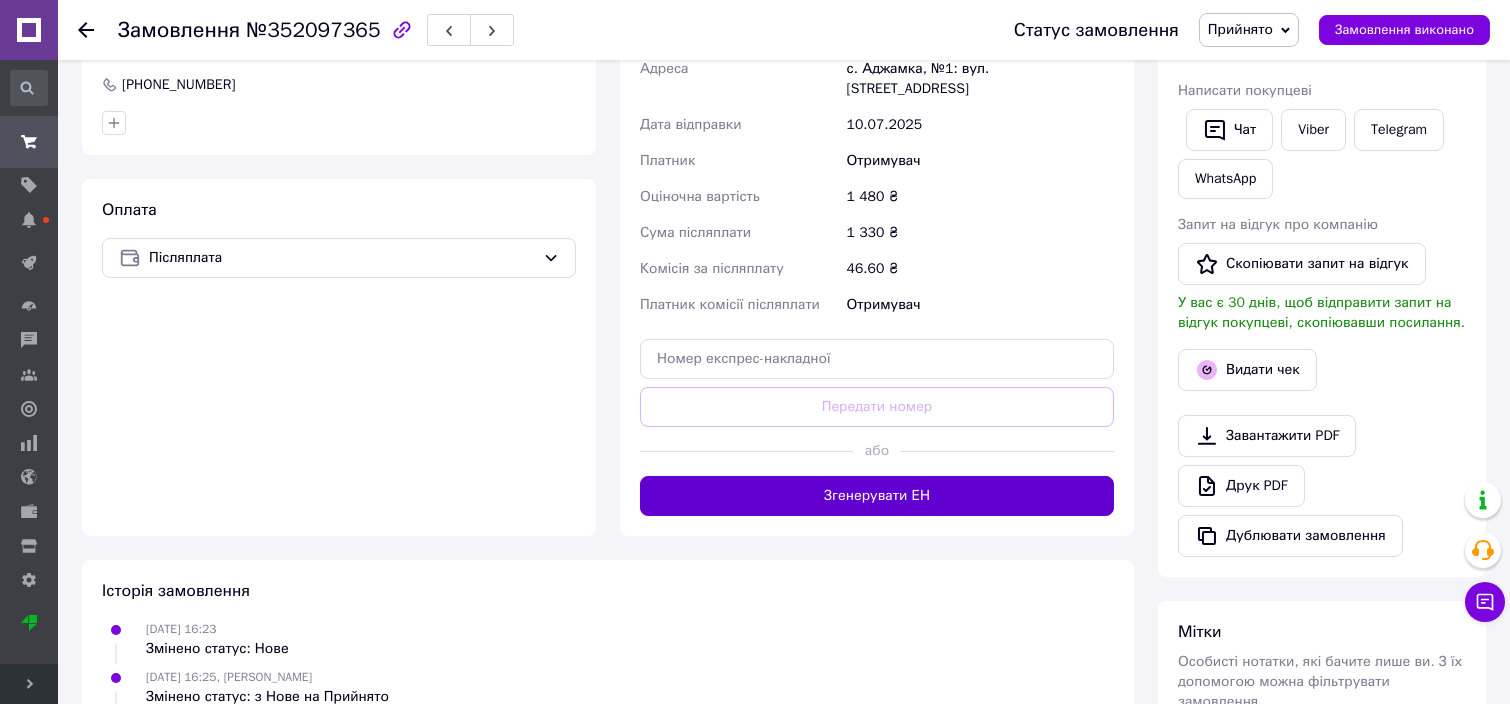 click on "Згенерувати ЕН" at bounding box center [877, 496] 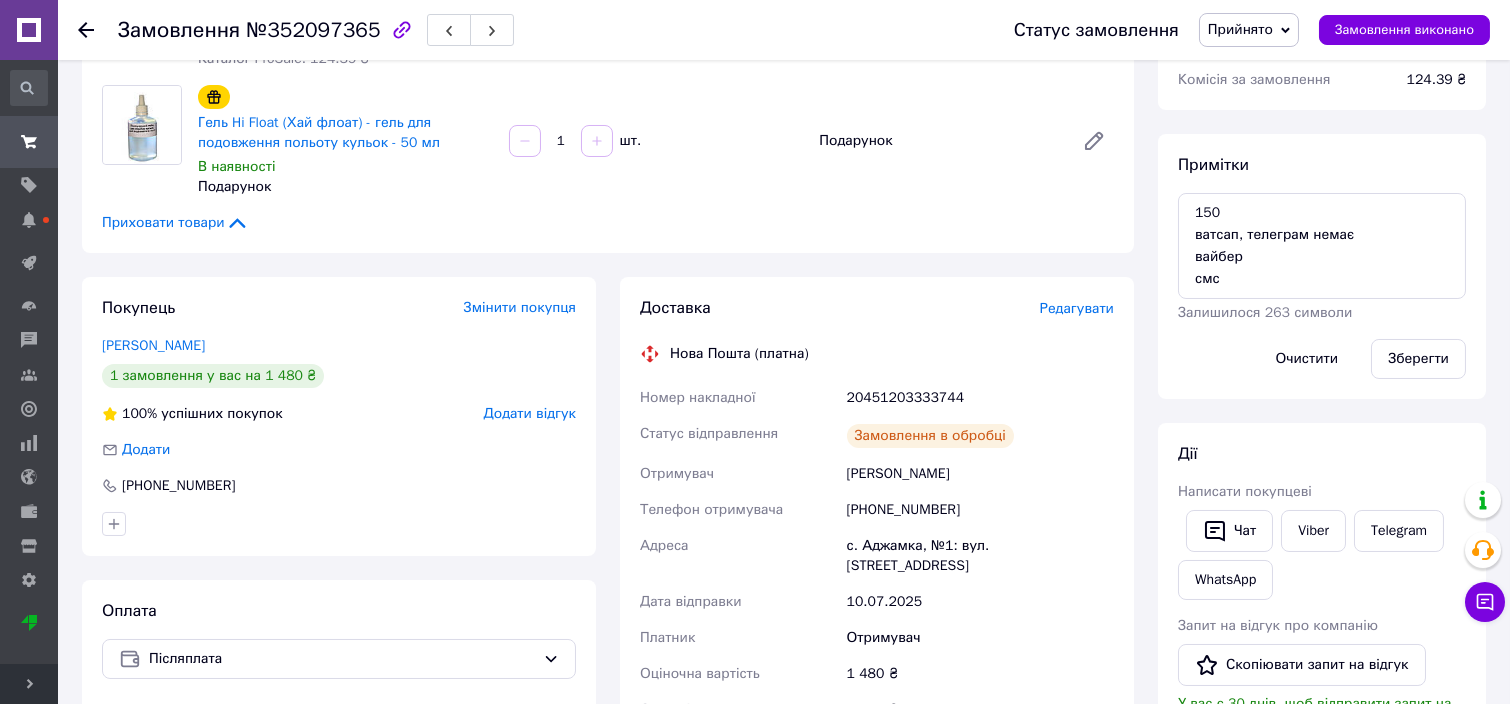 scroll, scrollTop: 0, scrollLeft: 0, axis: both 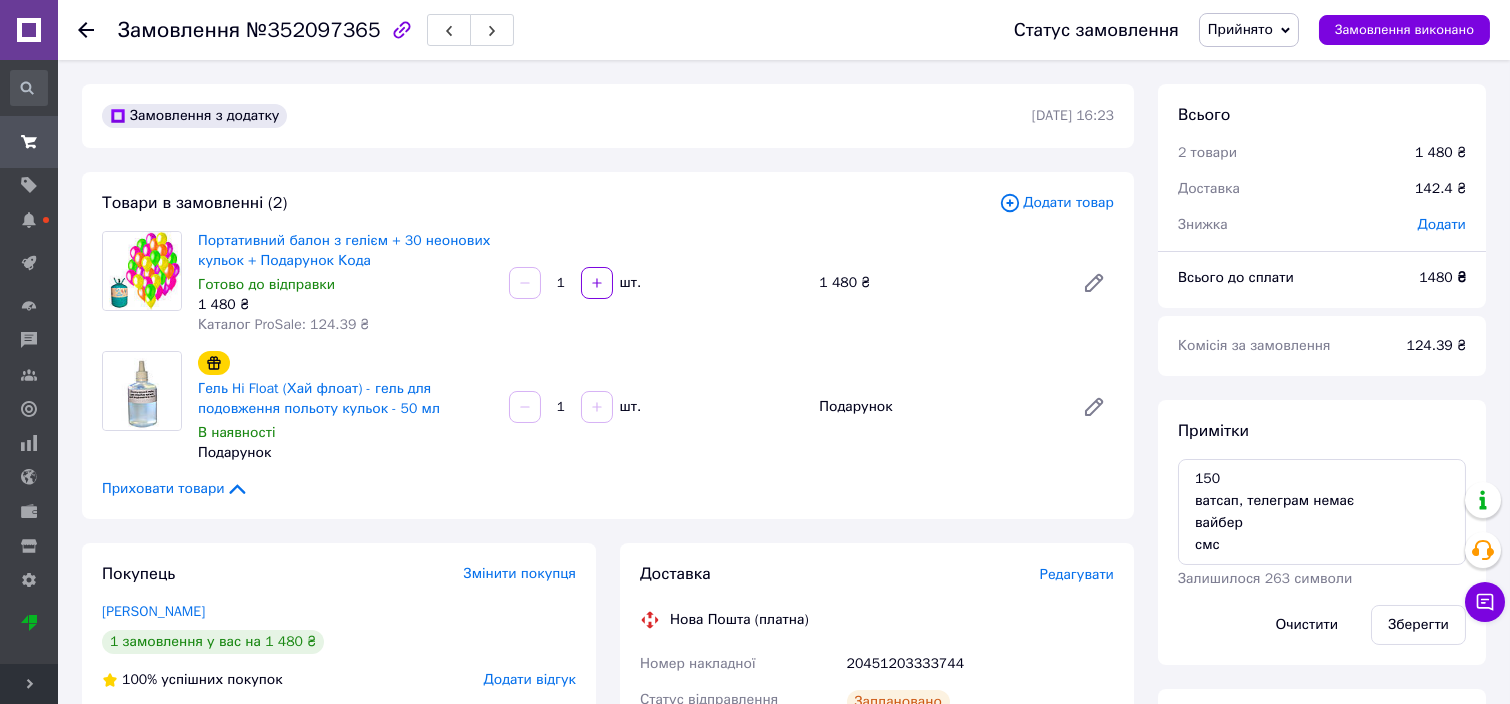click 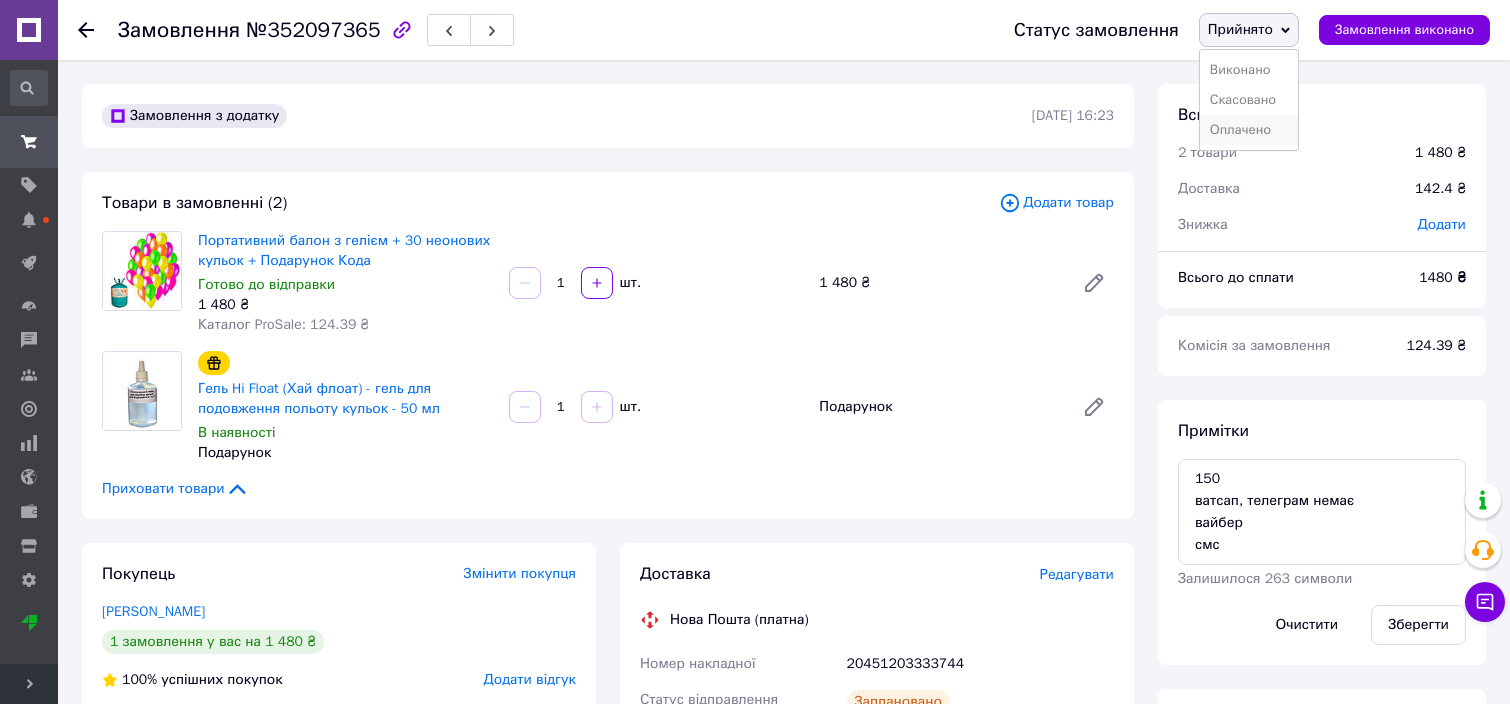 click on "Оплачено" at bounding box center [1249, 130] 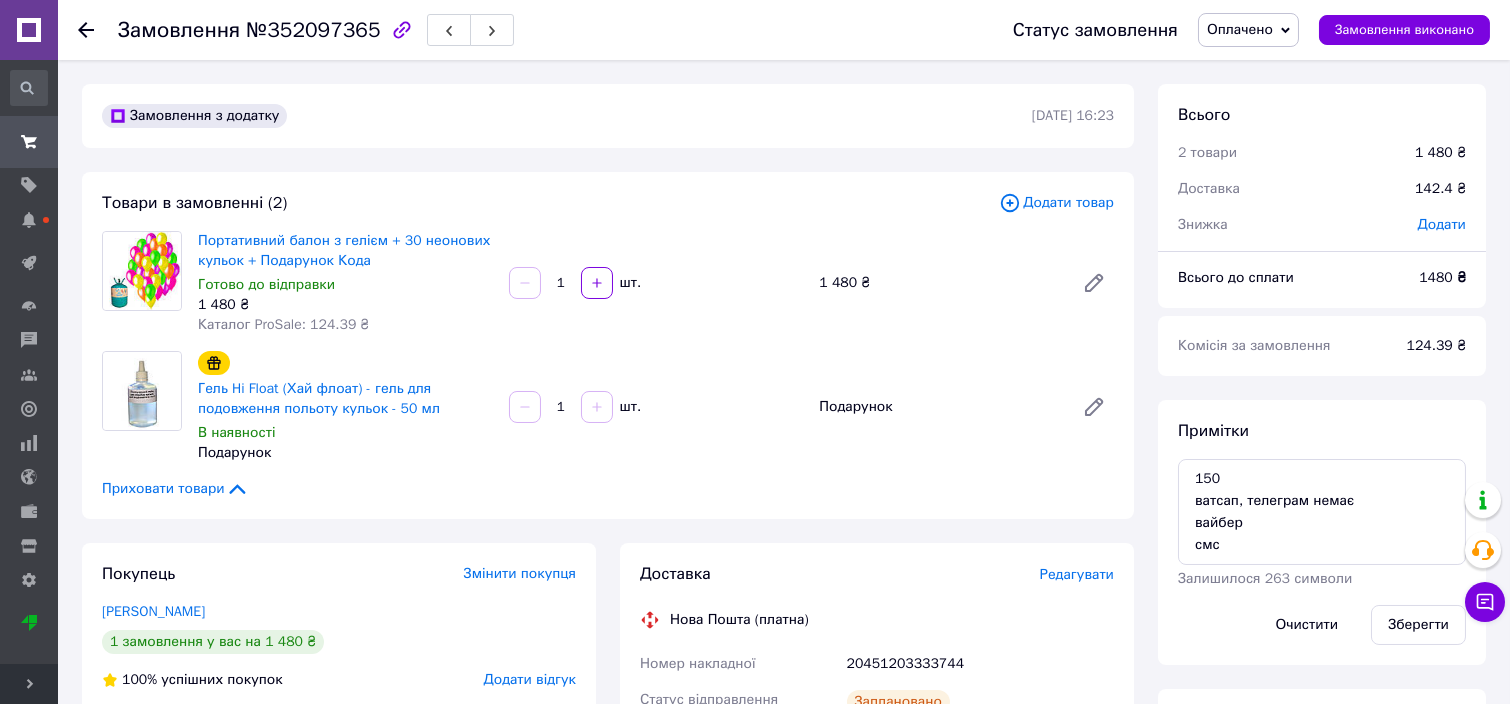 click 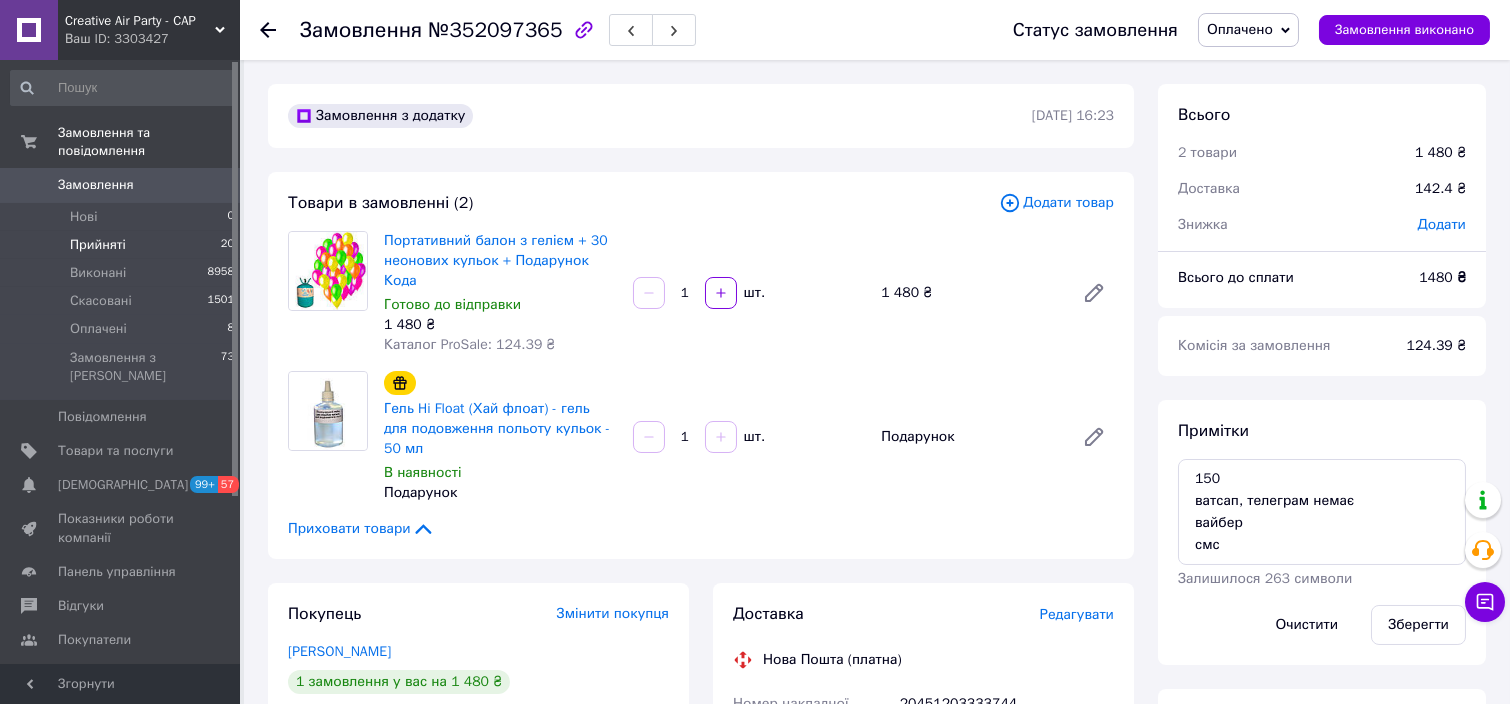 click on "Прийняті 20" at bounding box center (123, 245) 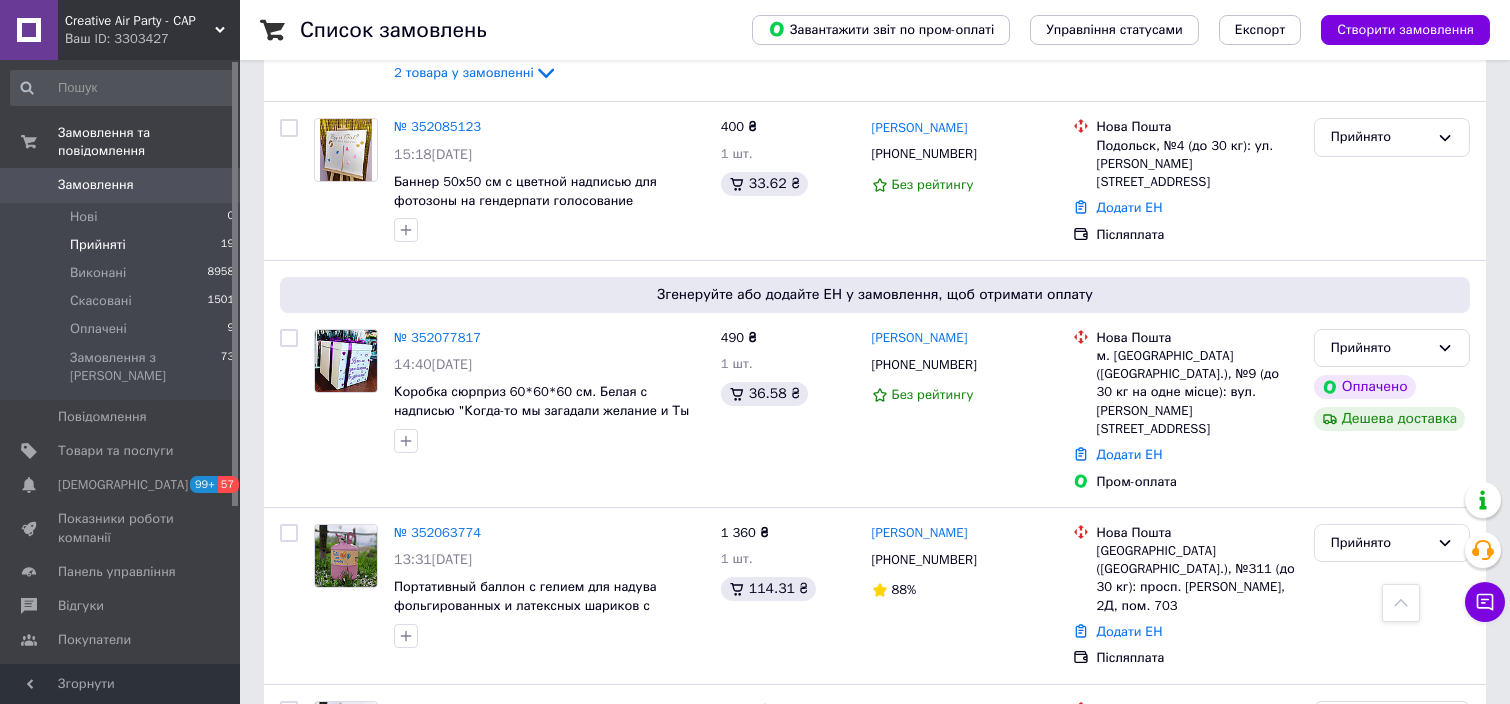 scroll, scrollTop: 533, scrollLeft: 0, axis: vertical 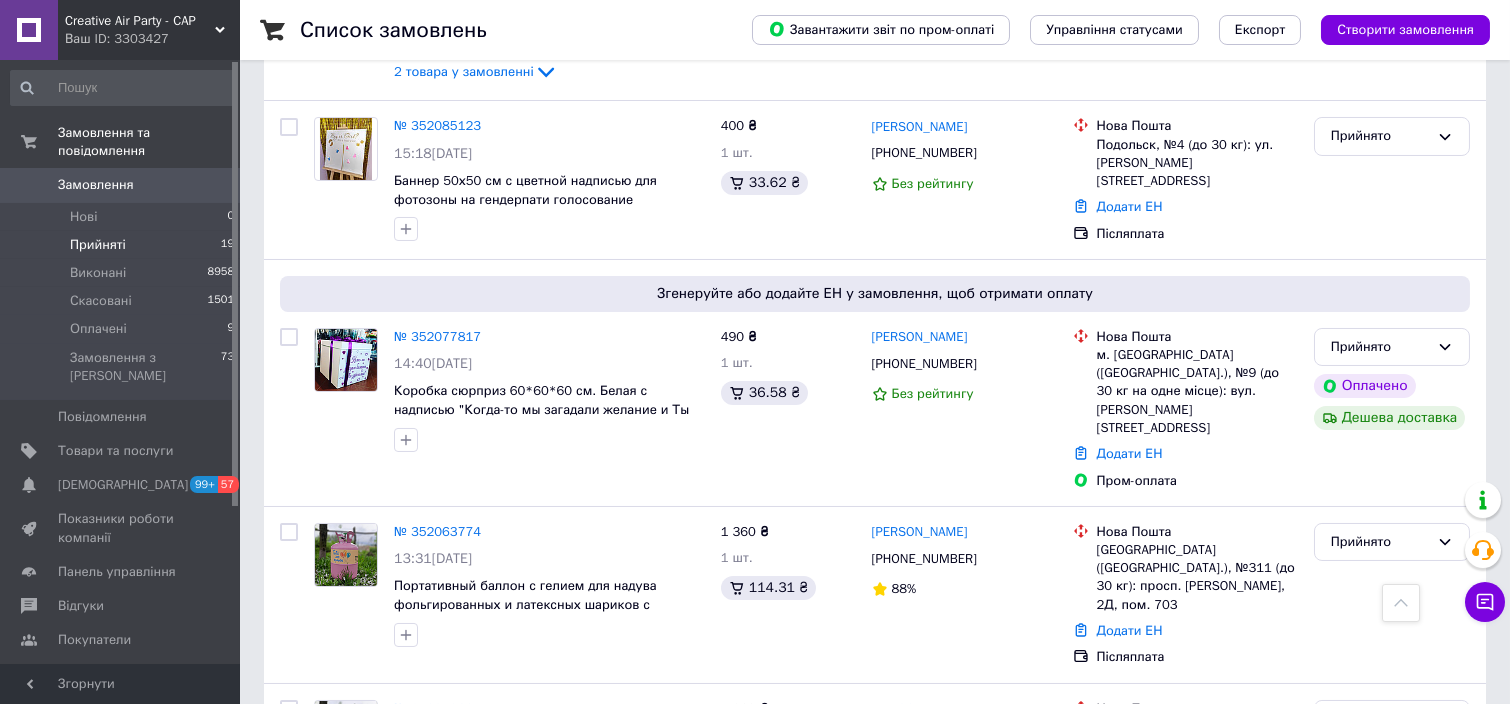 click on "Прийняті" at bounding box center [98, 245] 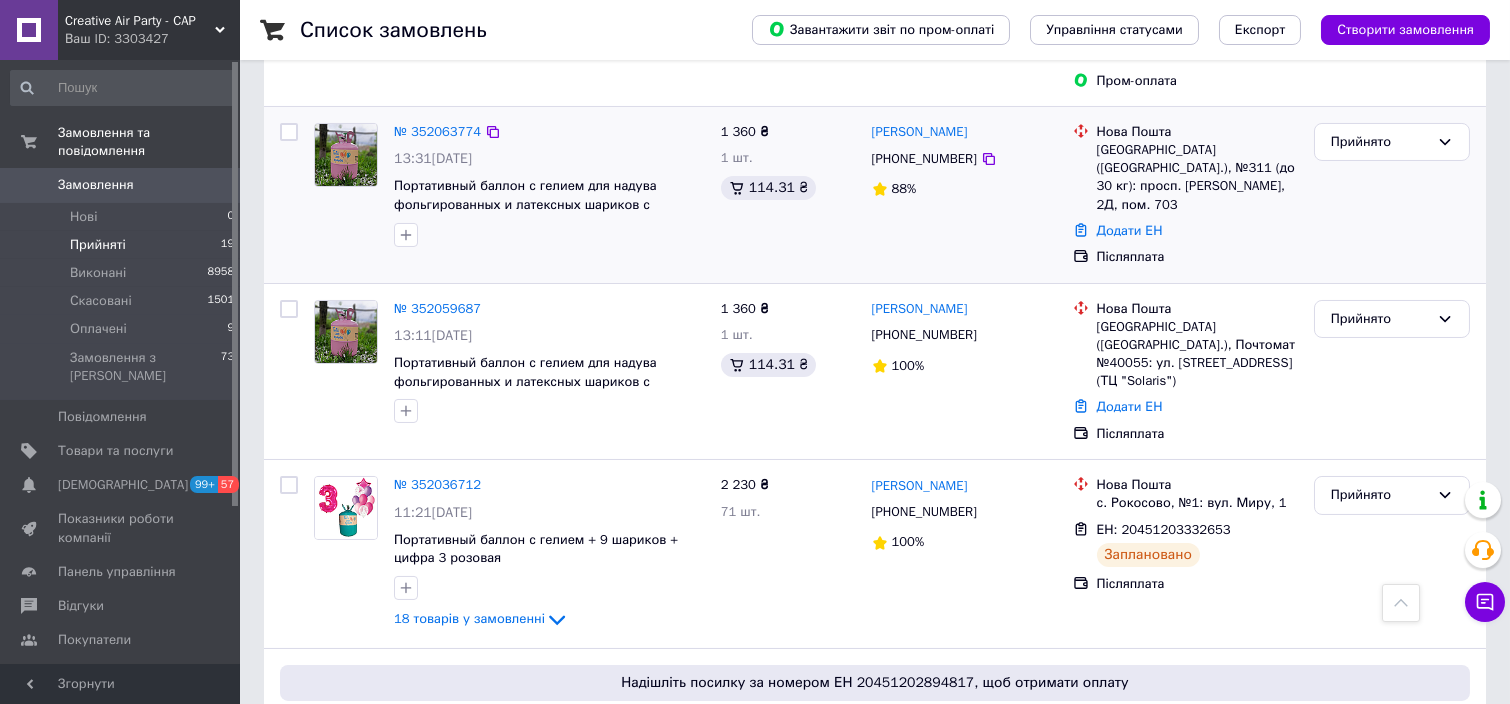 scroll, scrollTop: 1066, scrollLeft: 0, axis: vertical 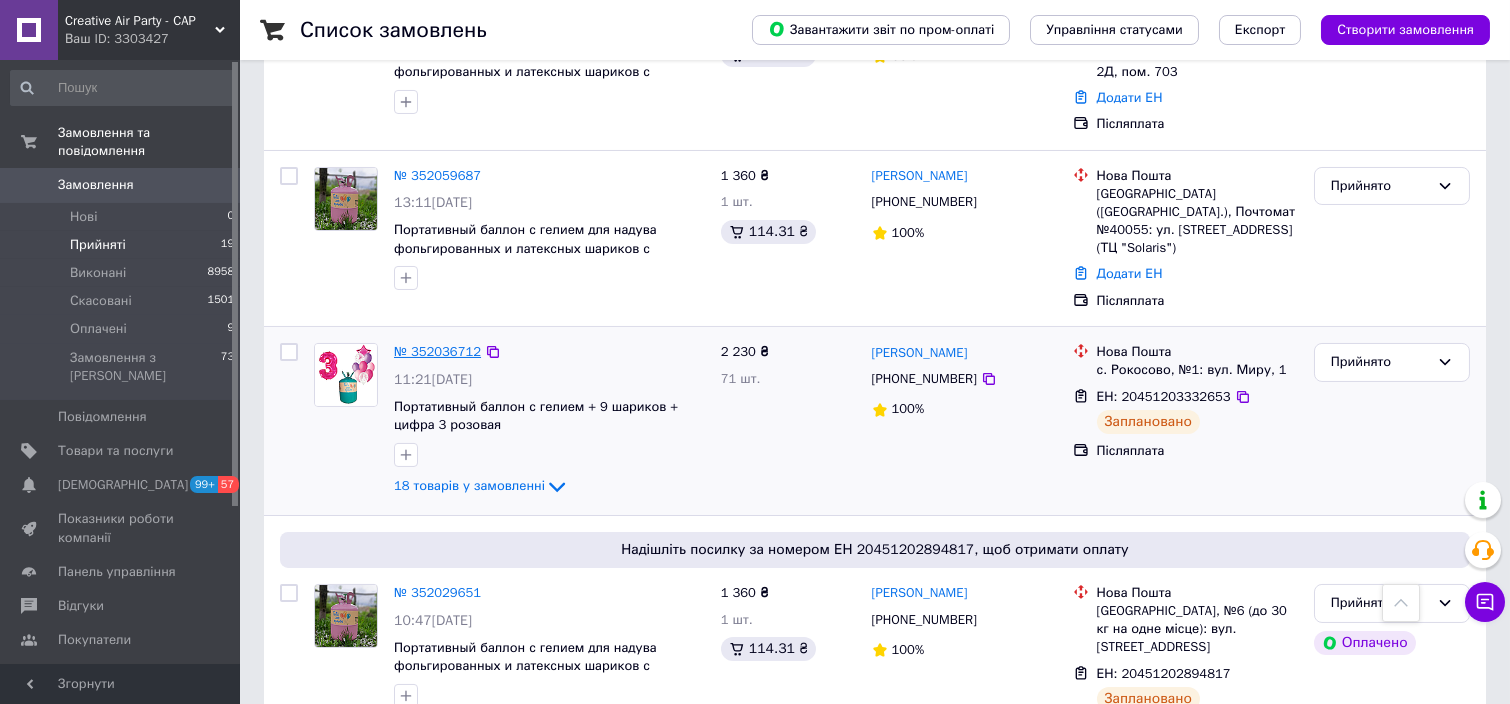 click on "№ 352036712" at bounding box center (437, 351) 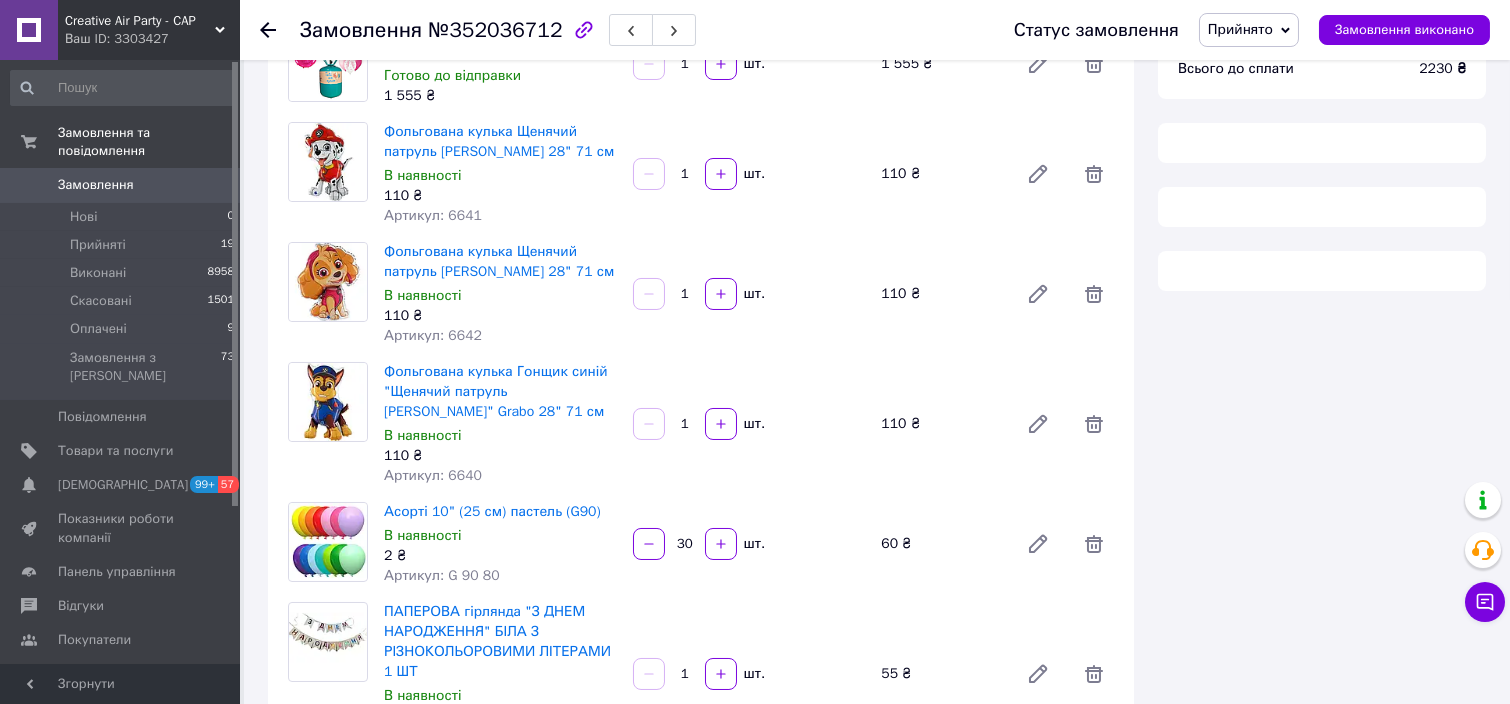 scroll, scrollTop: 1066, scrollLeft: 0, axis: vertical 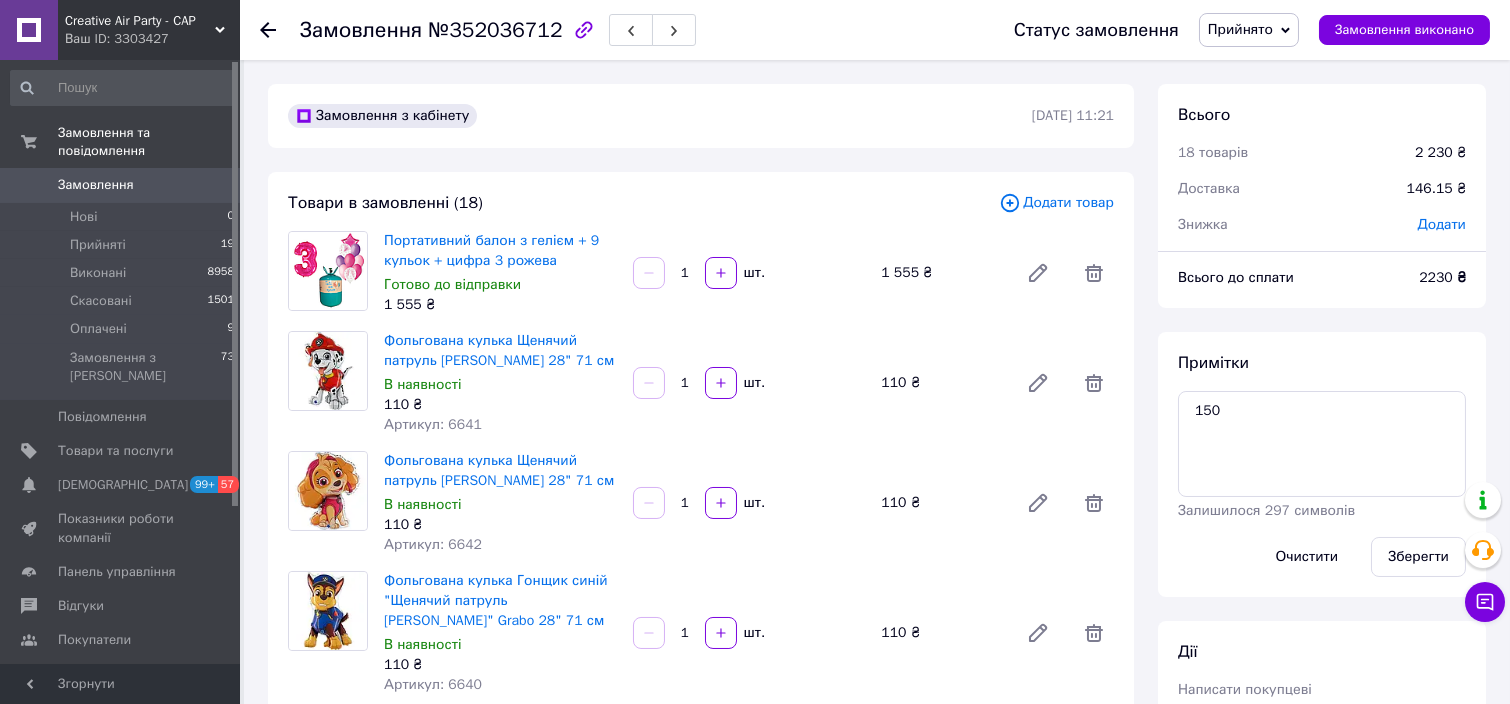 click at bounding box center (280, 30) 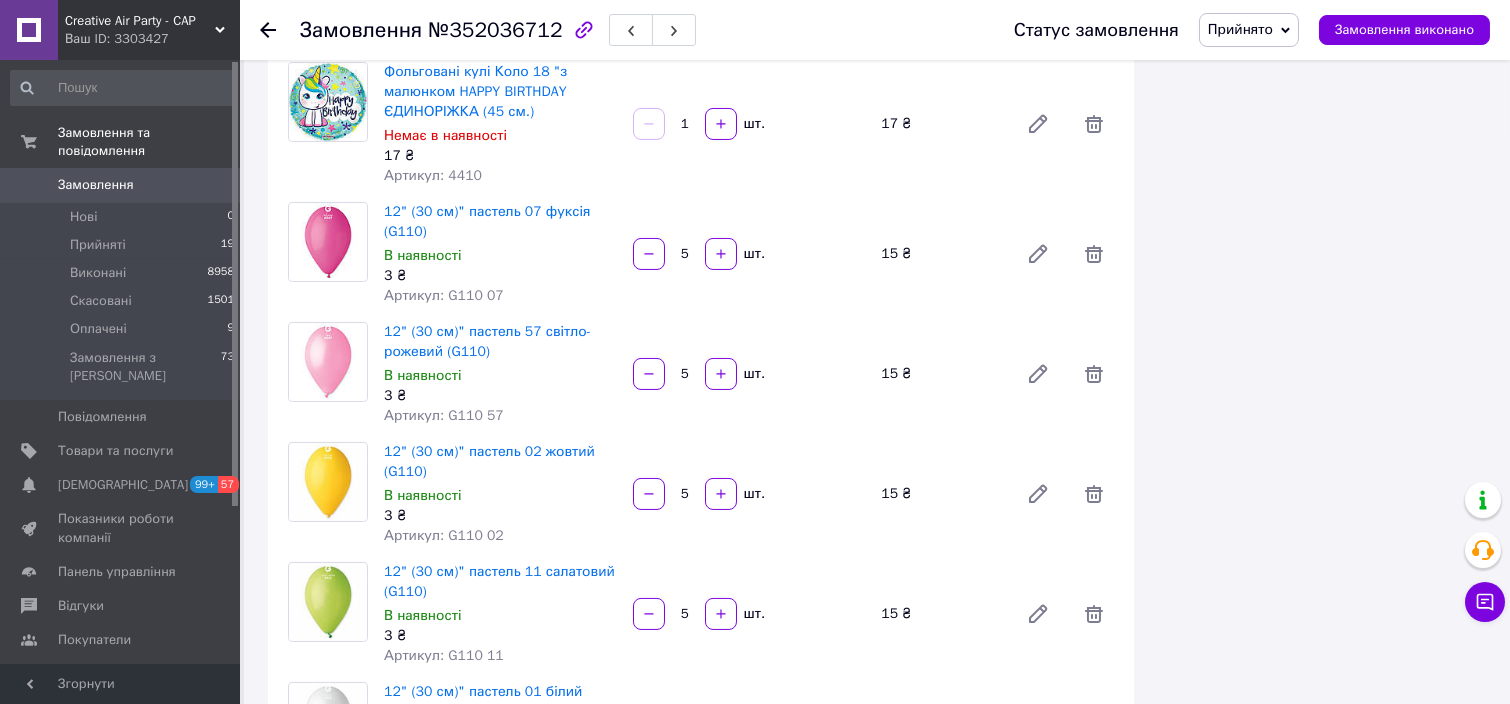 scroll, scrollTop: 1467, scrollLeft: 0, axis: vertical 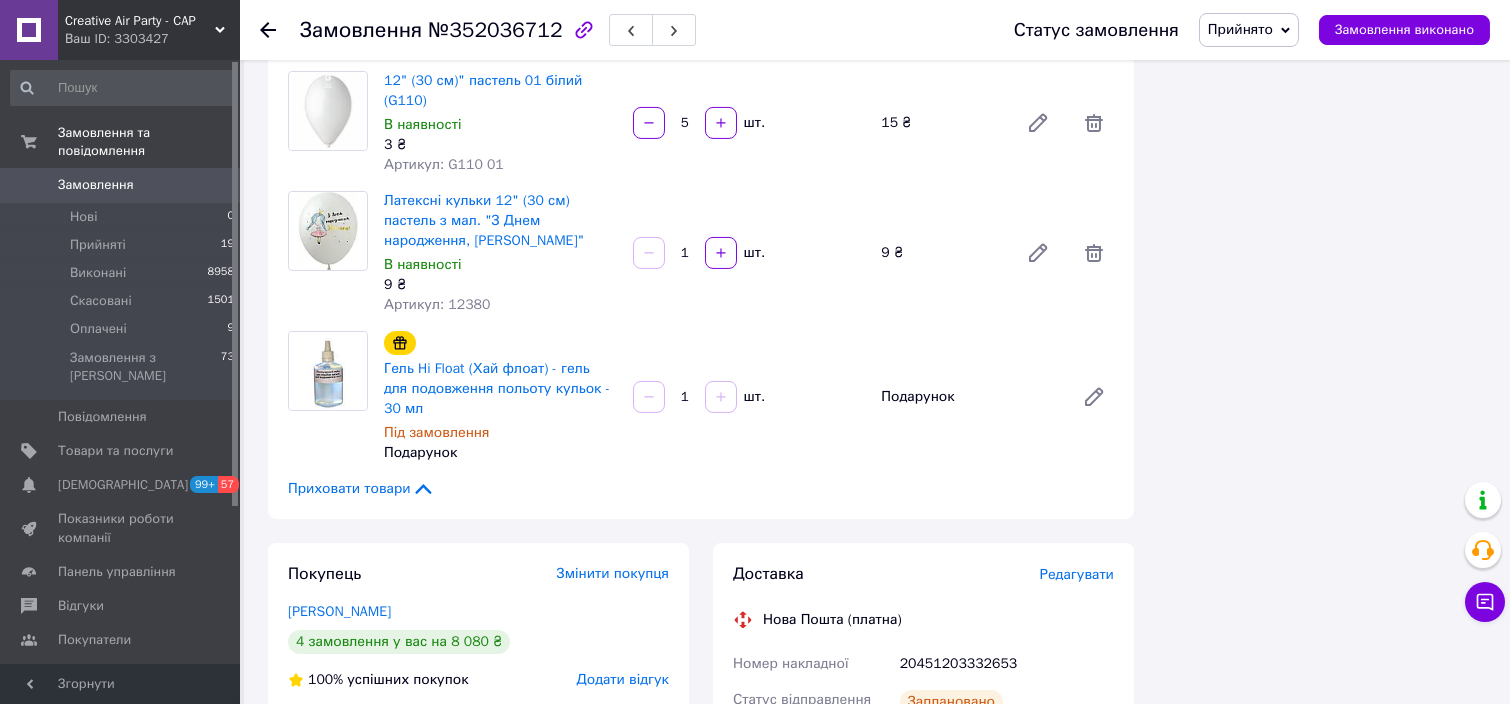click on "Замовлення №352036712 Статус замовлення Прийнято Виконано Скасовано Оплачено Замовлення виконано" at bounding box center (875, 30) 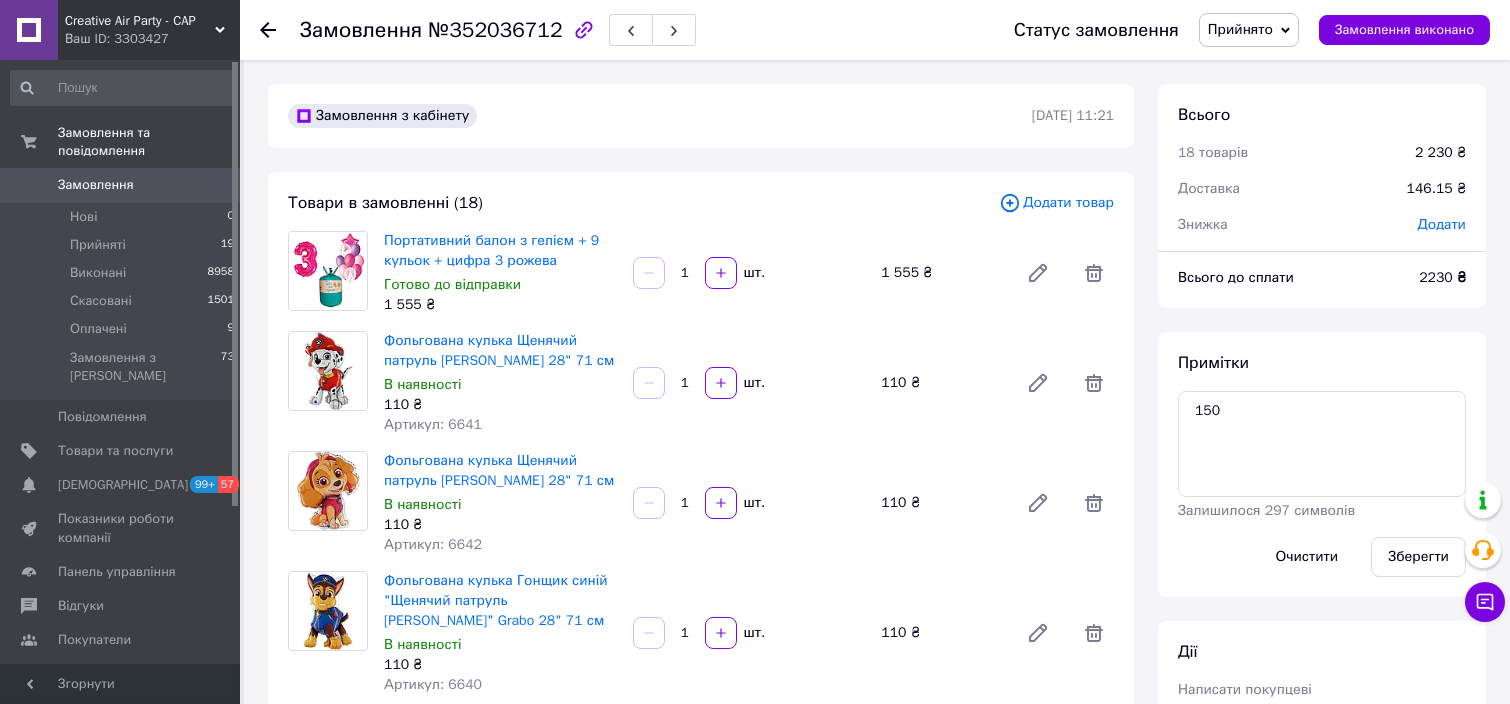 scroll, scrollTop: 0, scrollLeft: 0, axis: both 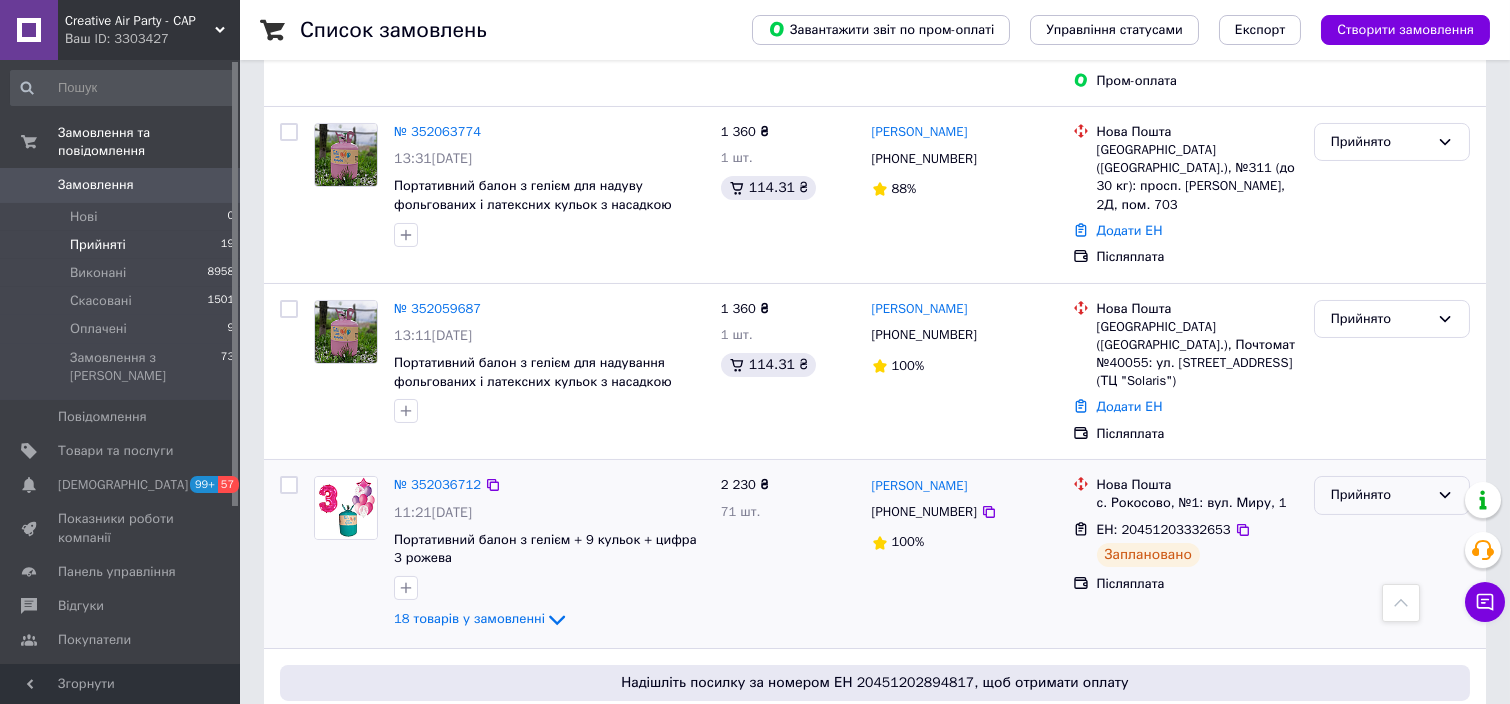click 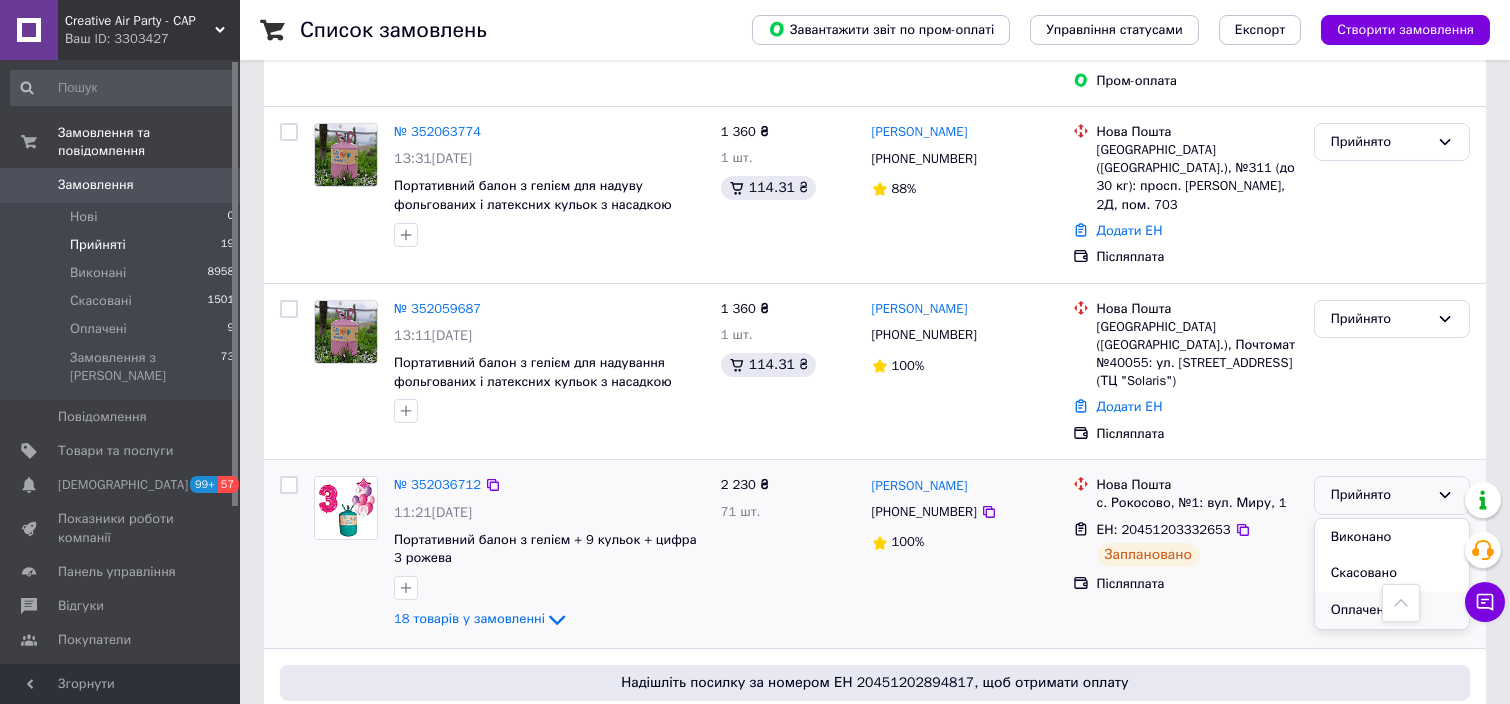click on "Оплачено" at bounding box center [1392, 610] 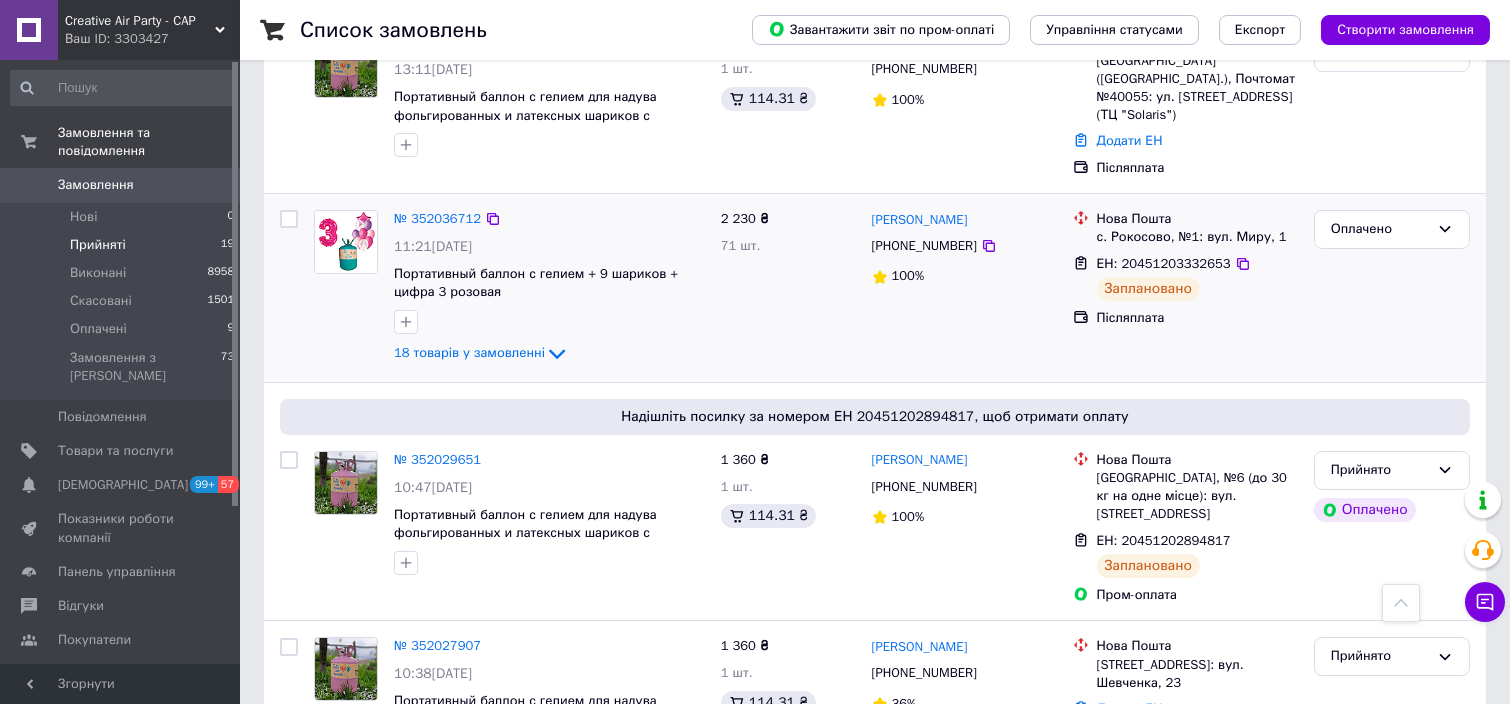 scroll, scrollTop: 1200, scrollLeft: 0, axis: vertical 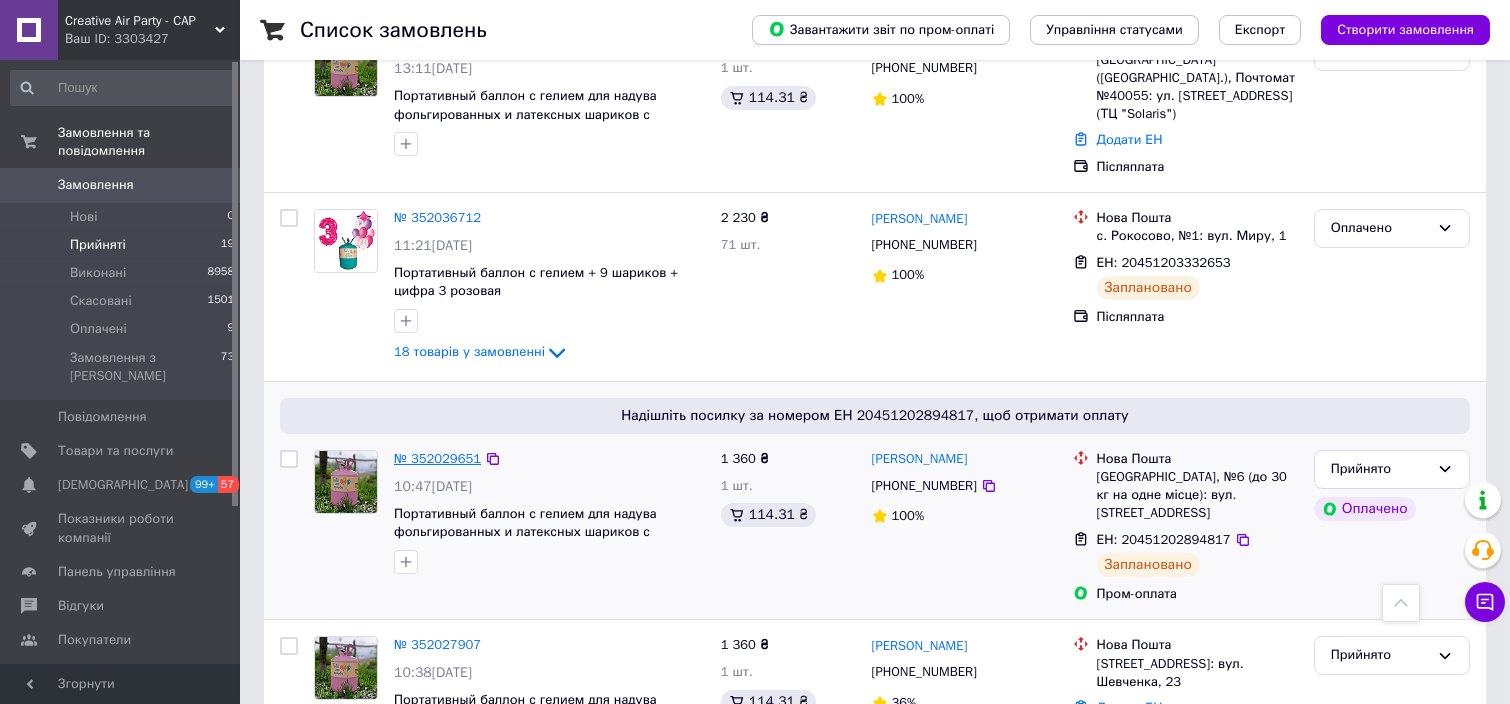 click on "№ 352029651" at bounding box center (437, 458) 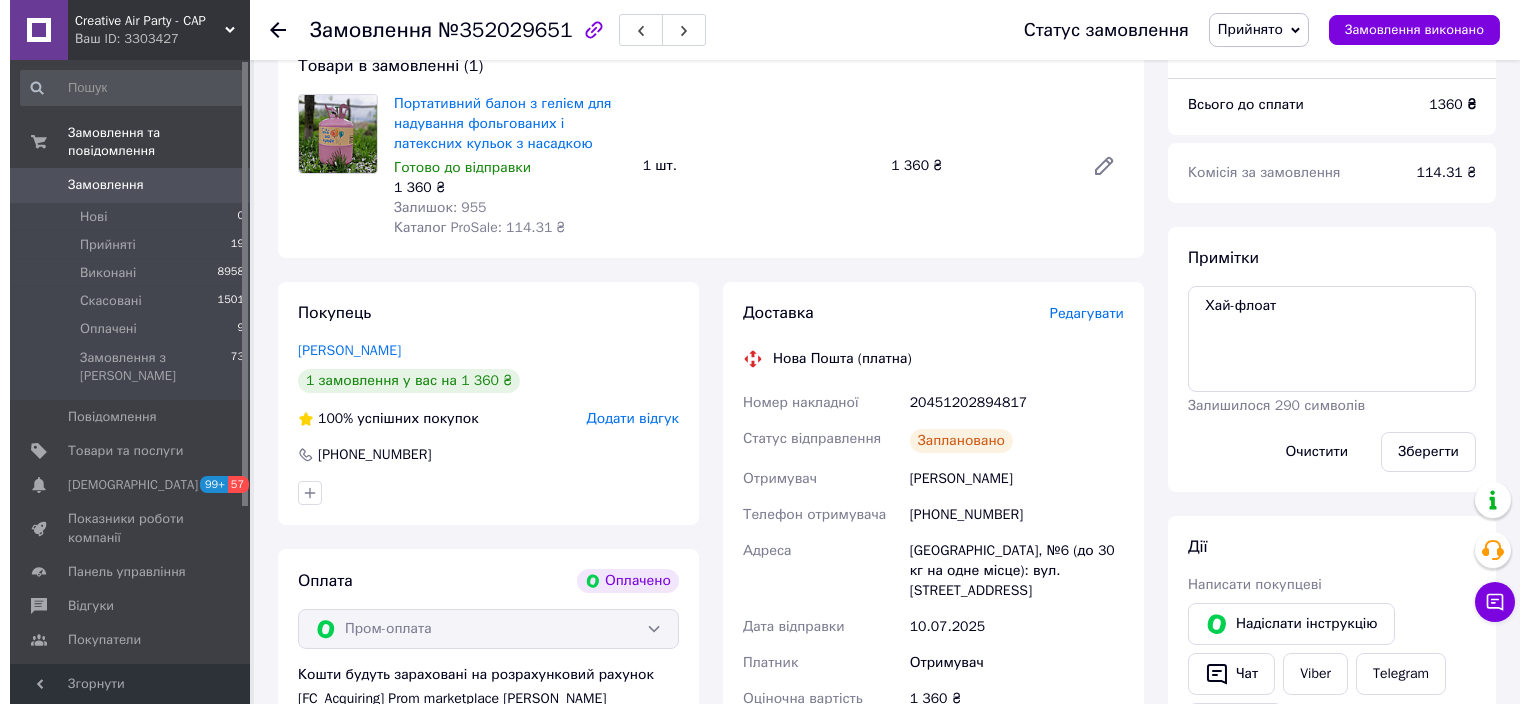 scroll, scrollTop: 598, scrollLeft: 0, axis: vertical 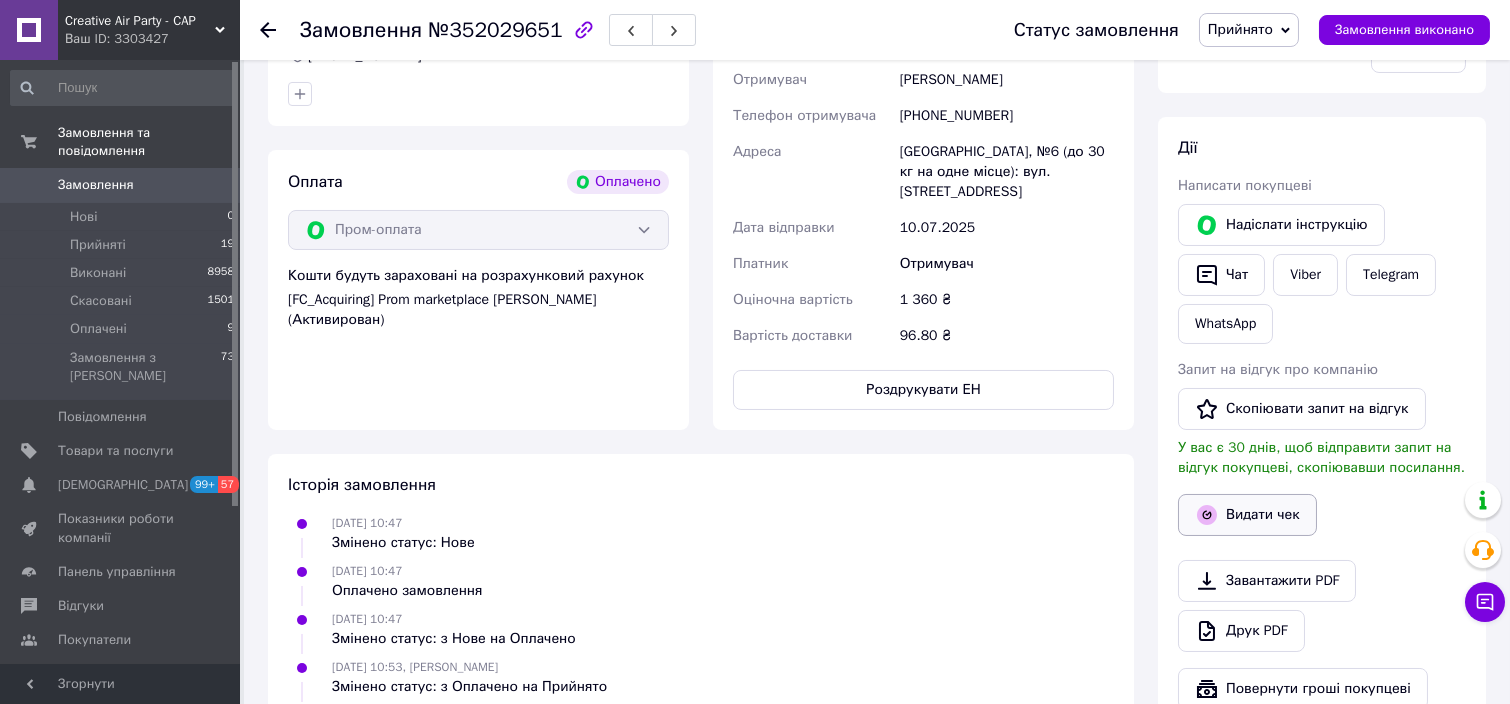 click on "Видати чек" at bounding box center [1247, 515] 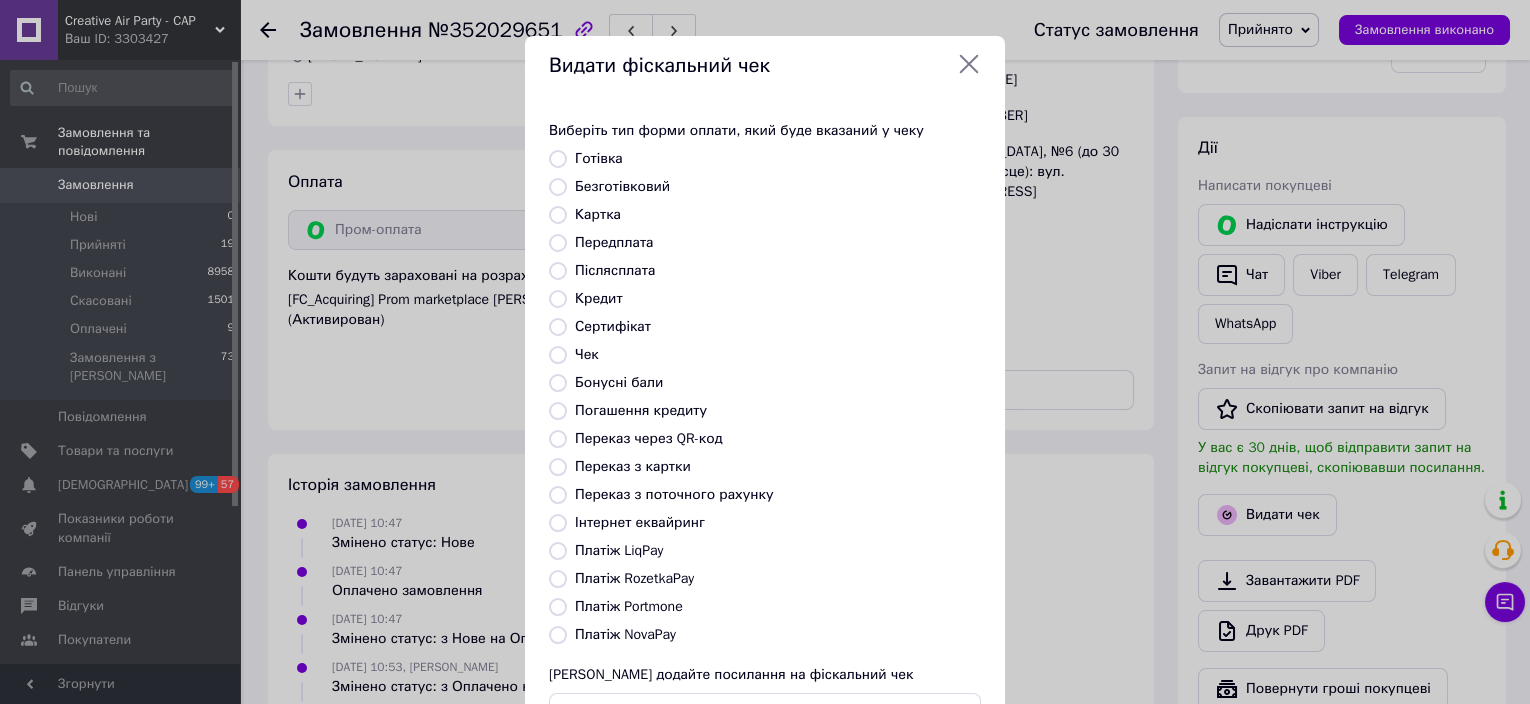 click on "Платіж RozetkaPay" at bounding box center (558, 579) 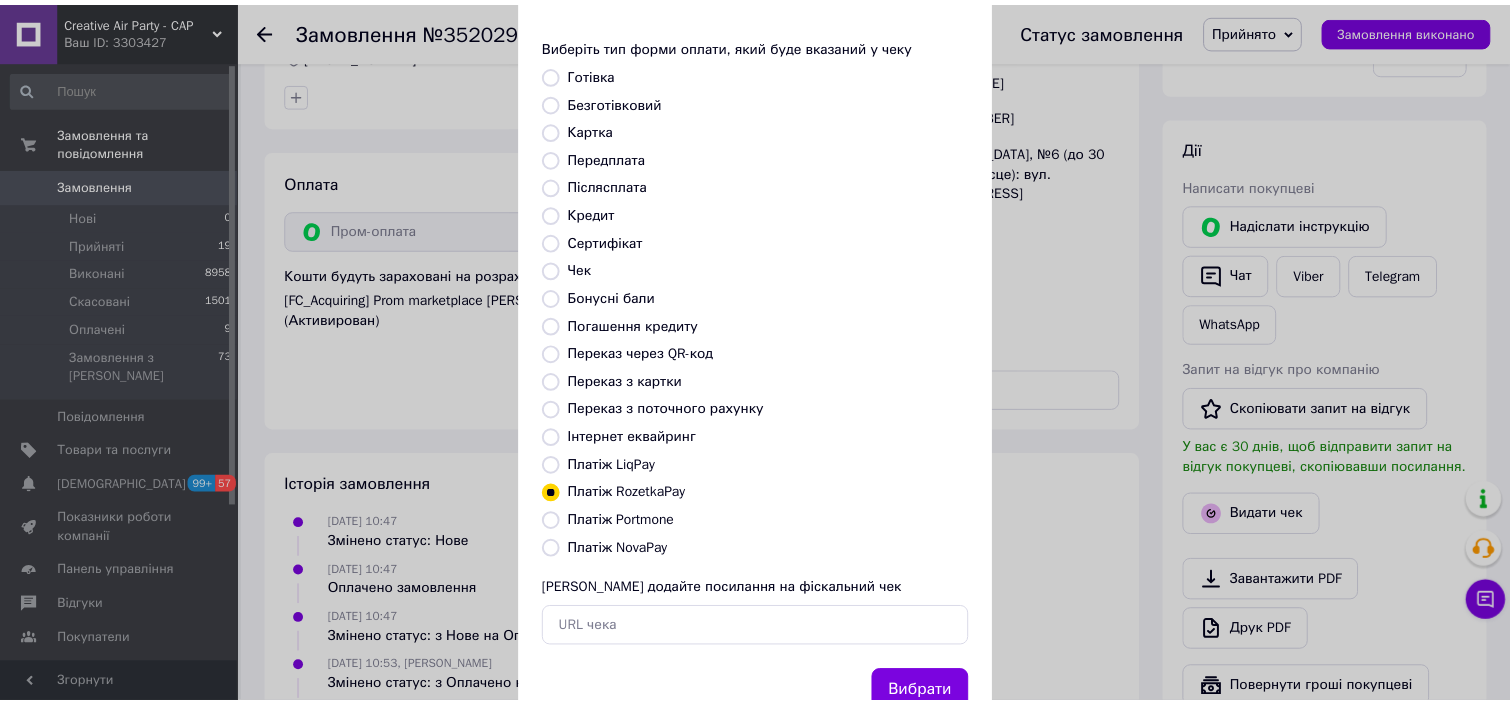 scroll, scrollTop: 154, scrollLeft: 0, axis: vertical 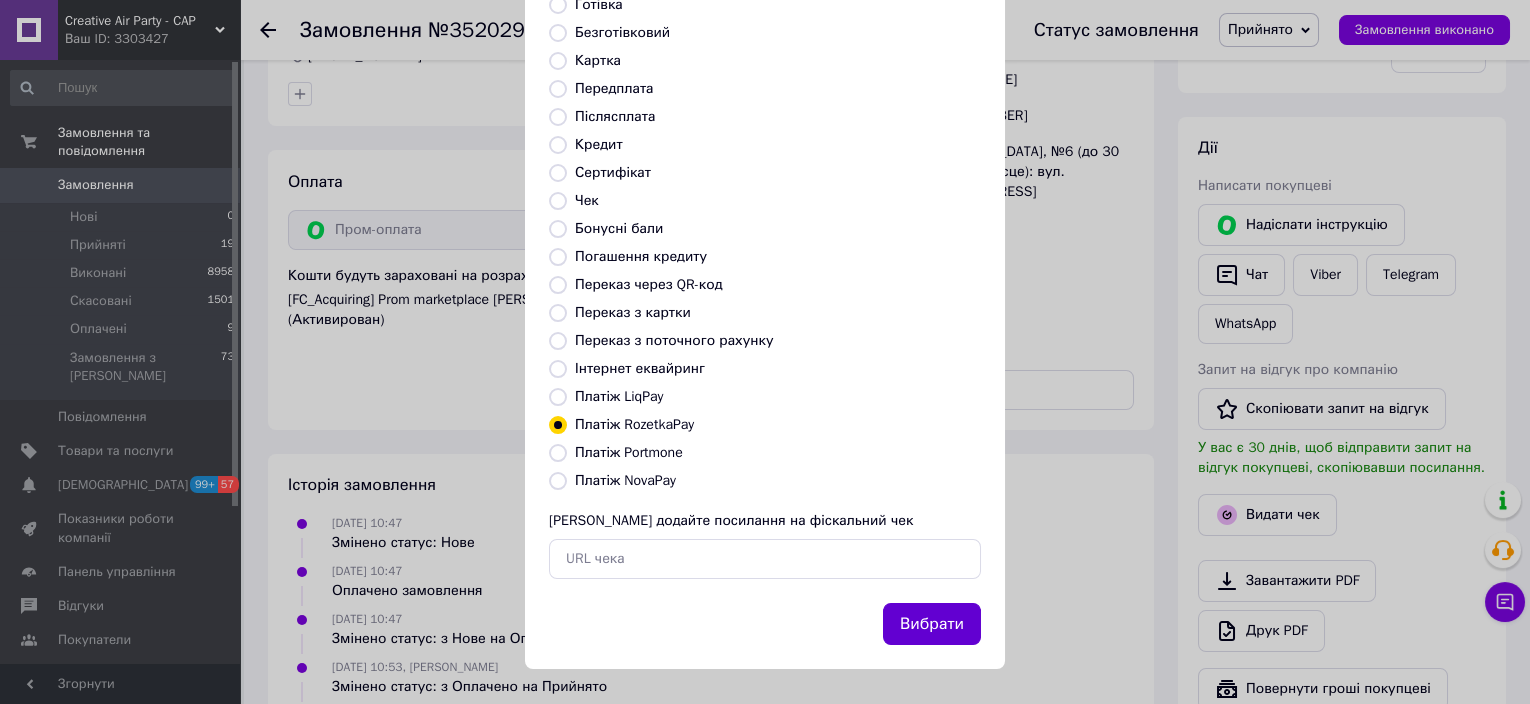 click on "Вибрати" at bounding box center [932, 624] 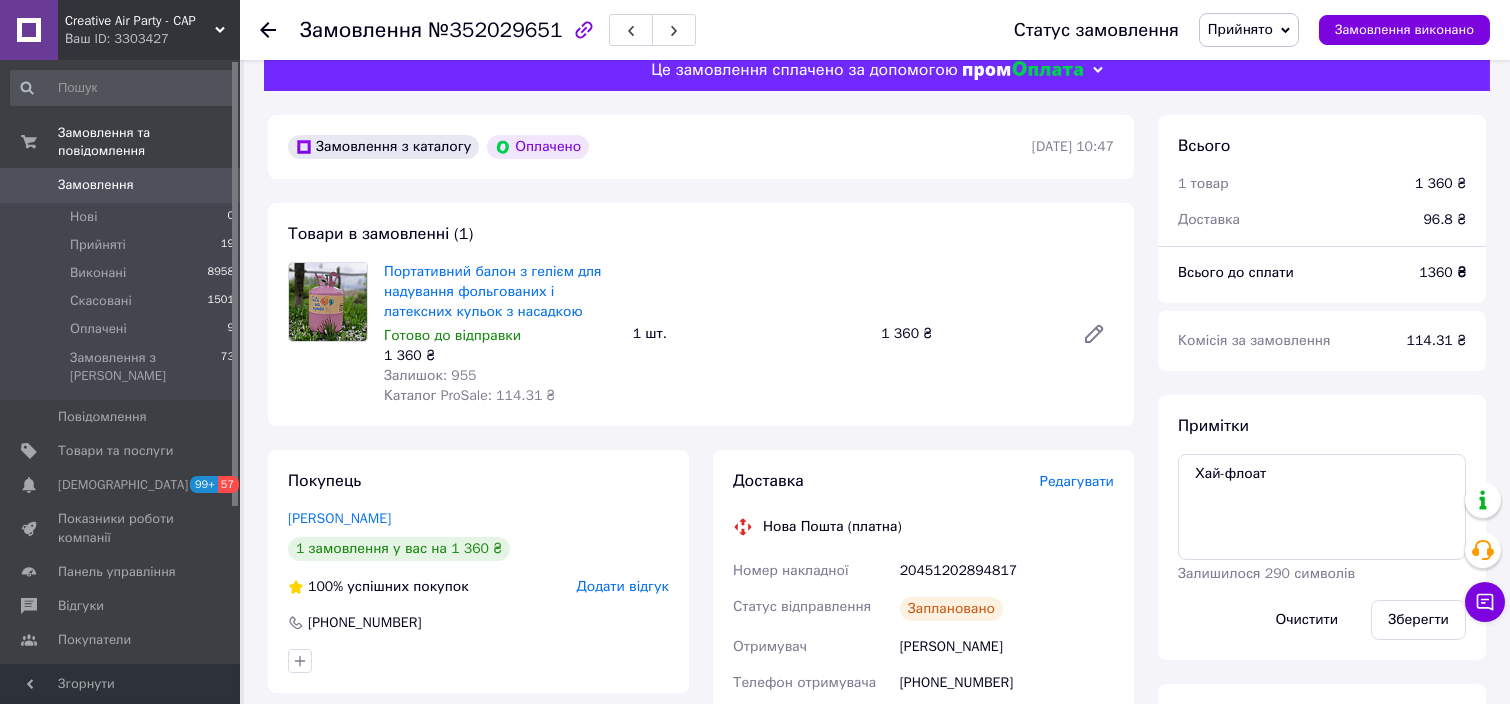scroll, scrollTop: 0, scrollLeft: 0, axis: both 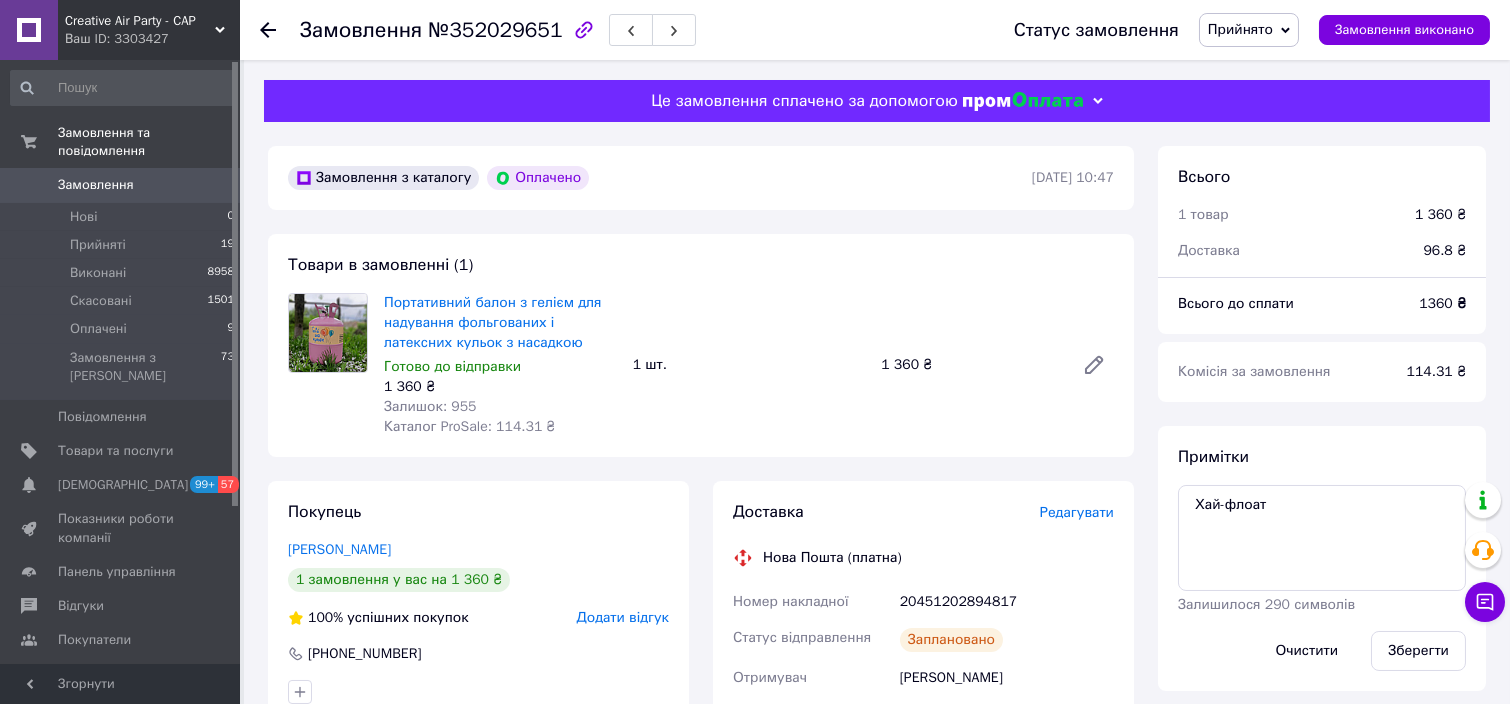 click 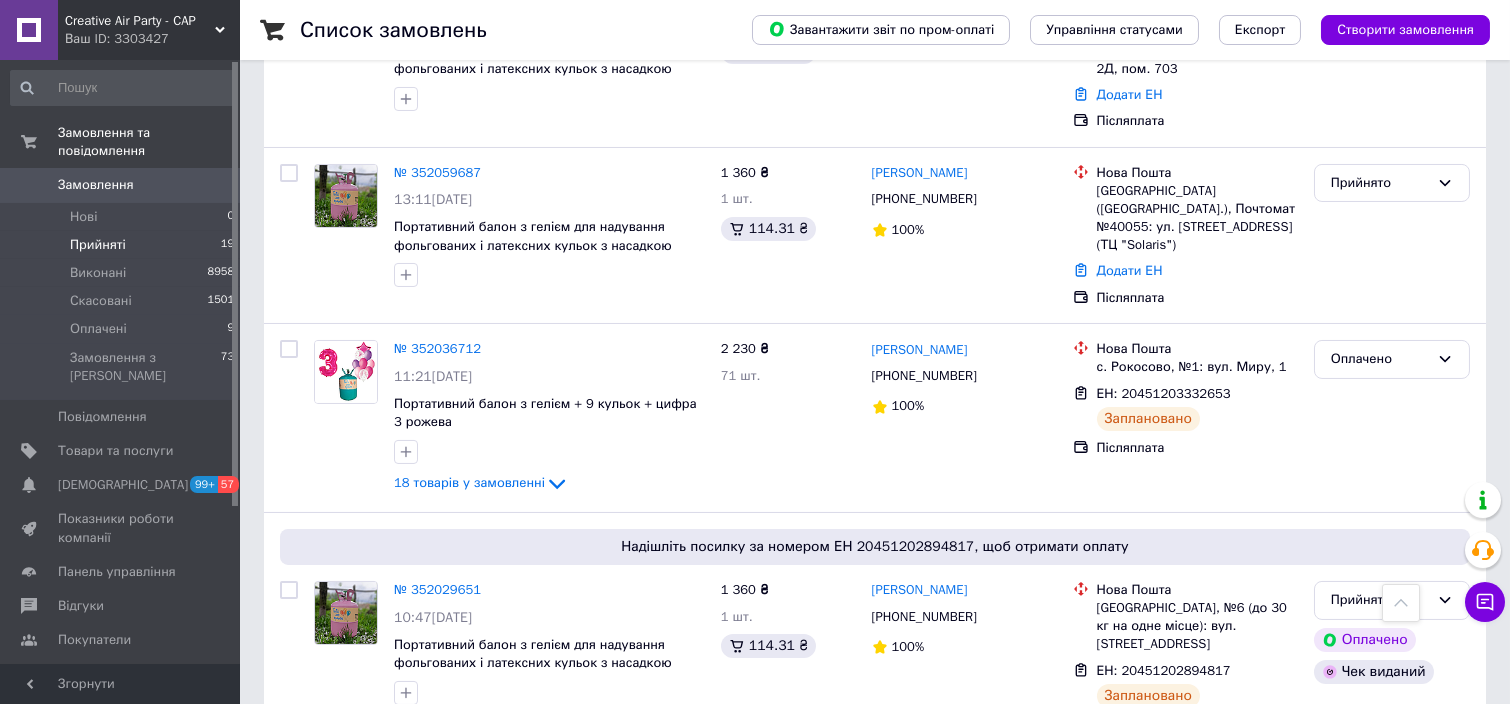 scroll, scrollTop: 1200, scrollLeft: 0, axis: vertical 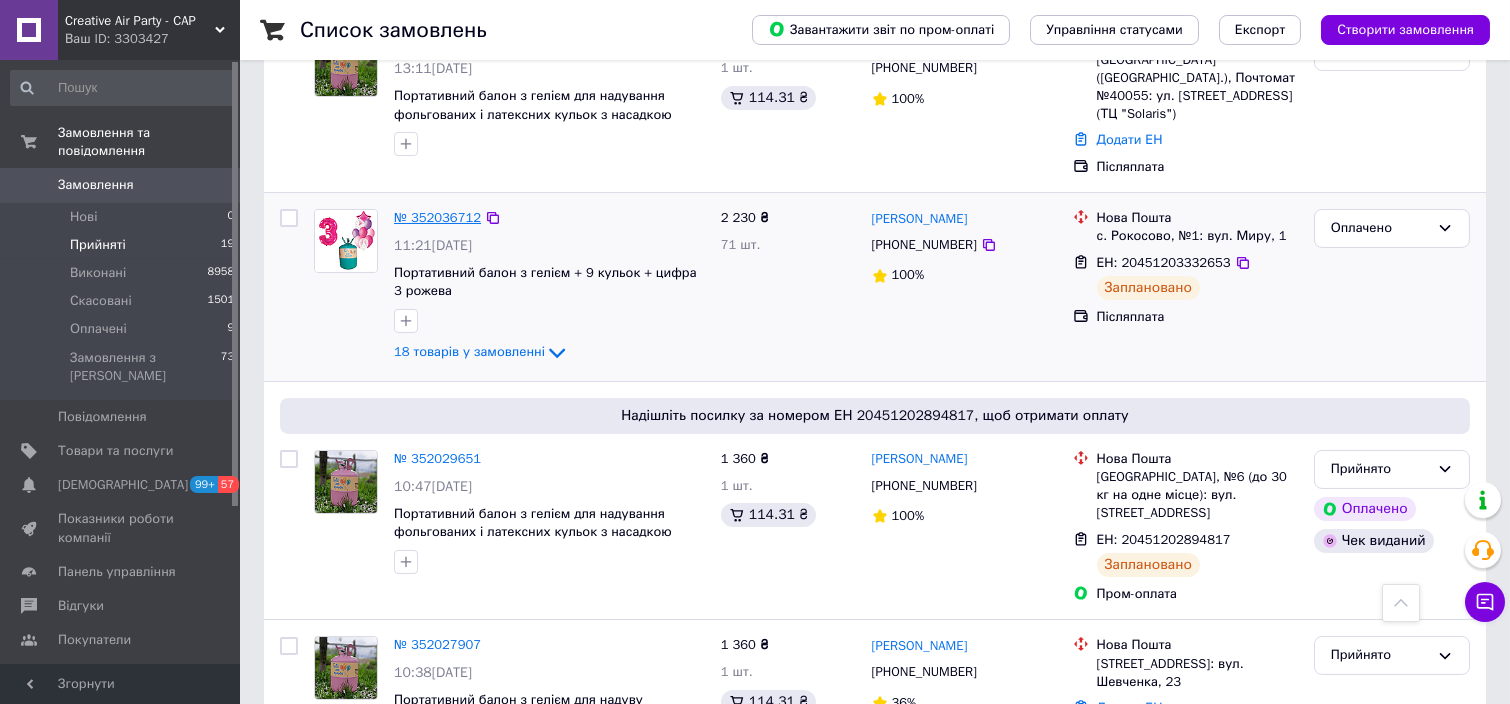click on "№ 352036712" at bounding box center (437, 217) 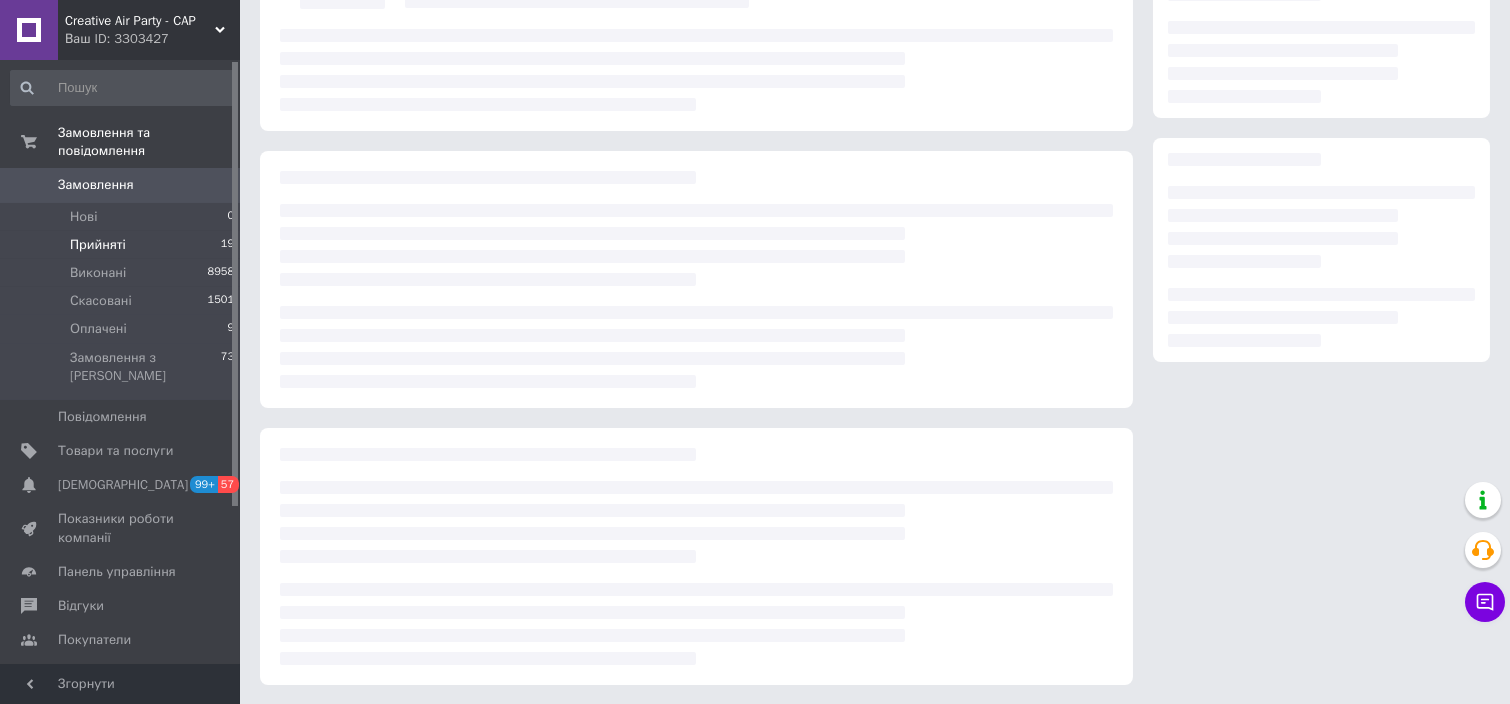 scroll, scrollTop: 1200, scrollLeft: 0, axis: vertical 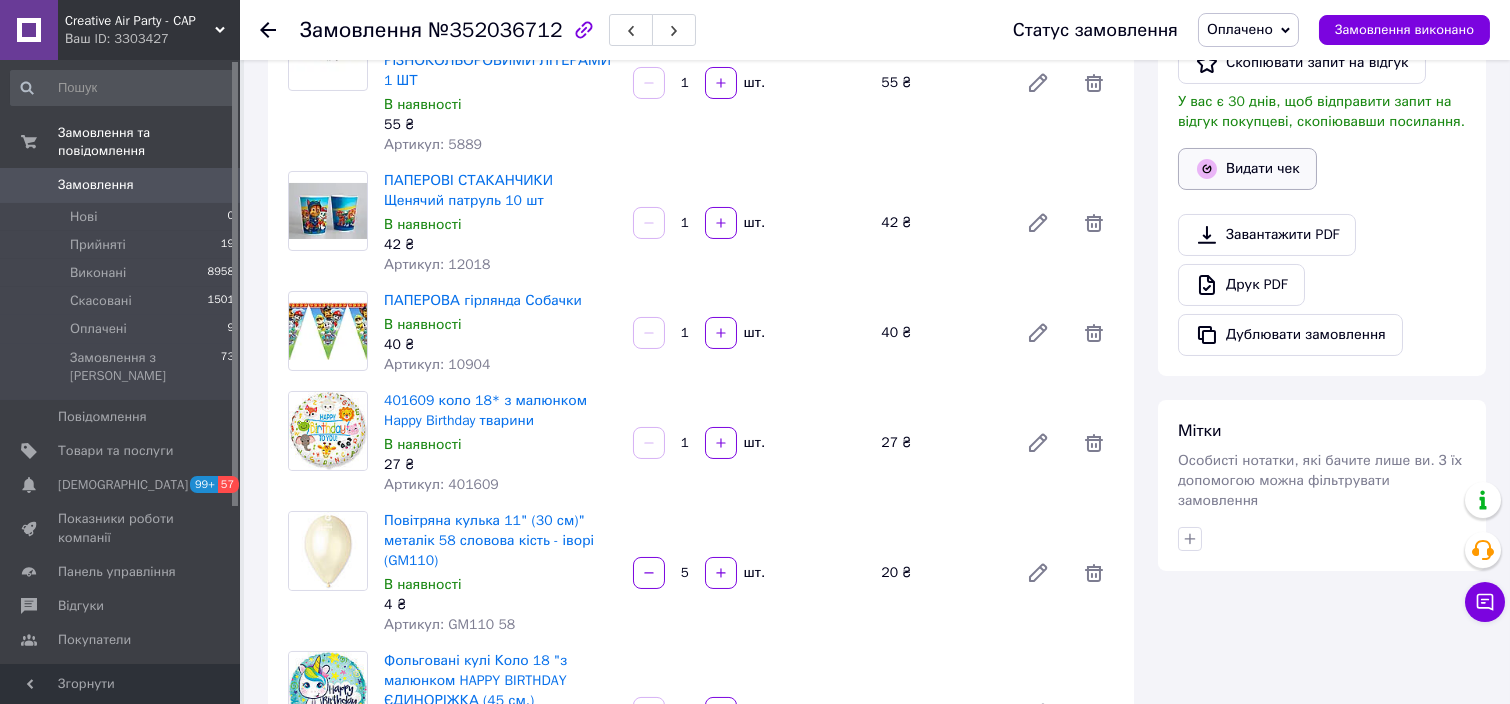 click on "Видати чек" at bounding box center (1247, 169) 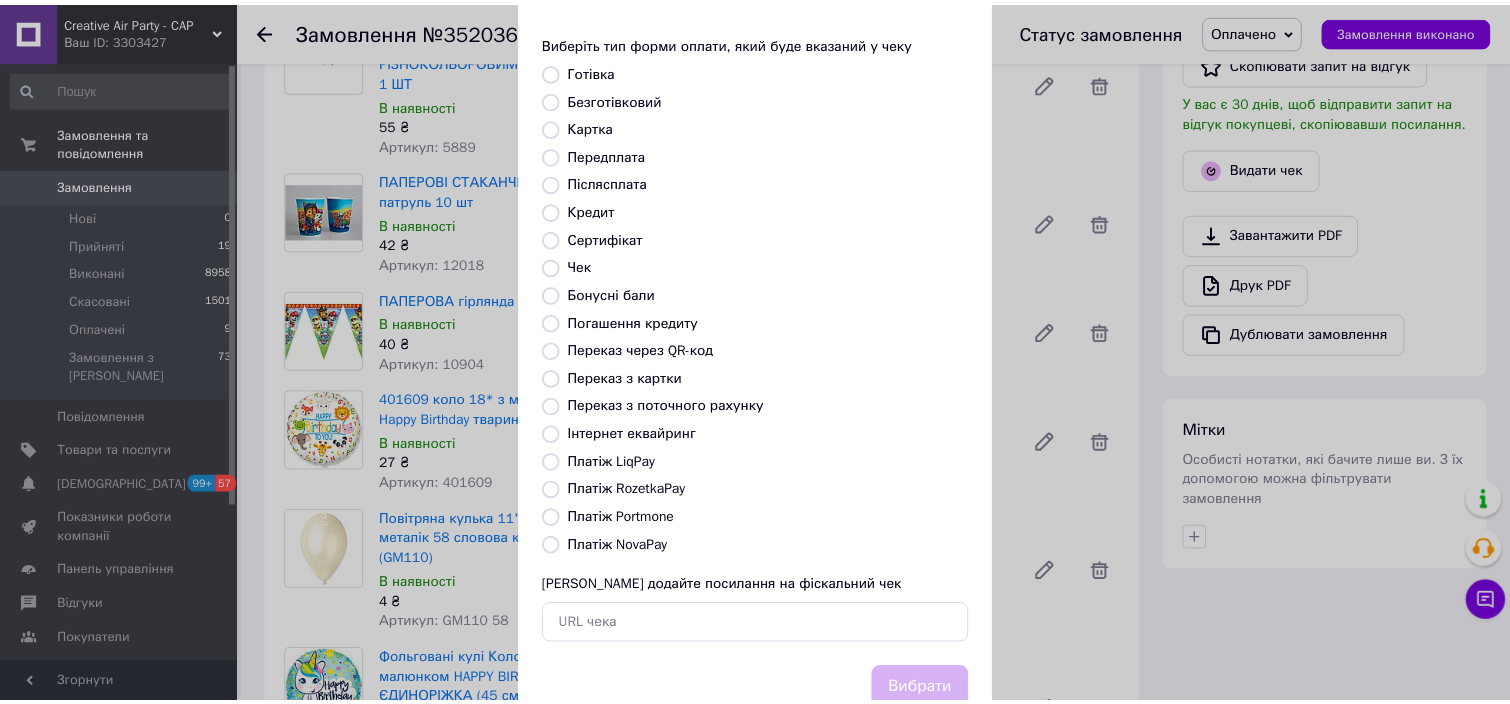 scroll, scrollTop: 154, scrollLeft: 0, axis: vertical 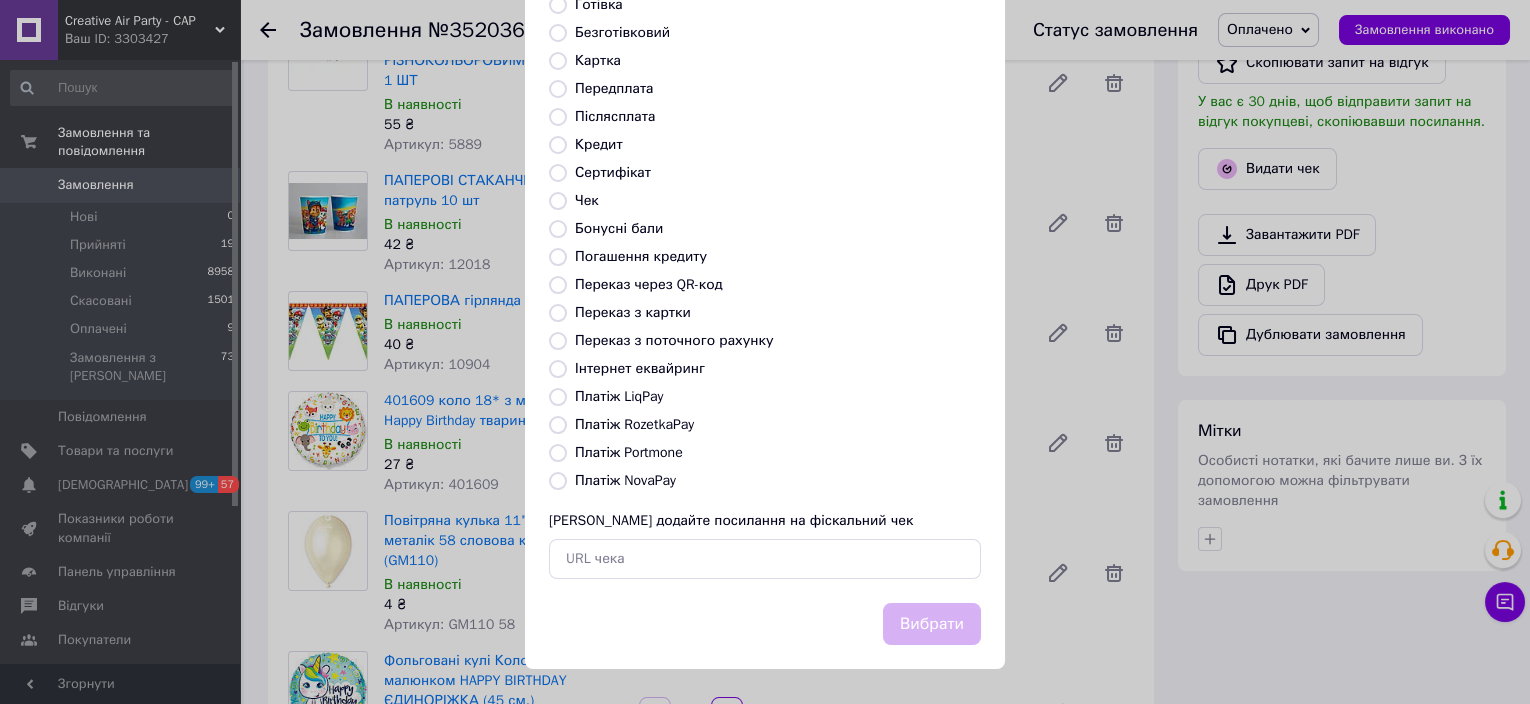 click on "Платіж NovaPay" at bounding box center (558, 481) 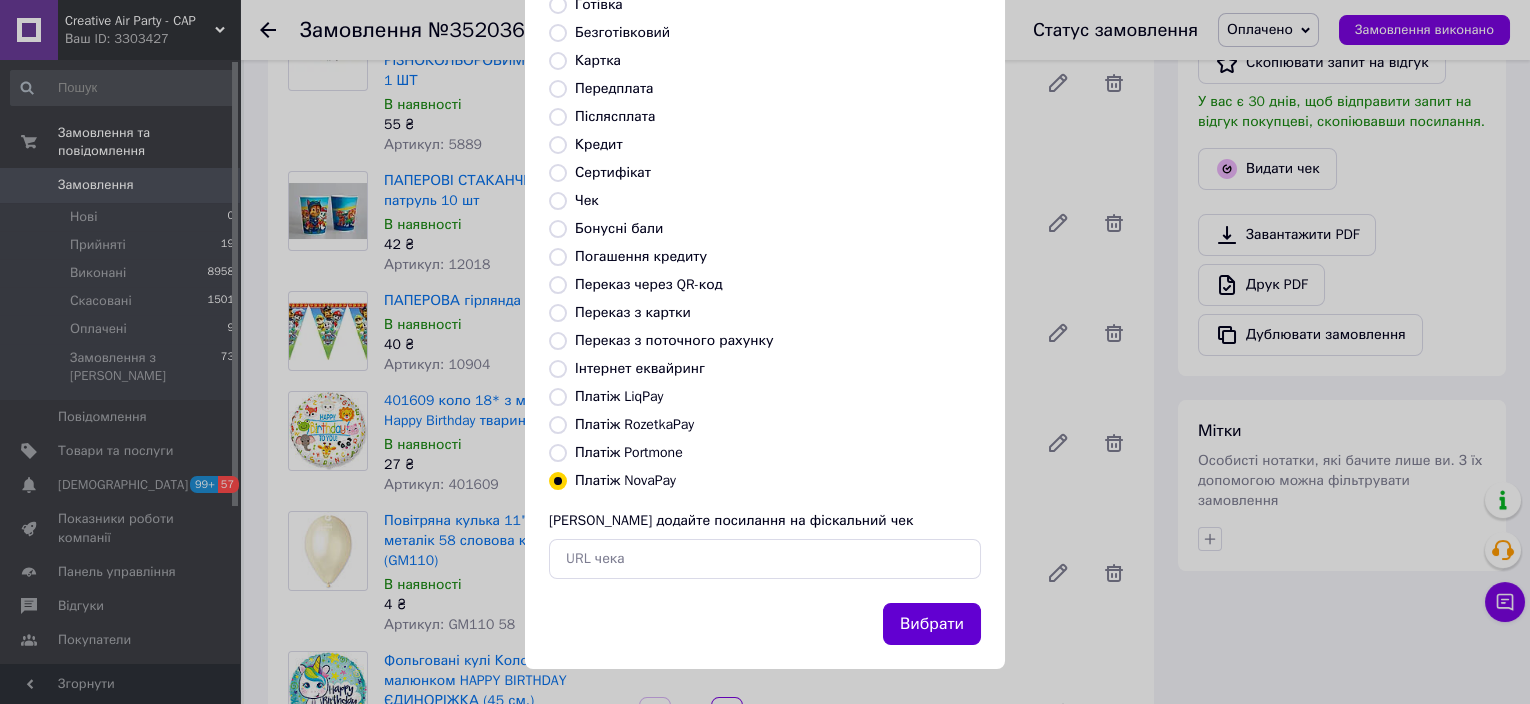 click on "Вибрати" at bounding box center (932, 624) 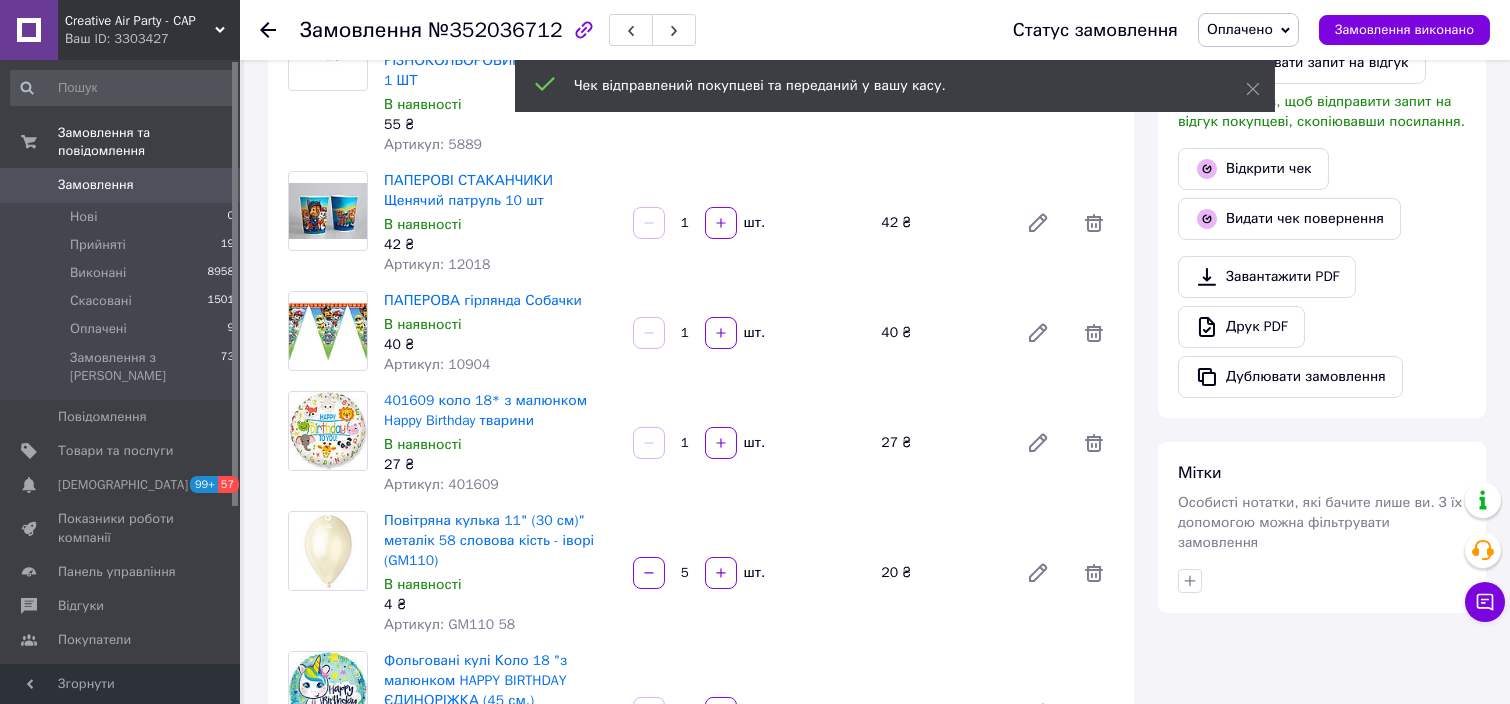 click 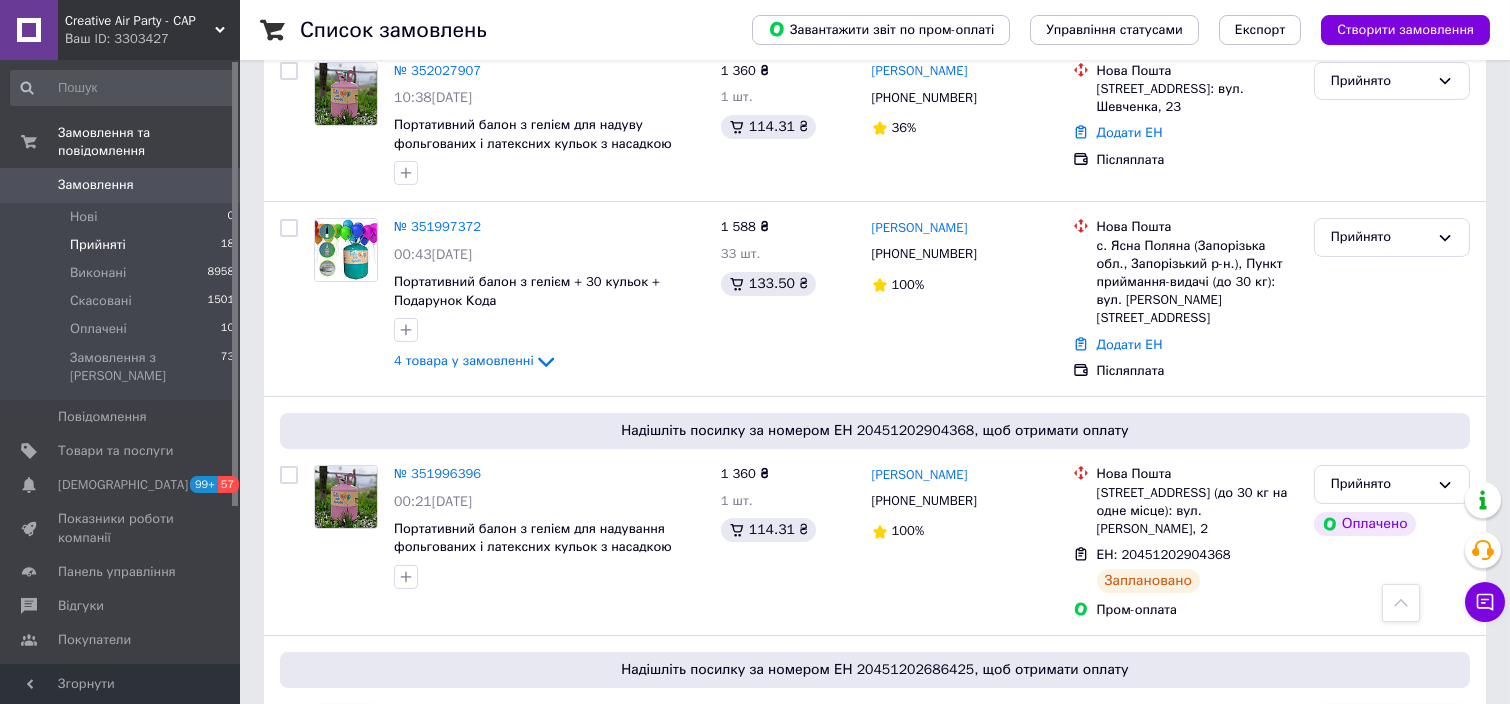 scroll, scrollTop: 1600, scrollLeft: 0, axis: vertical 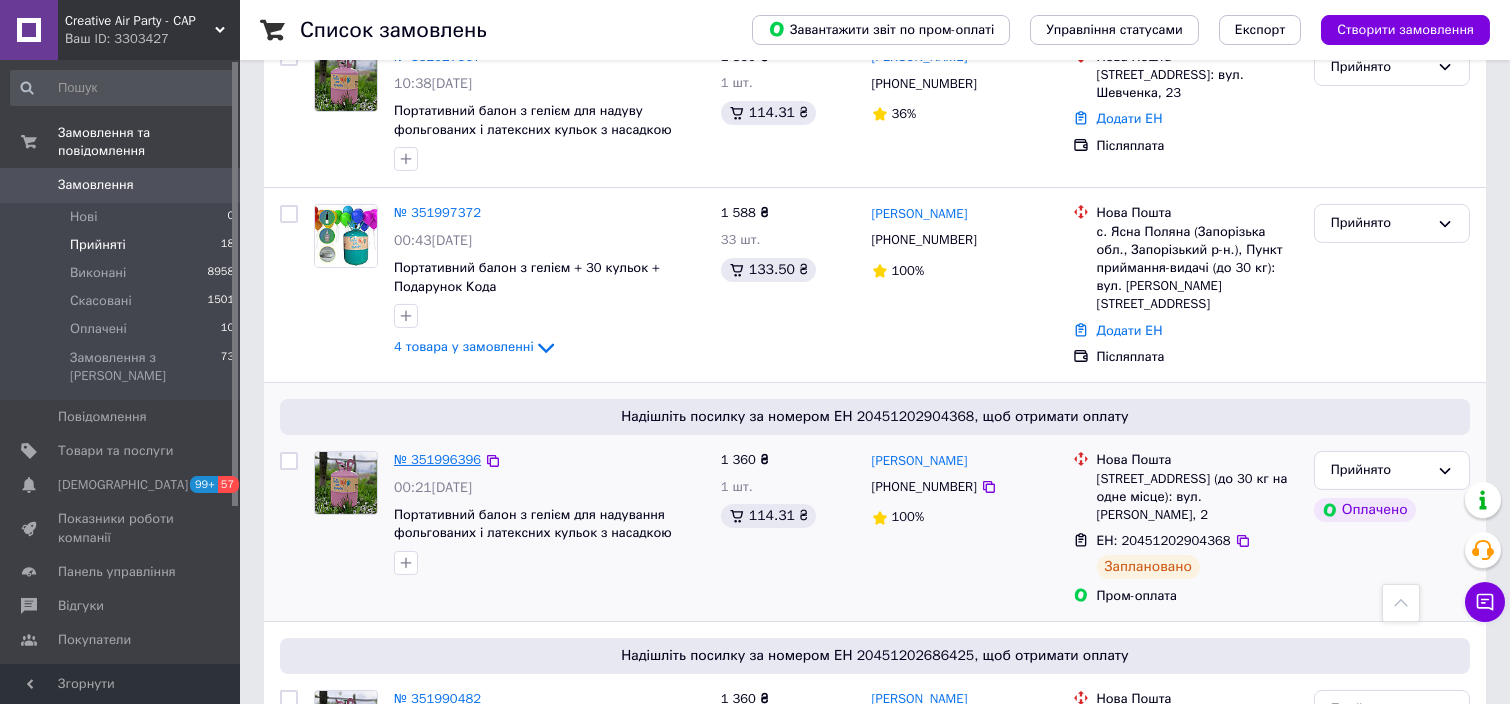 click on "№ 351996396" at bounding box center [437, 459] 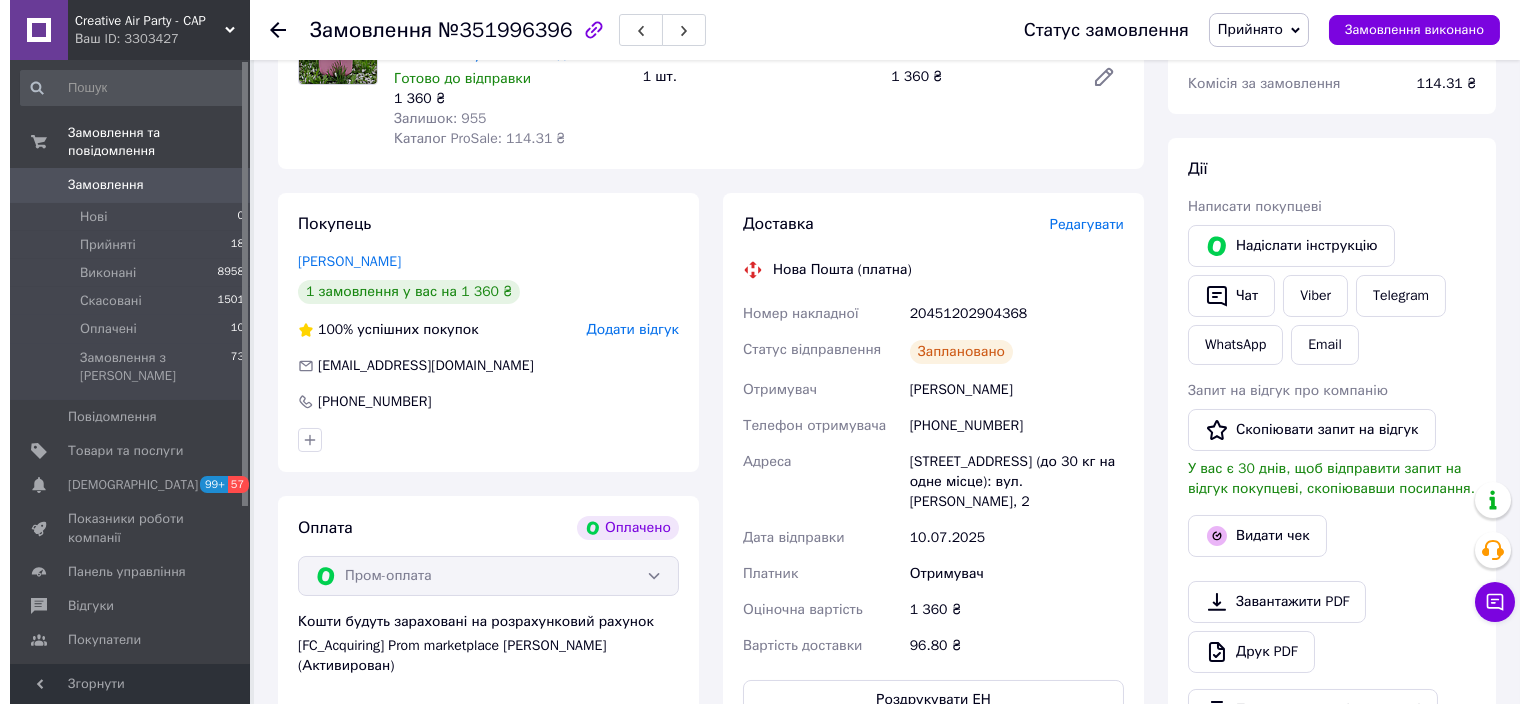 scroll, scrollTop: 287, scrollLeft: 0, axis: vertical 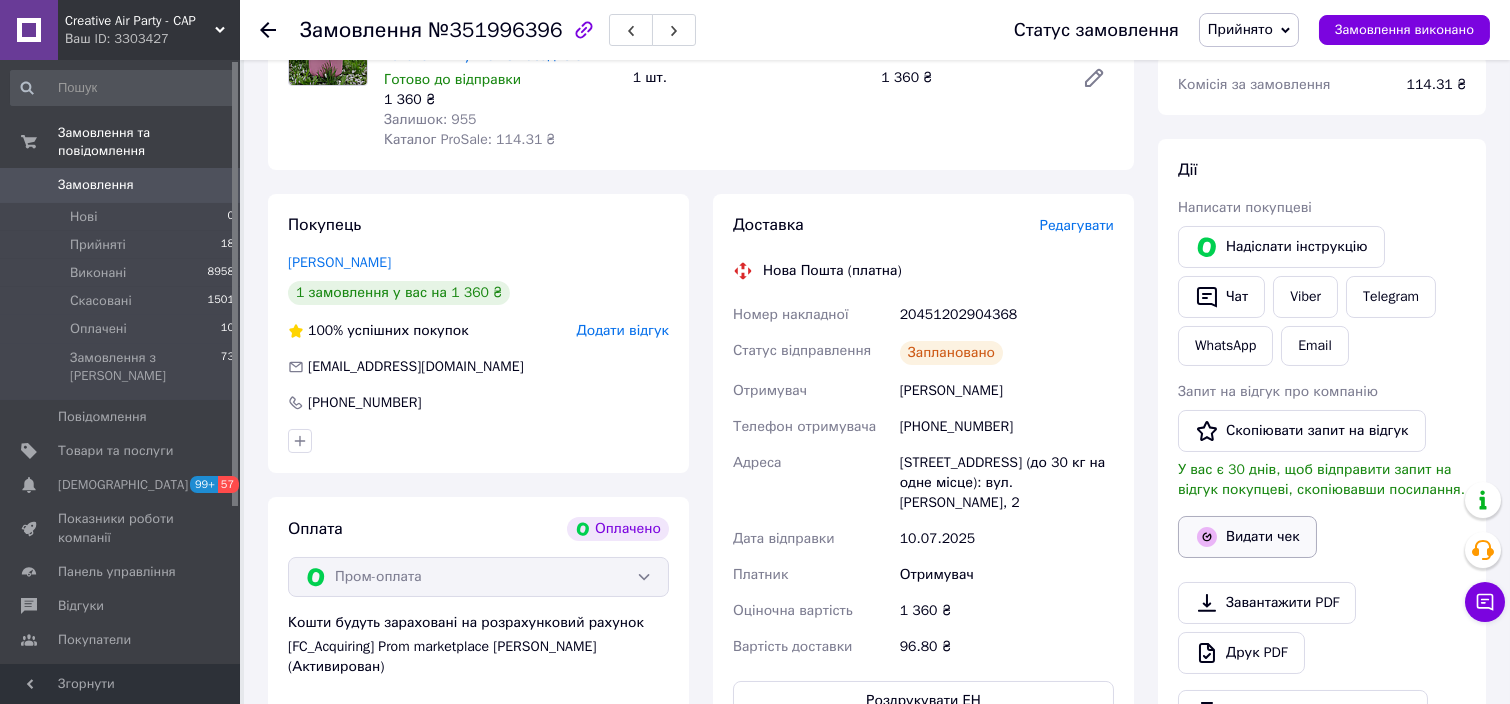 click on "Видати чек" at bounding box center (1247, 537) 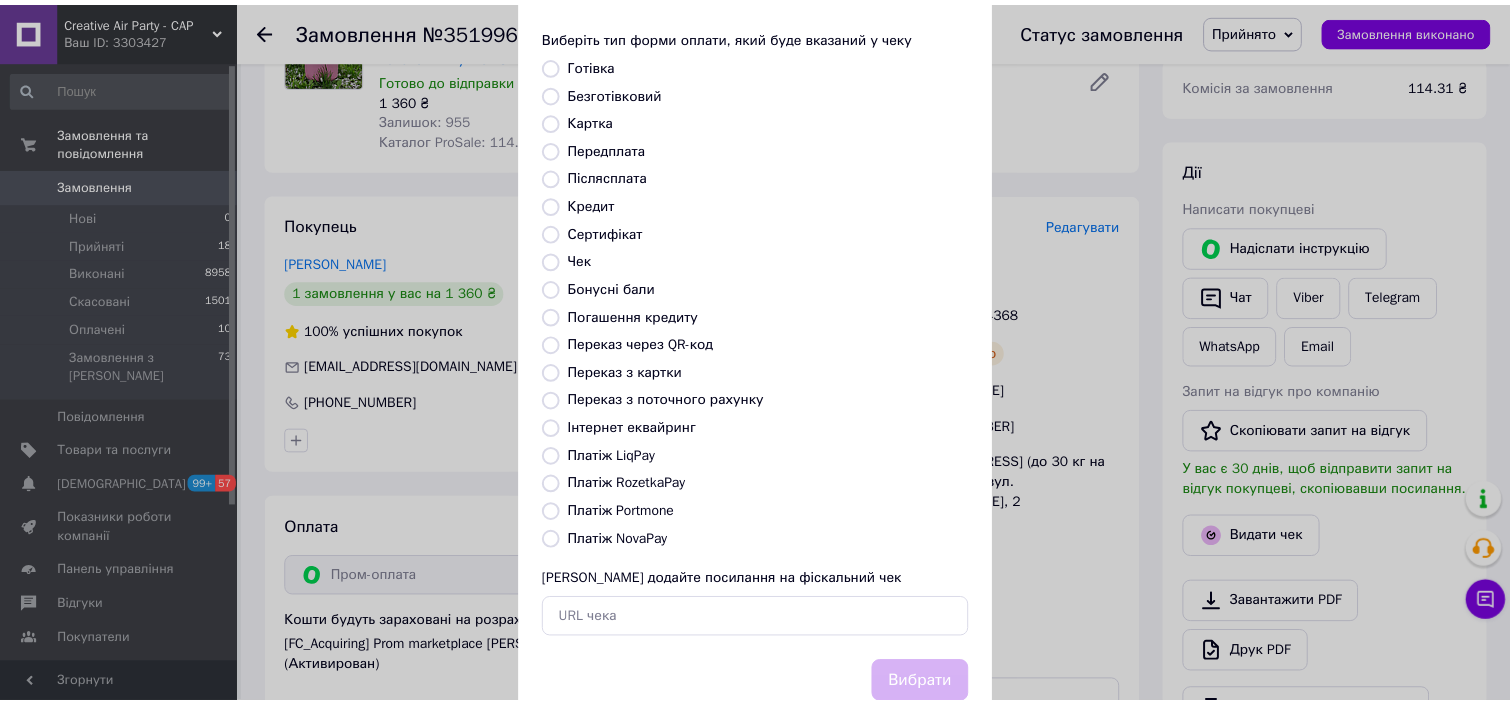 scroll, scrollTop: 133, scrollLeft: 0, axis: vertical 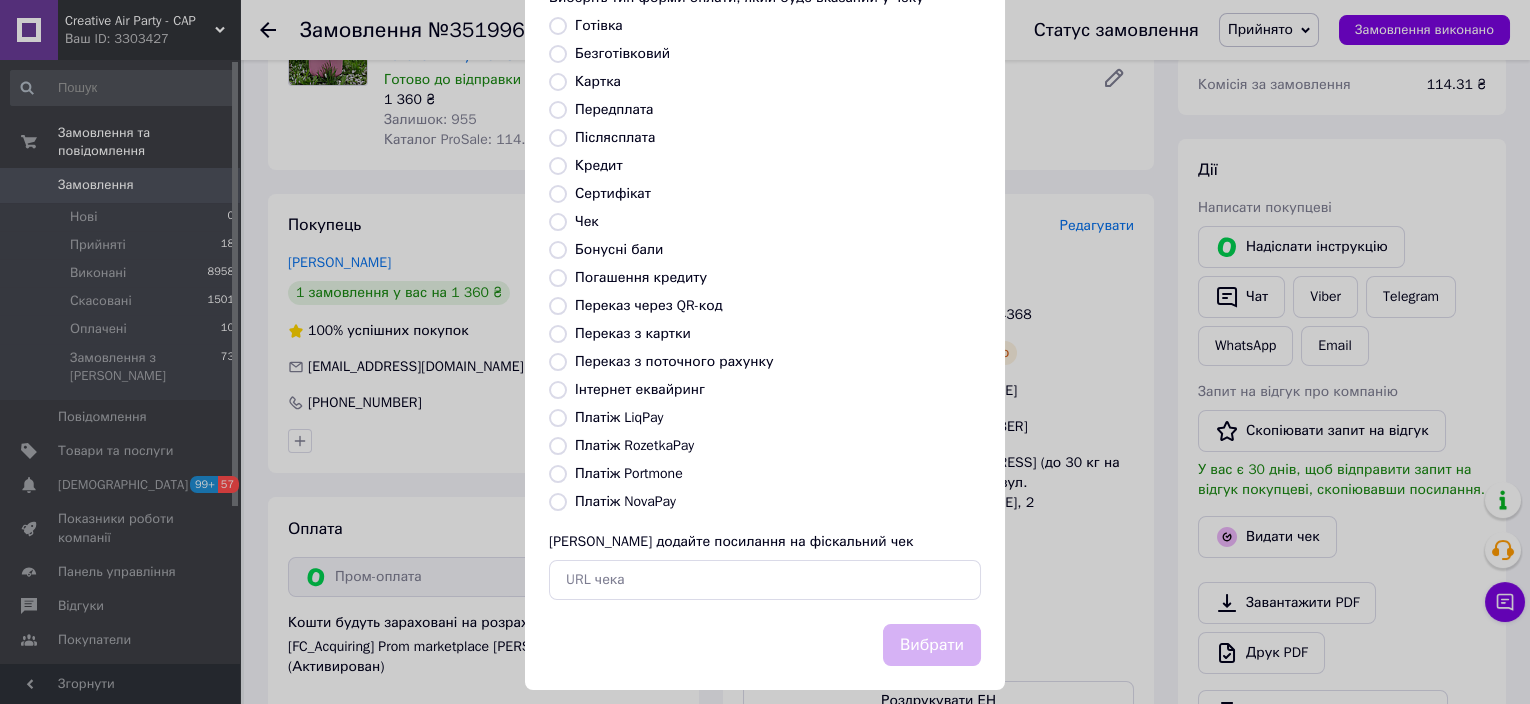 click on "Платіж RozetkaPay" at bounding box center (558, 446) 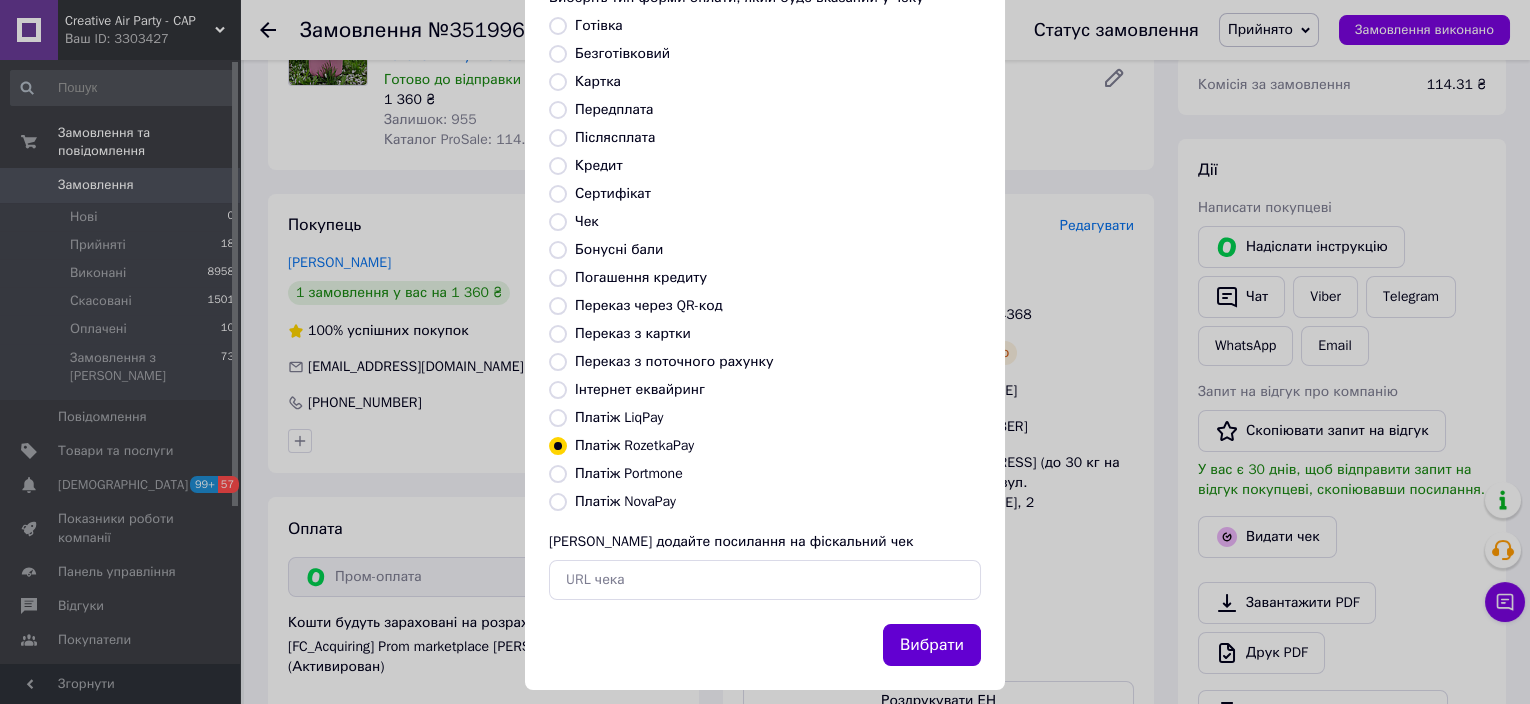 click on "Вибрати" at bounding box center [932, 645] 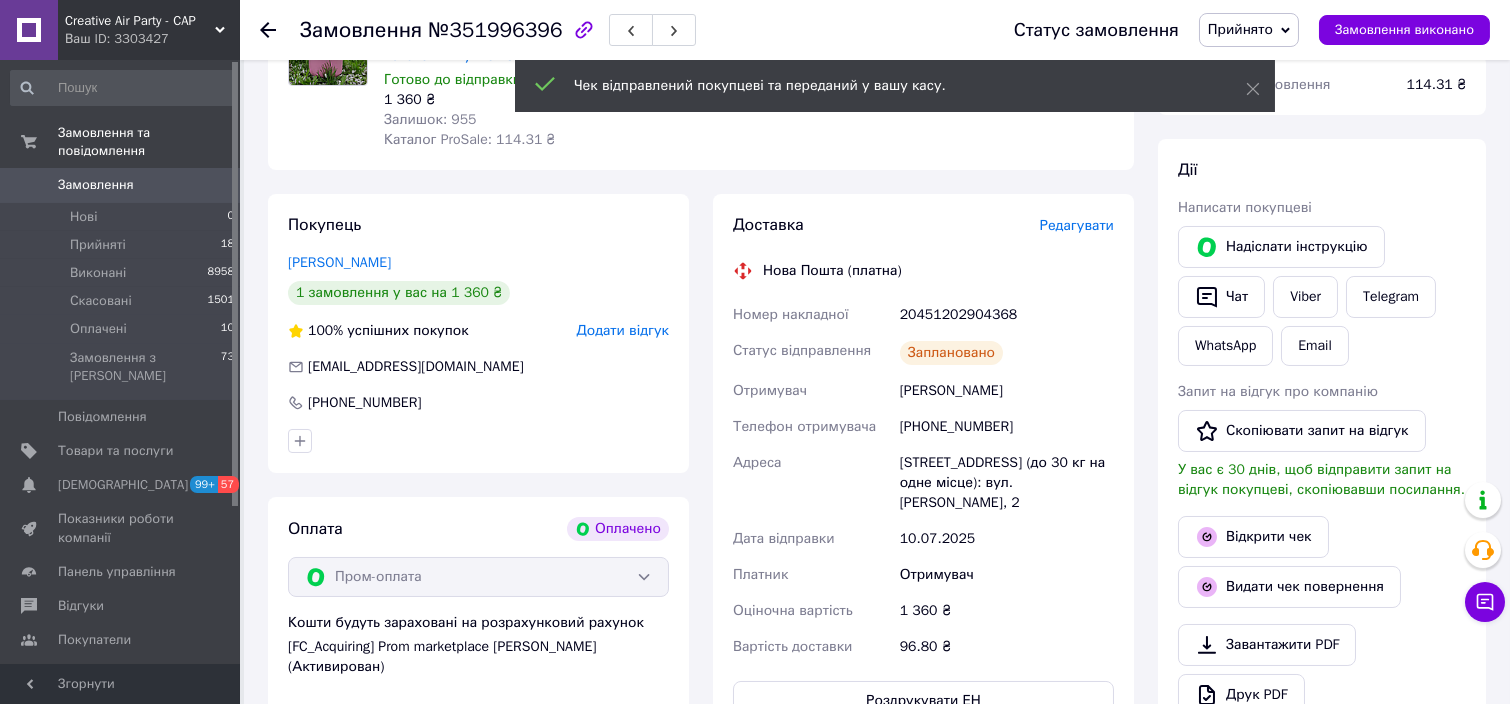 click 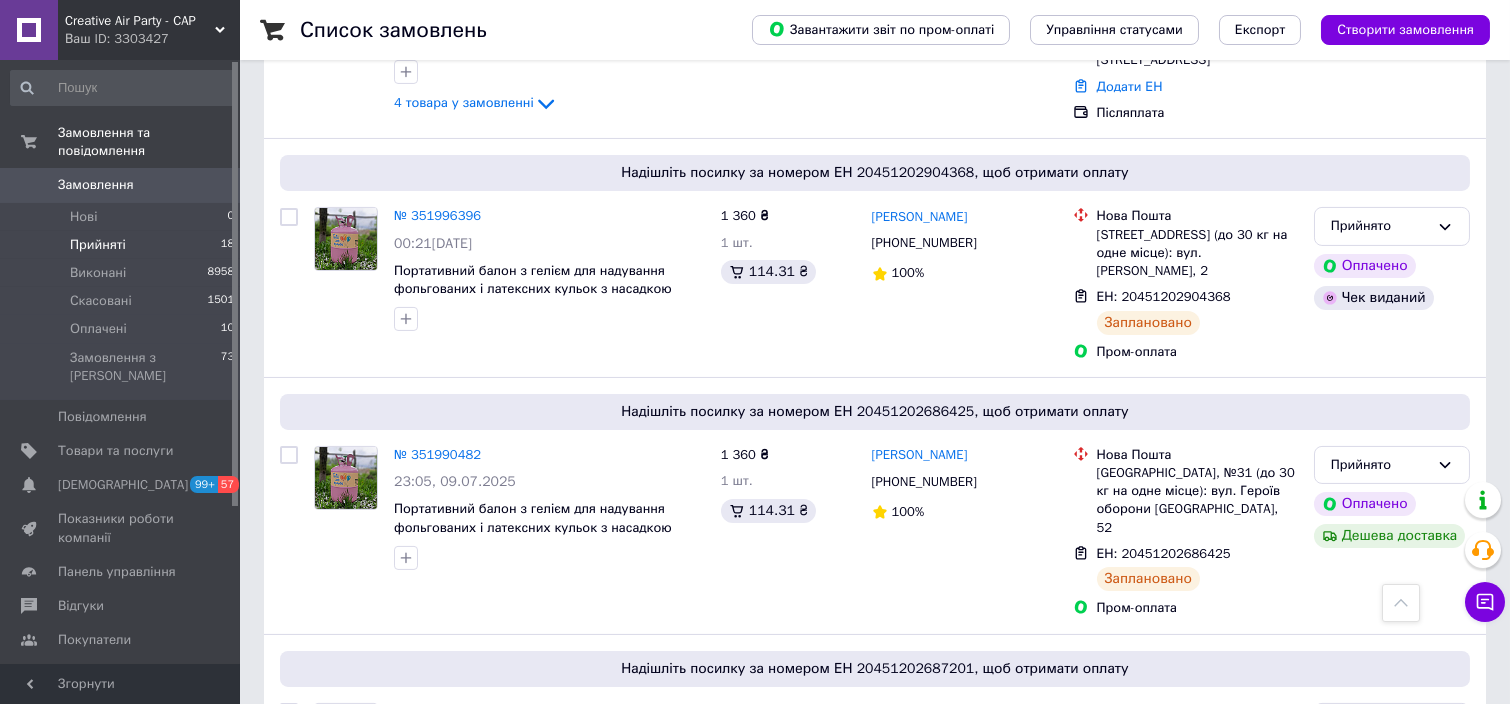 scroll, scrollTop: 1866, scrollLeft: 0, axis: vertical 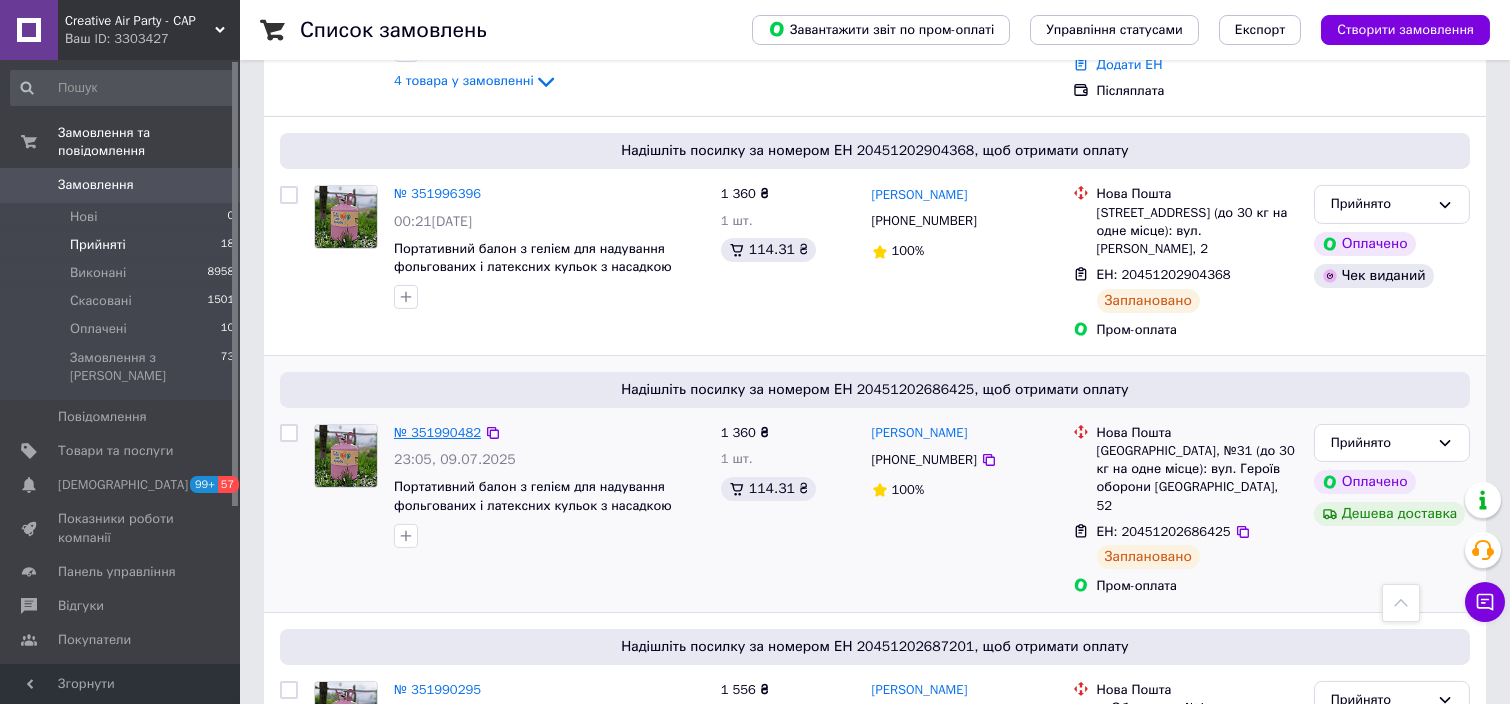 click on "№ 351990482" at bounding box center [437, 432] 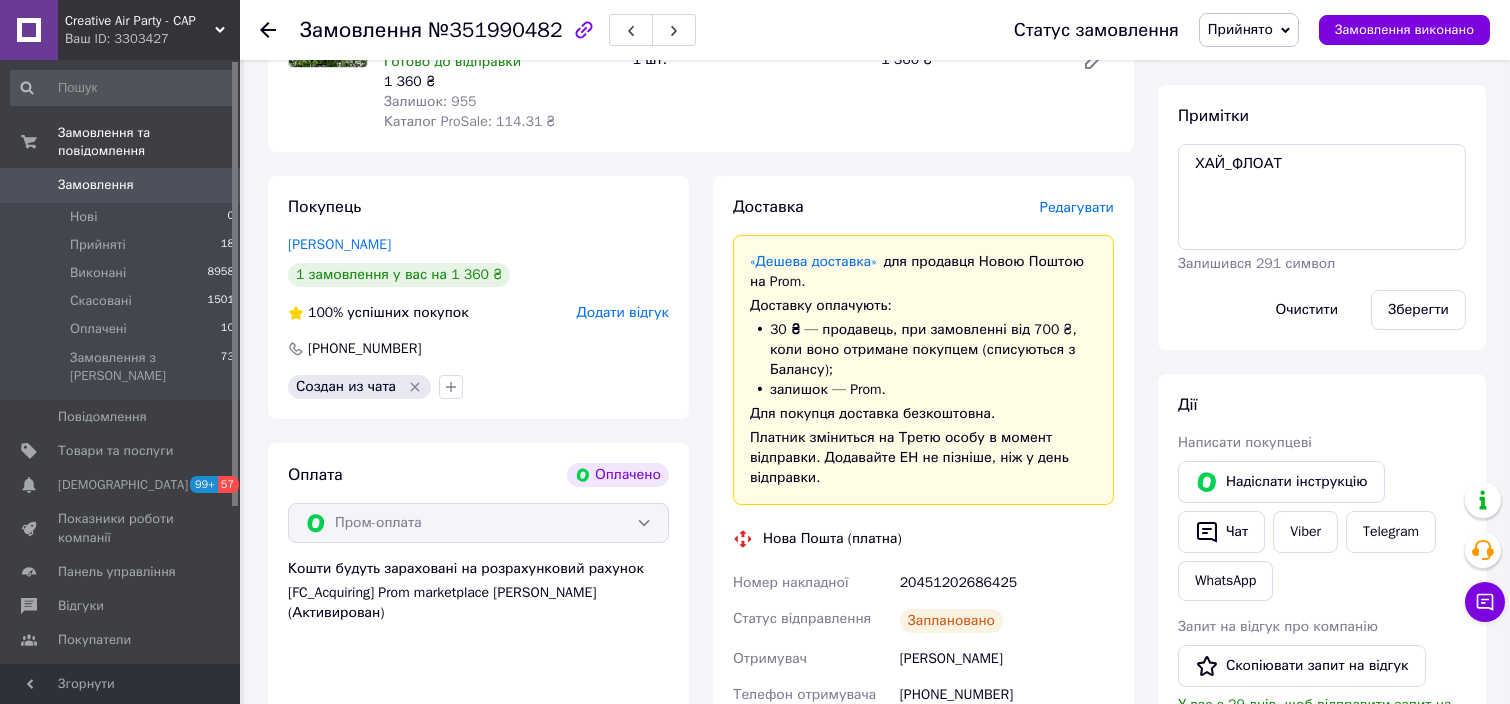 scroll, scrollTop: 266, scrollLeft: 0, axis: vertical 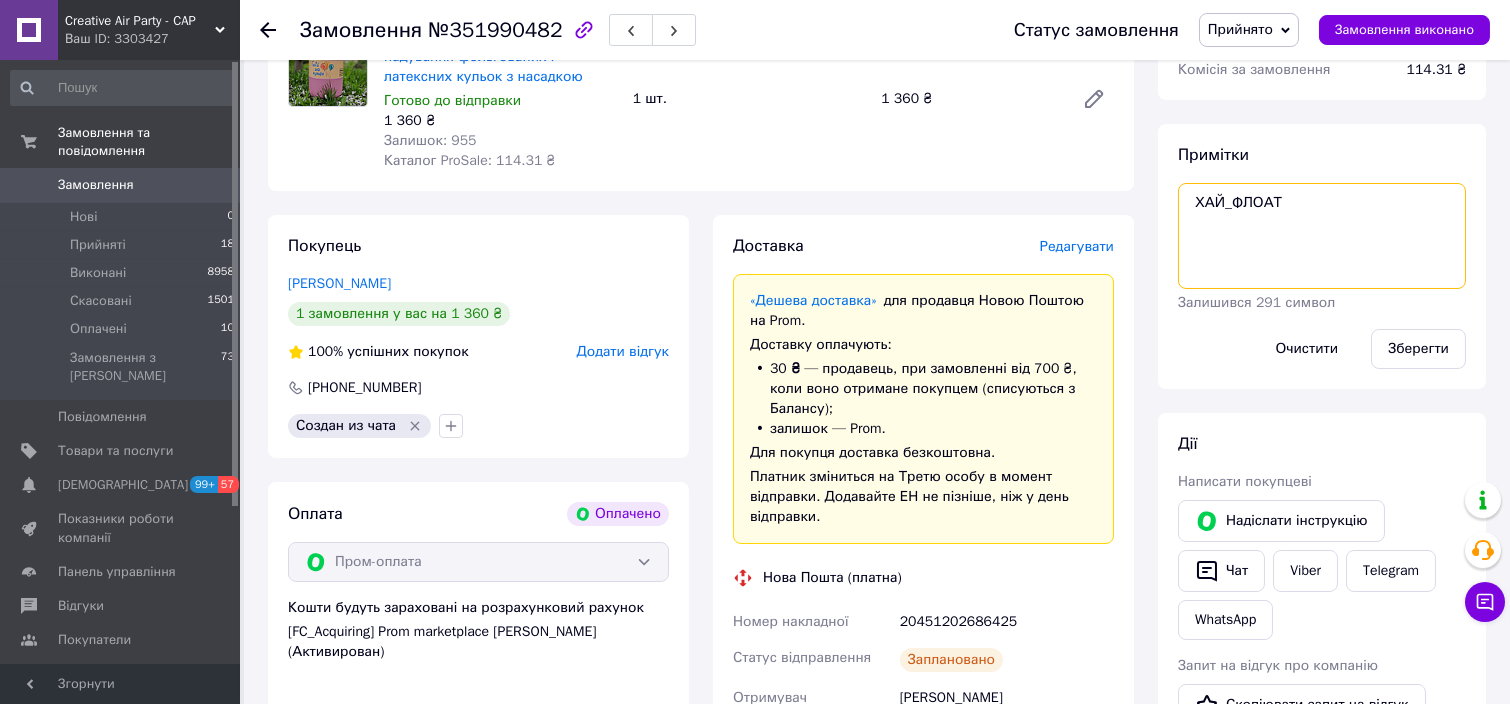 click on "ХАЙ_ФЛОАТ" at bounding box center (1322, 236) 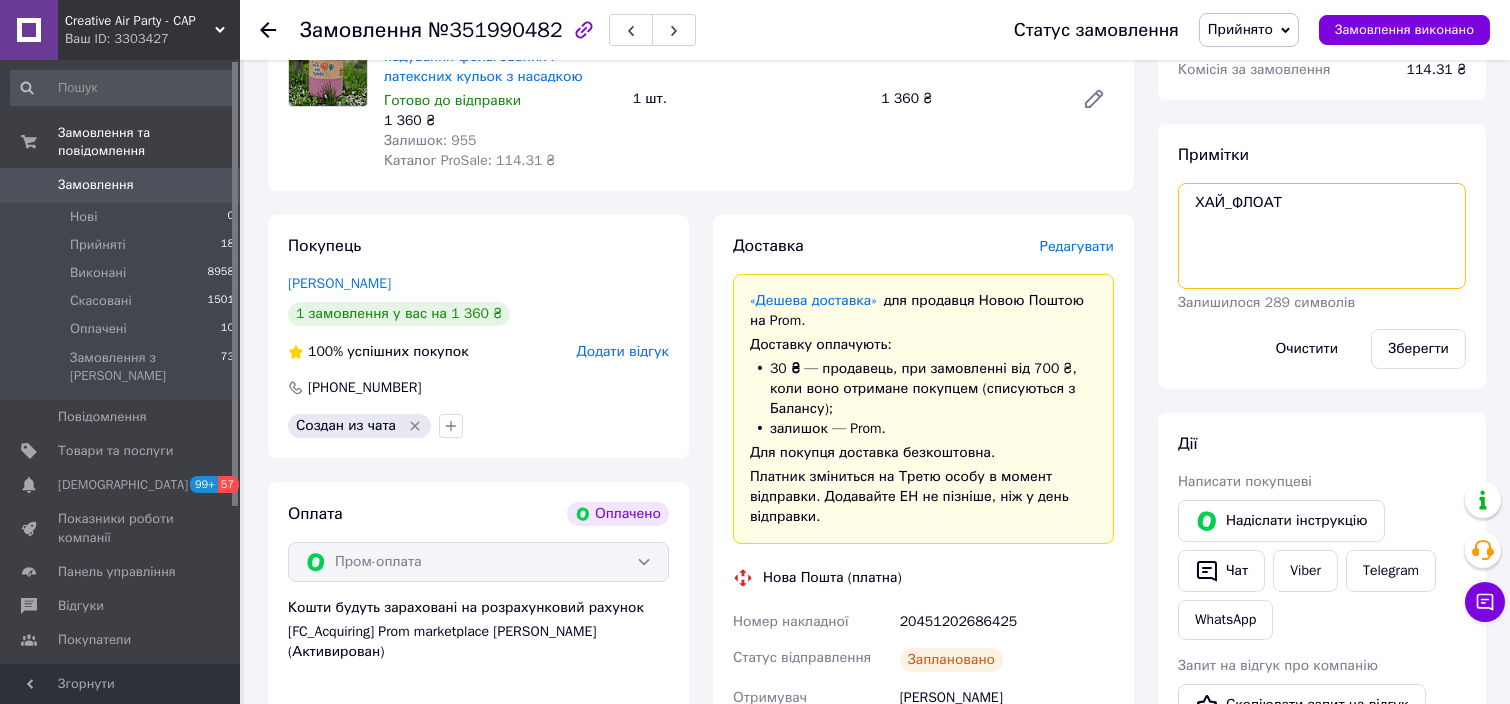 paste on "https://kasa.vchasno.ua/check-viewer/8VzE8VadTWI" 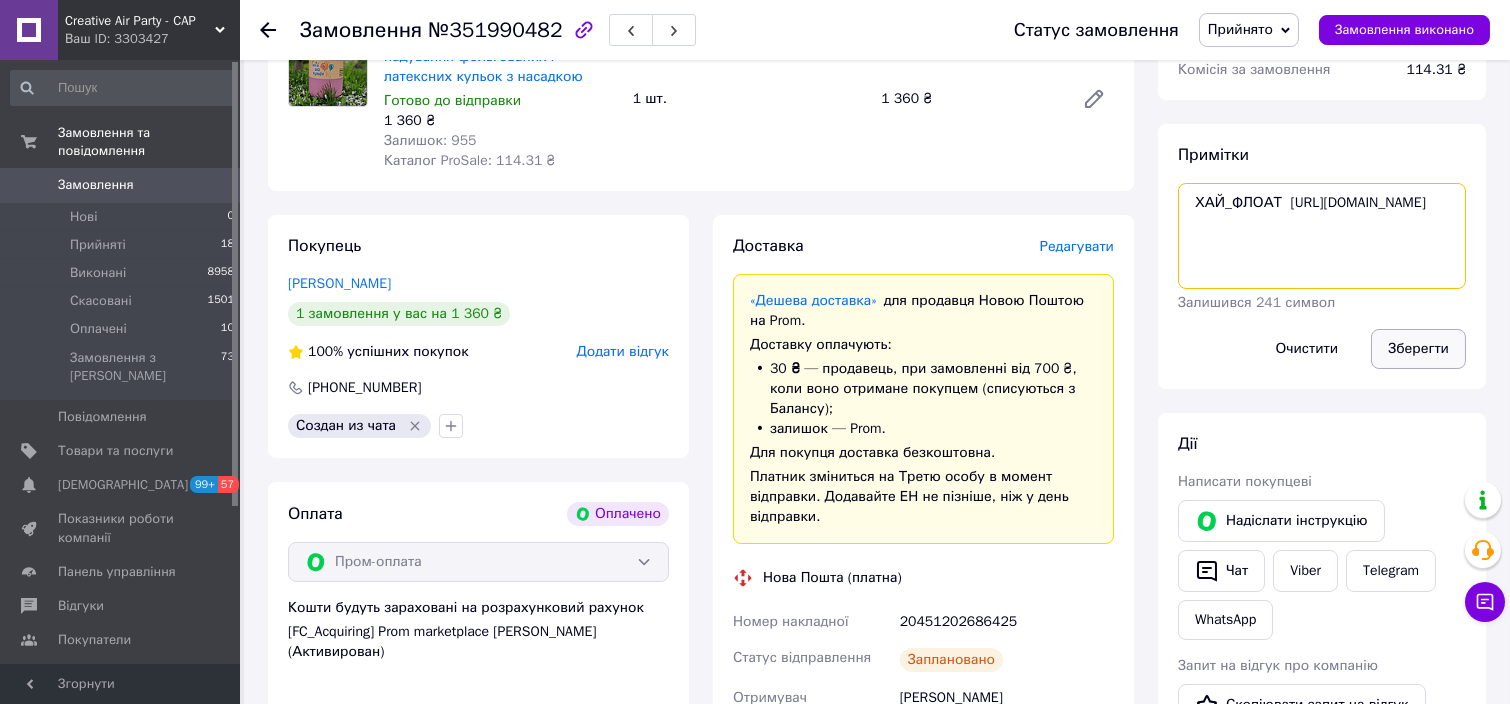 type on "ХАЙ_ФЛОАТ  https://kasa.vchasno.ua/check-viewer/8VzE8VadTWI" 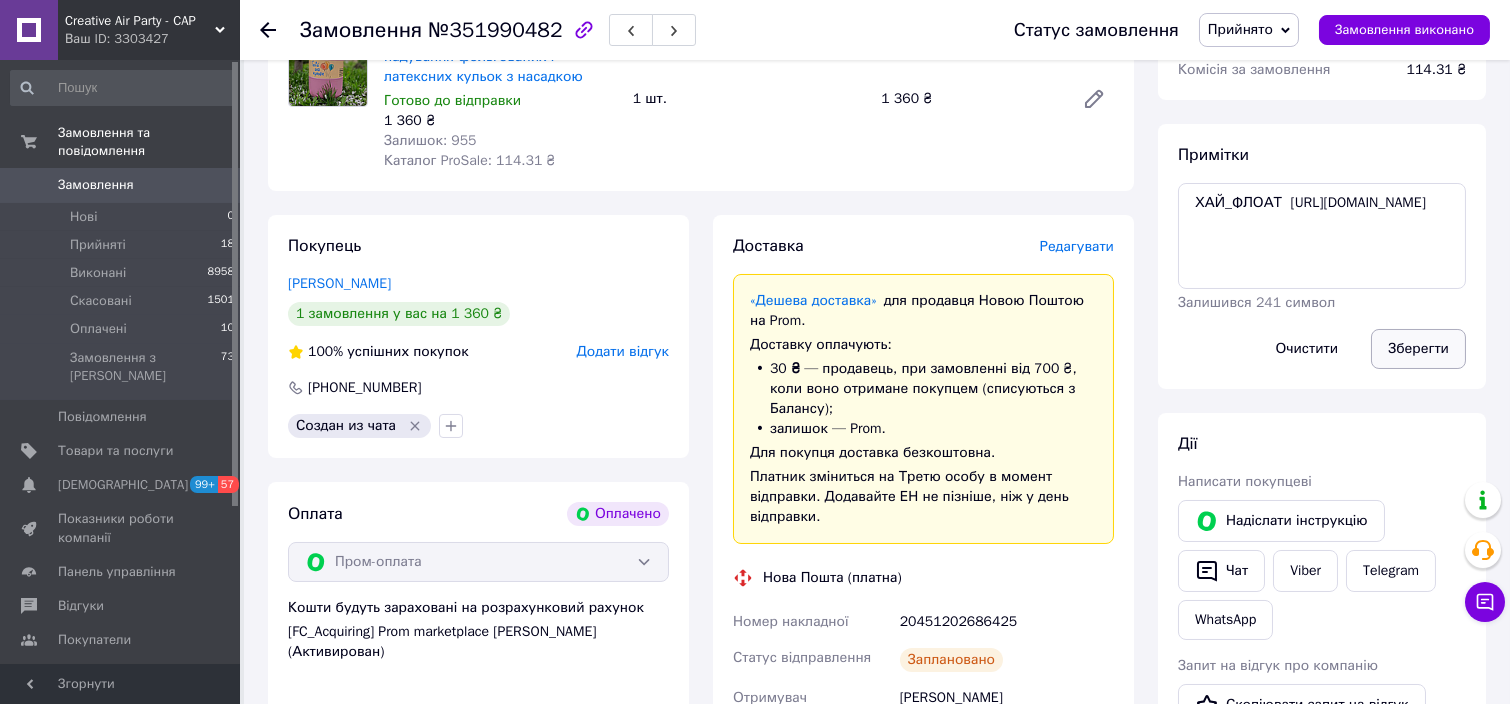 click on "Зберегти" at bounding box center [1418, 349] 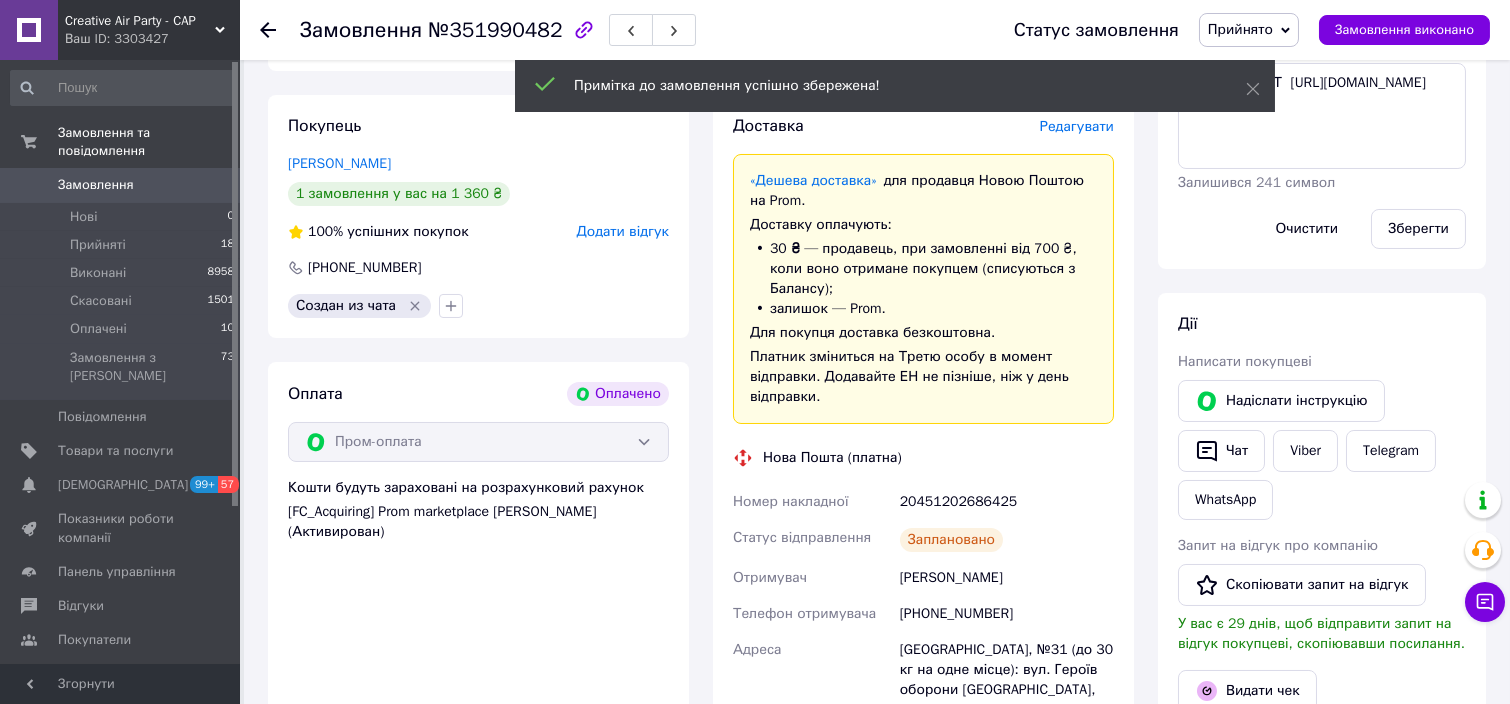 scroll, scrollTop: 533, scrollLeft: 0, axis: vertical 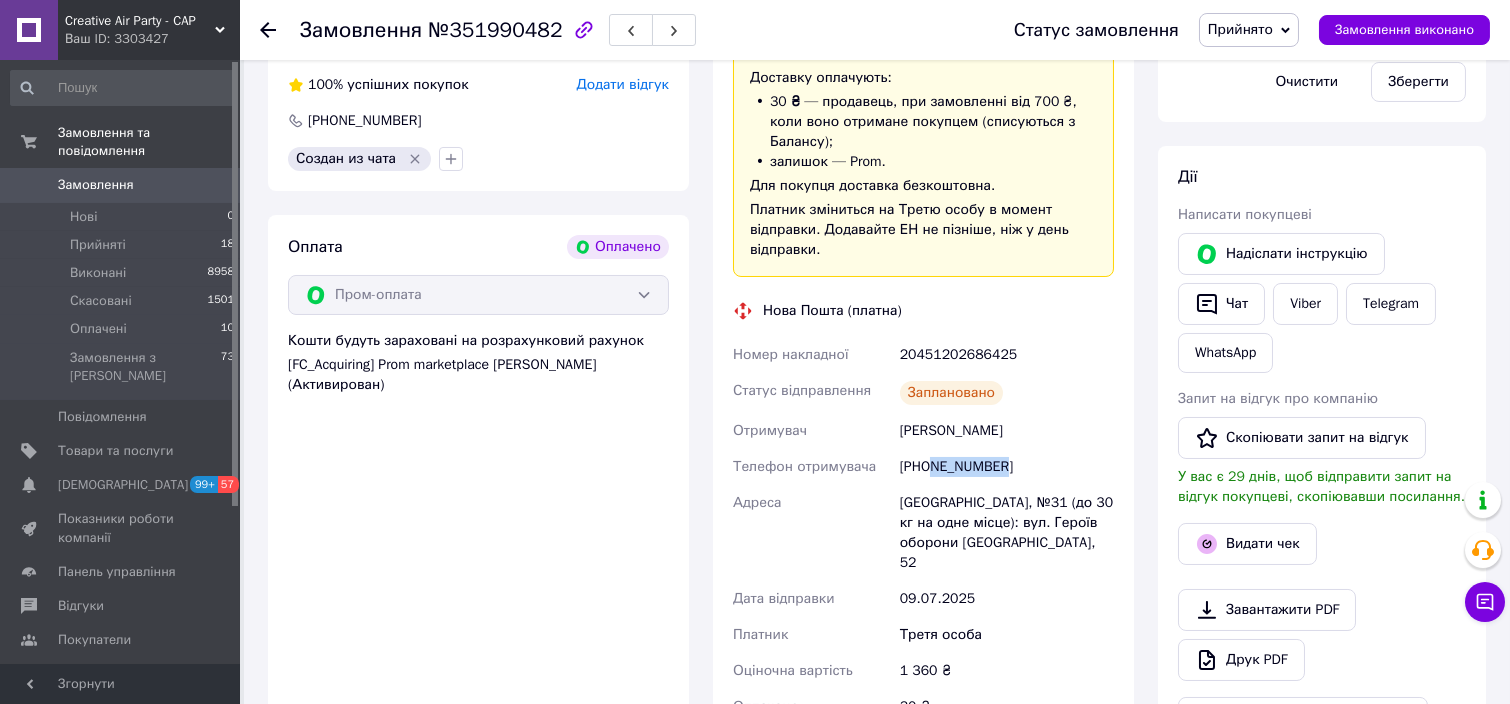 drag, startPoint x: 933, startPoint y: 467, endPoint x: 1002, endPoint y: 472, distance: 69.18092 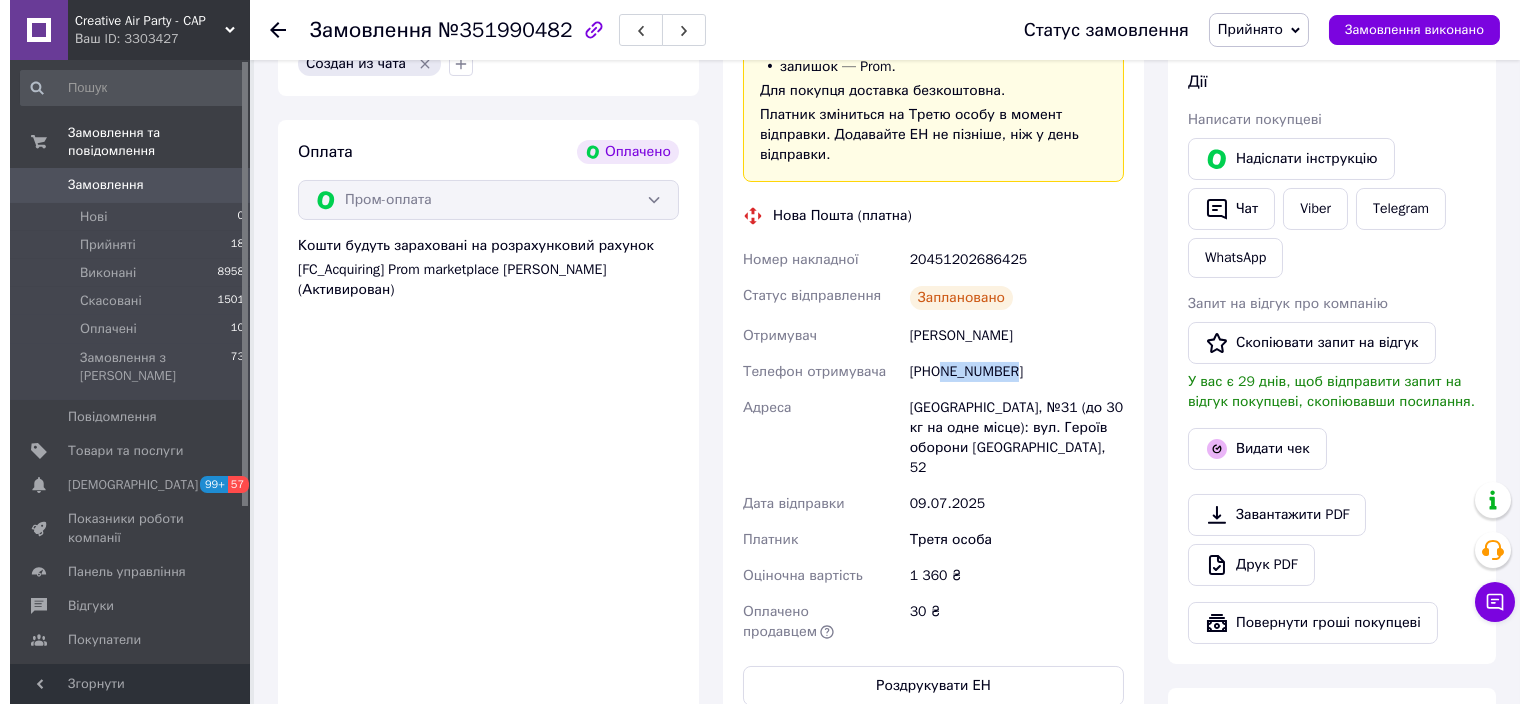 scroll, scrollTop: 667, scrollLeft: 0, axis: vertical 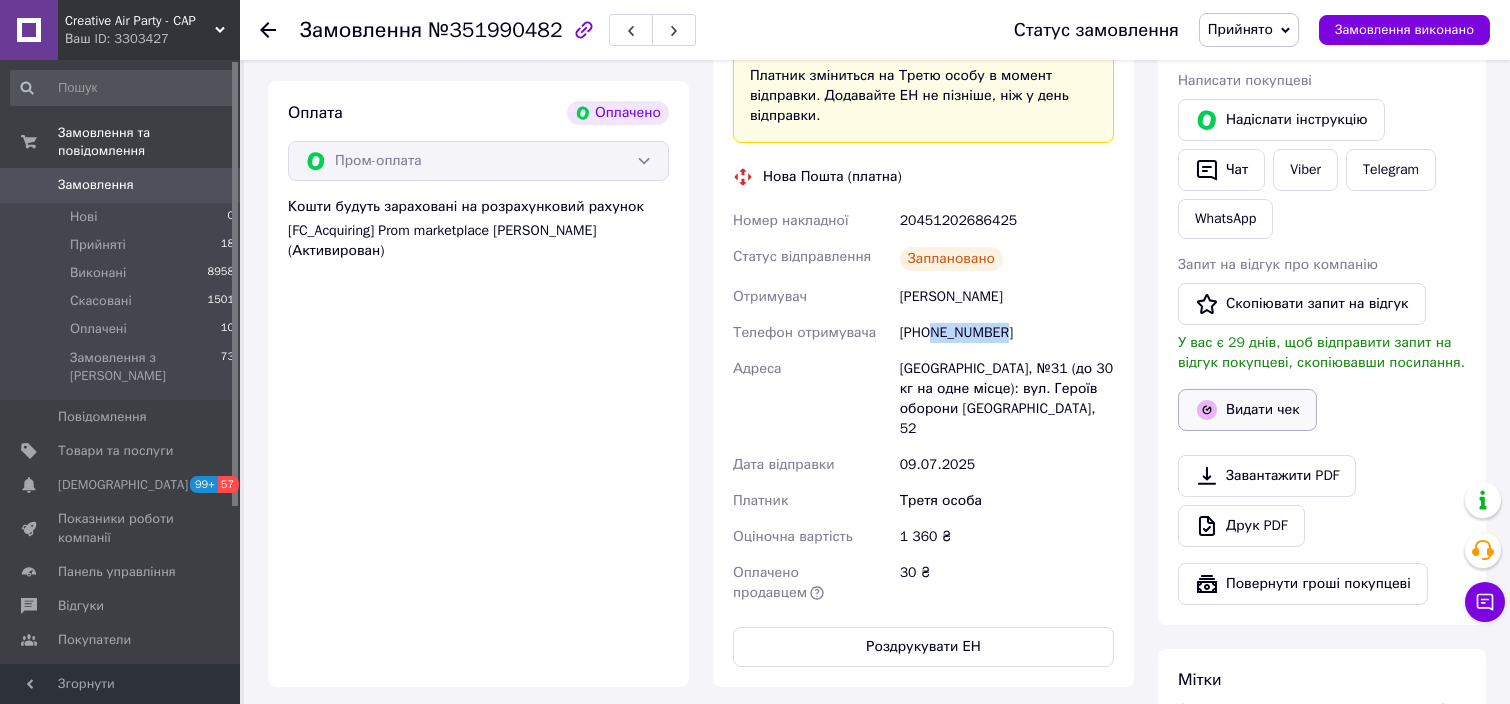 click on "Видати чек" at bounding box center [1247, 410] 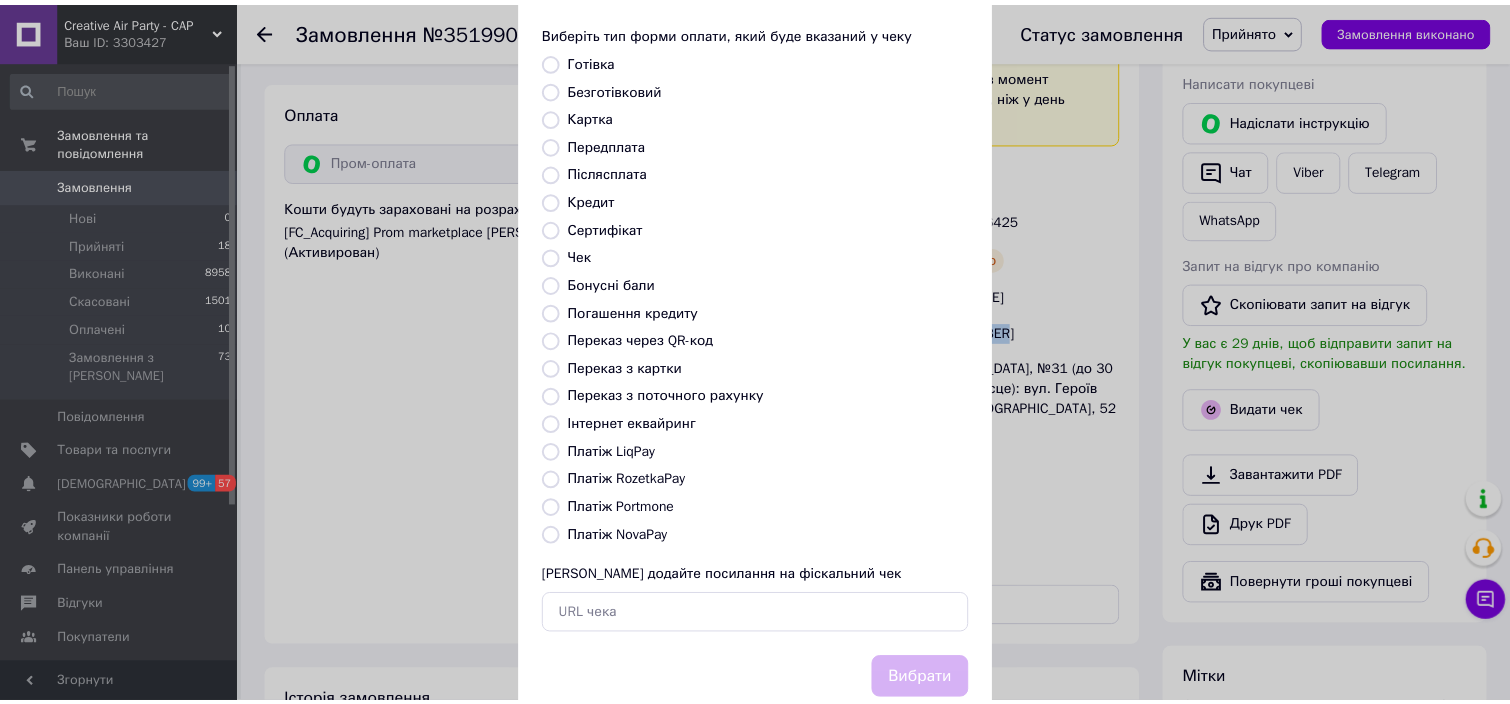 scroll, scrollTop: 154, scrollLeft: 0, axis: vertical 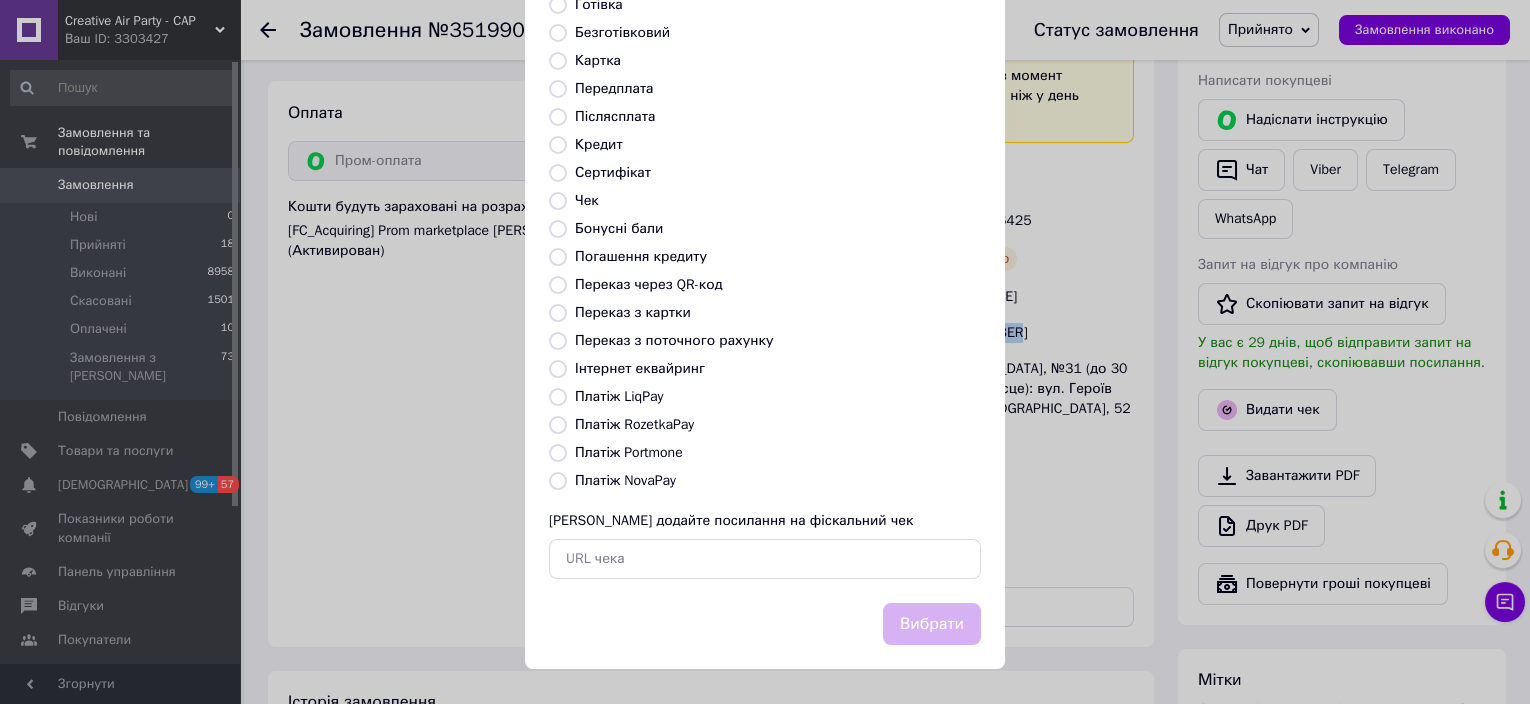 click on "Платіж RozetkaPay" at bounding box center [558, 425] 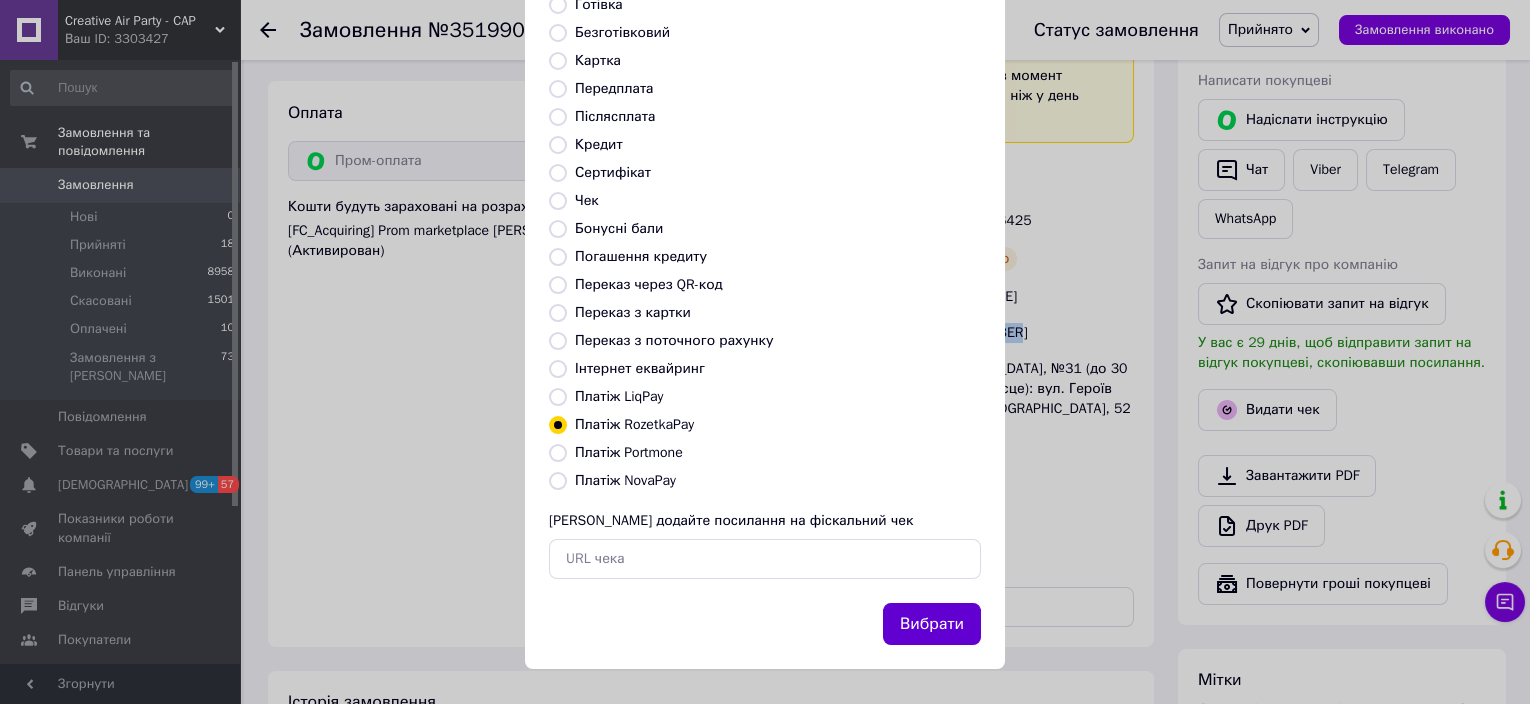 click on "Вибрати" at bounding box center (932, 624) 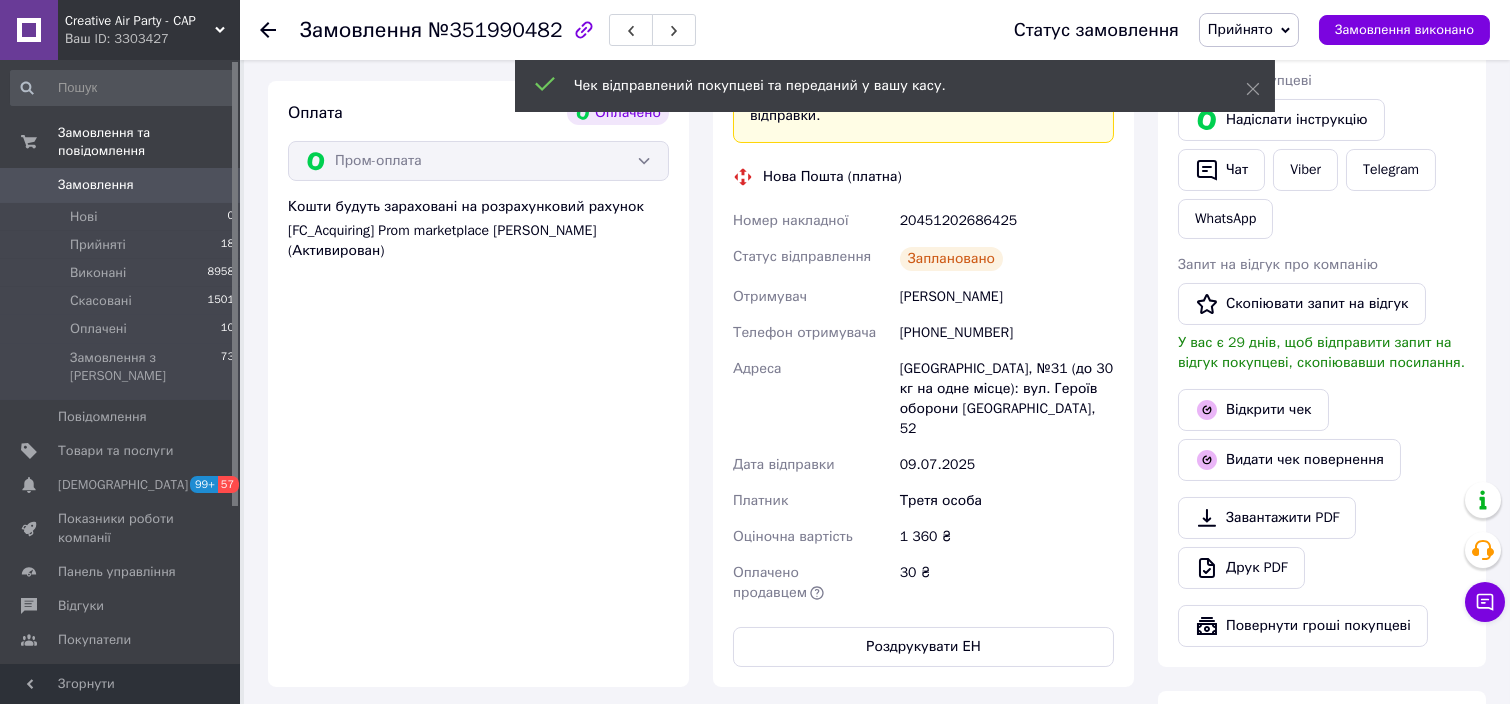 click at bounding box center [280, 30] 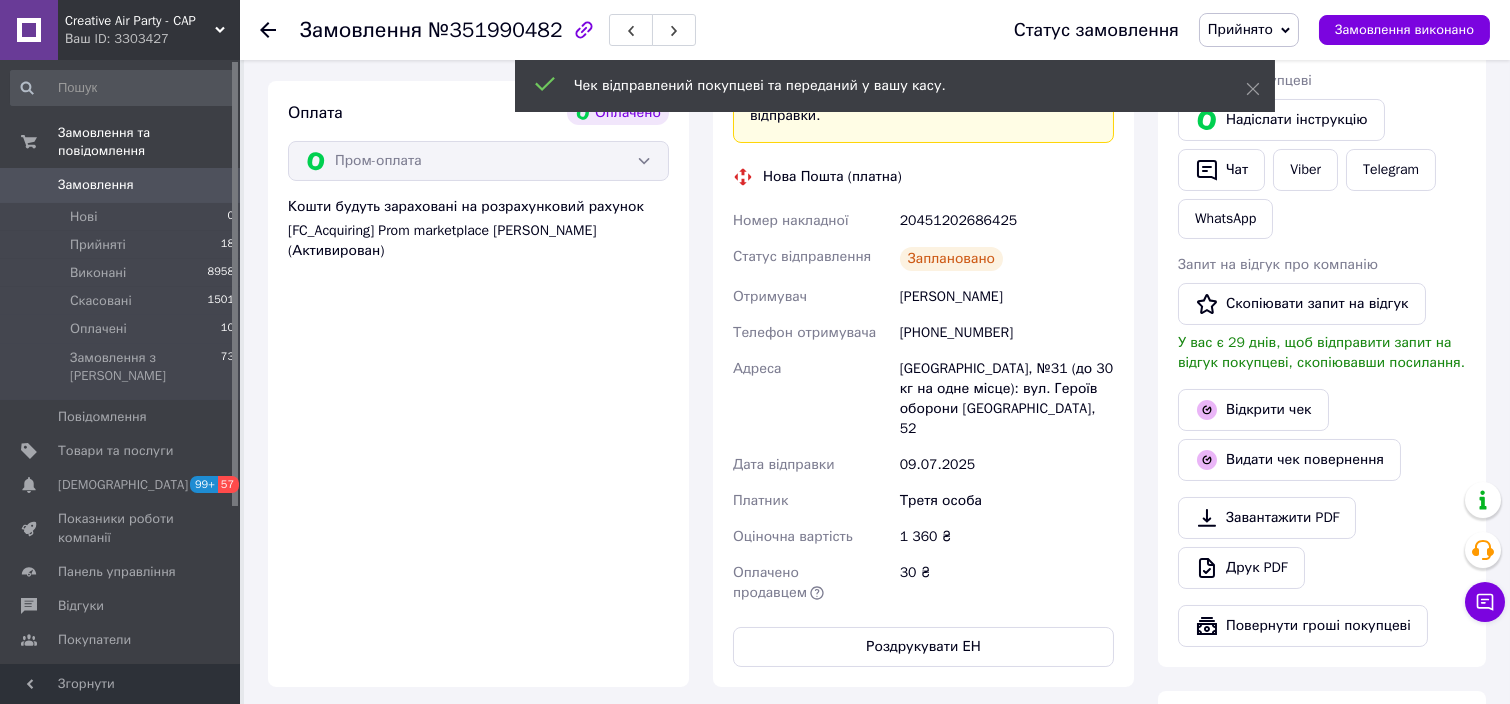 click at bounding box center (280, 30) 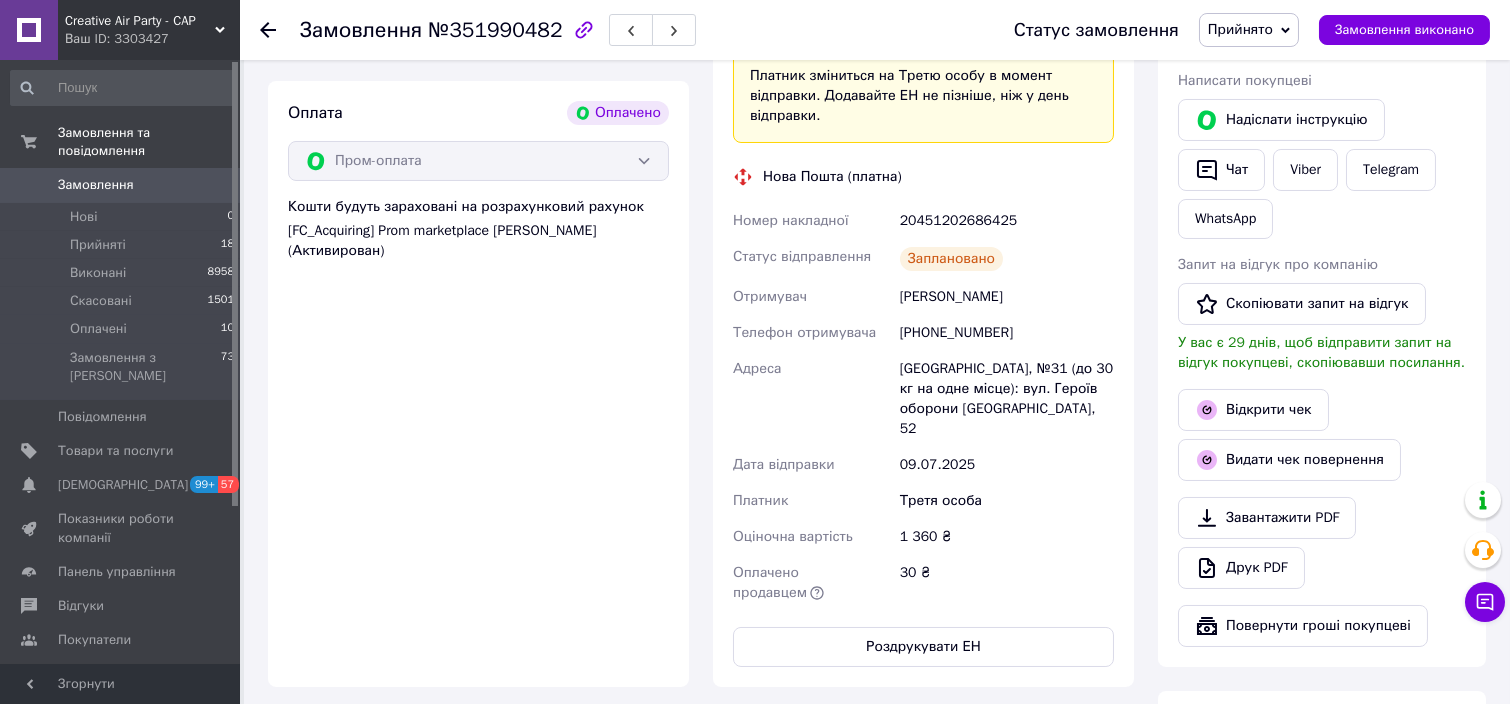 click 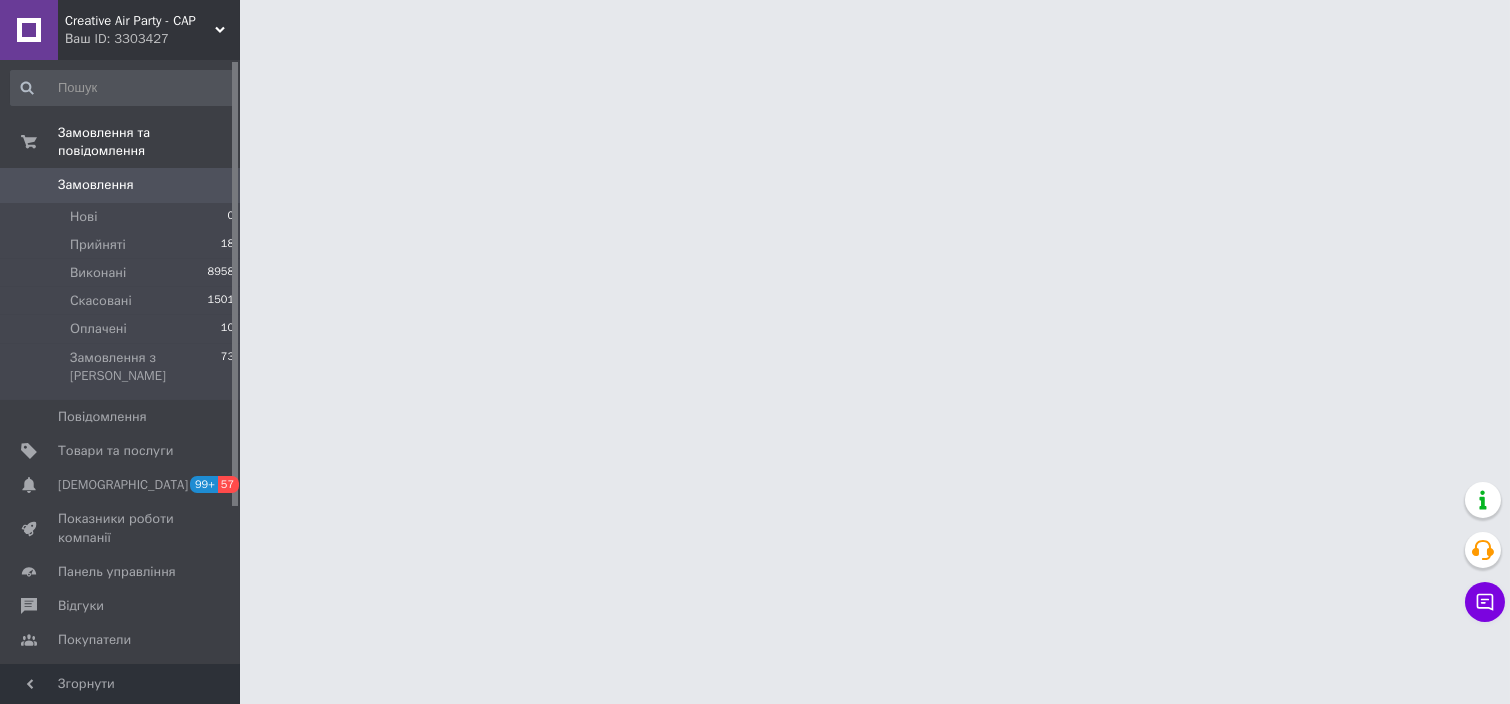 scroll, scrollTop: 0, scrollLeft: 0, axis: both 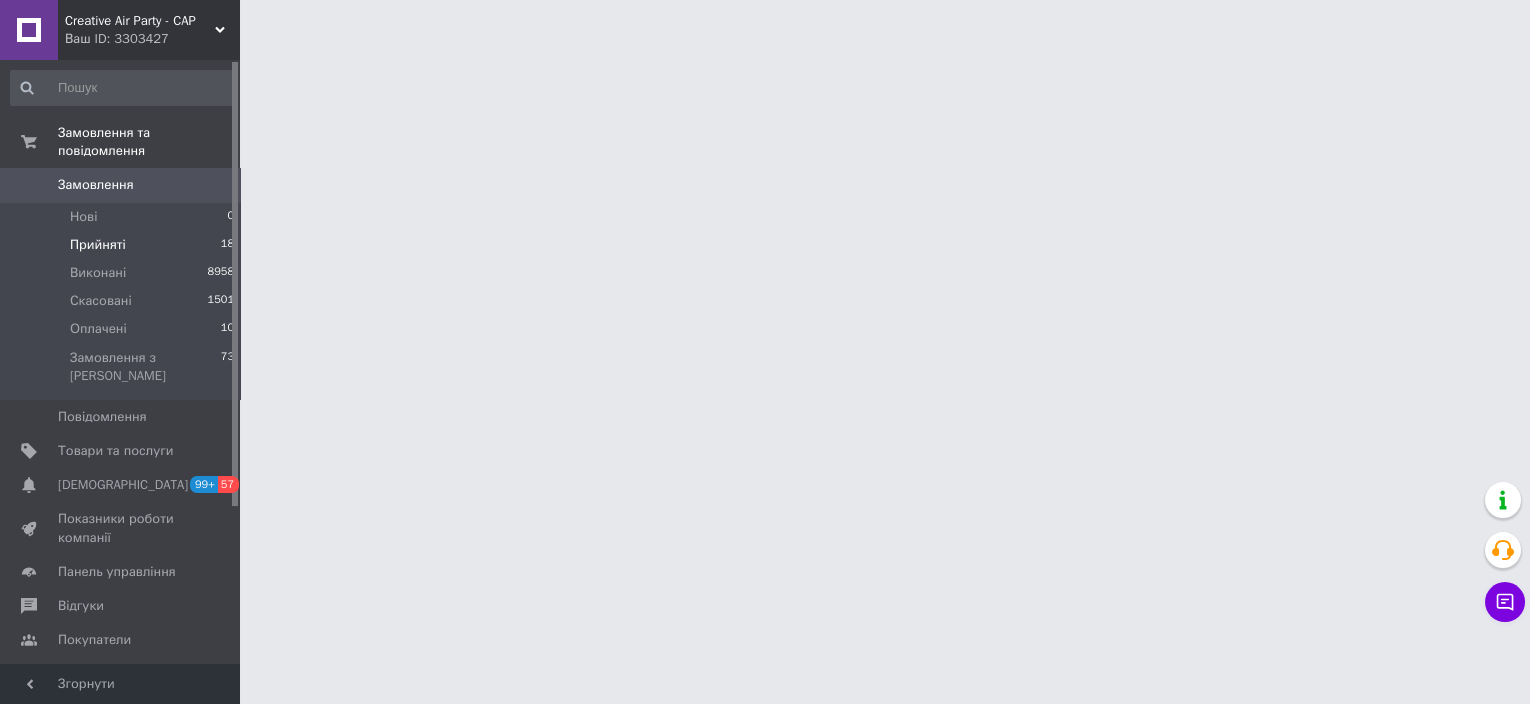 click on "Прийняті" at bounding box center [98, 245] 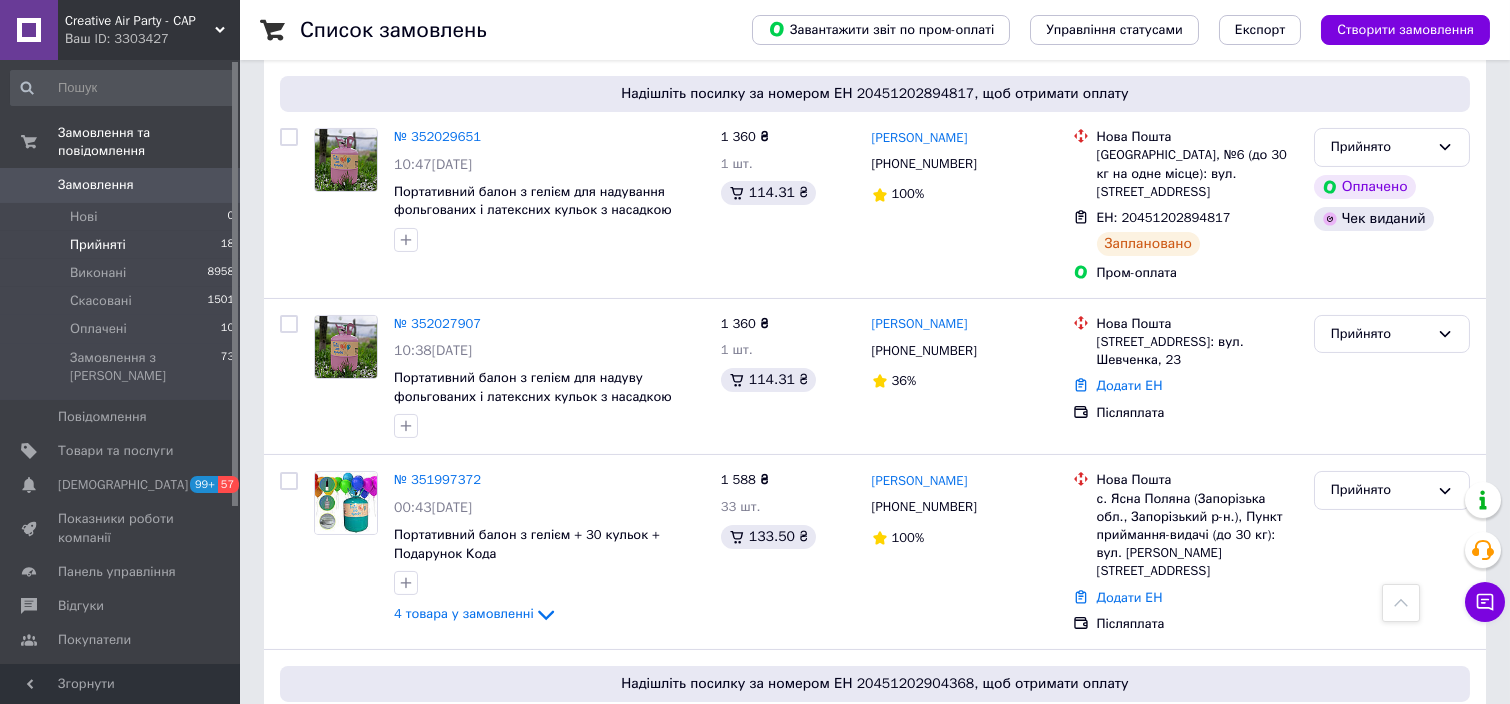 scroll, scrollTop: 1467, scrollLeft: 0, axis: vertical 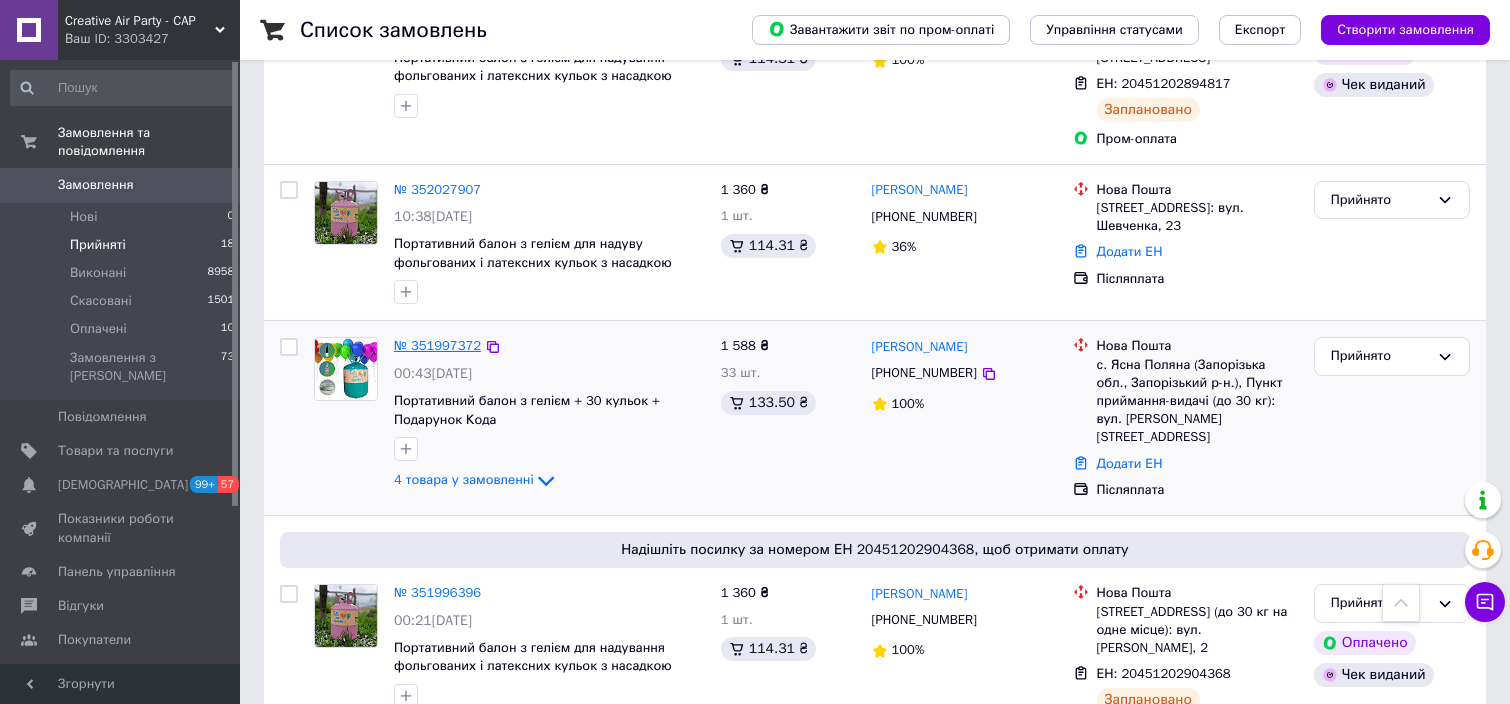 click on "№ 351997372" at bounding box center [437, 345] 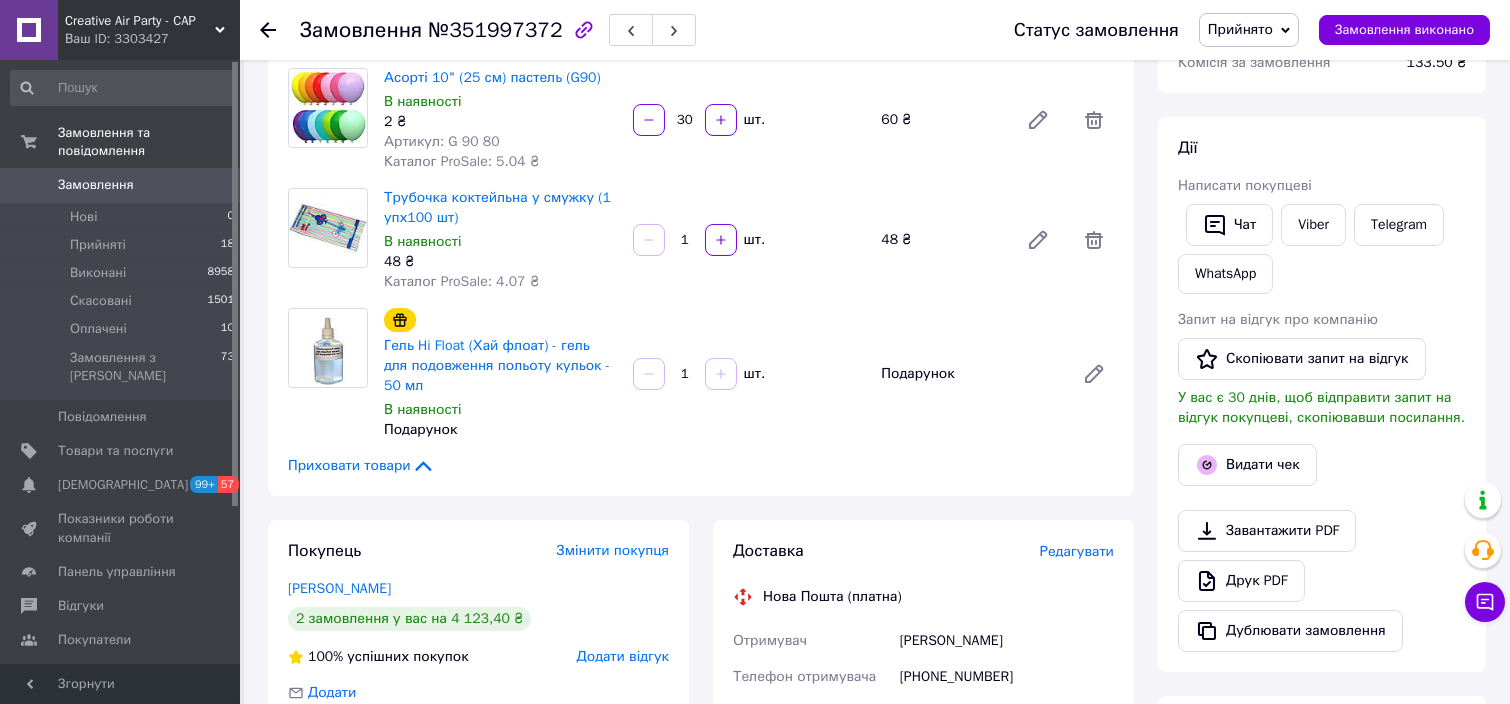 scroll, scrollTop: 286, scrollLeft: 0, axis: vertical 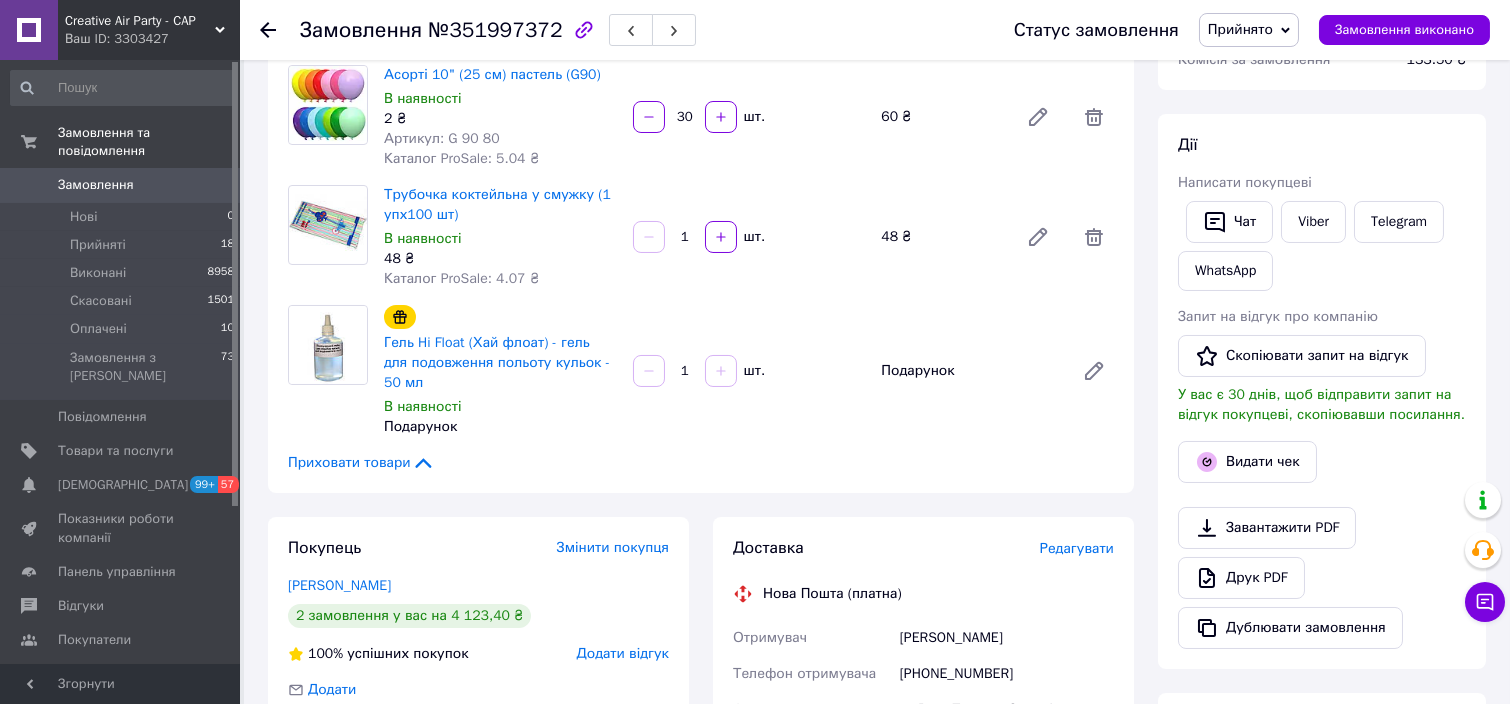 click at bounding box center (268, 30) 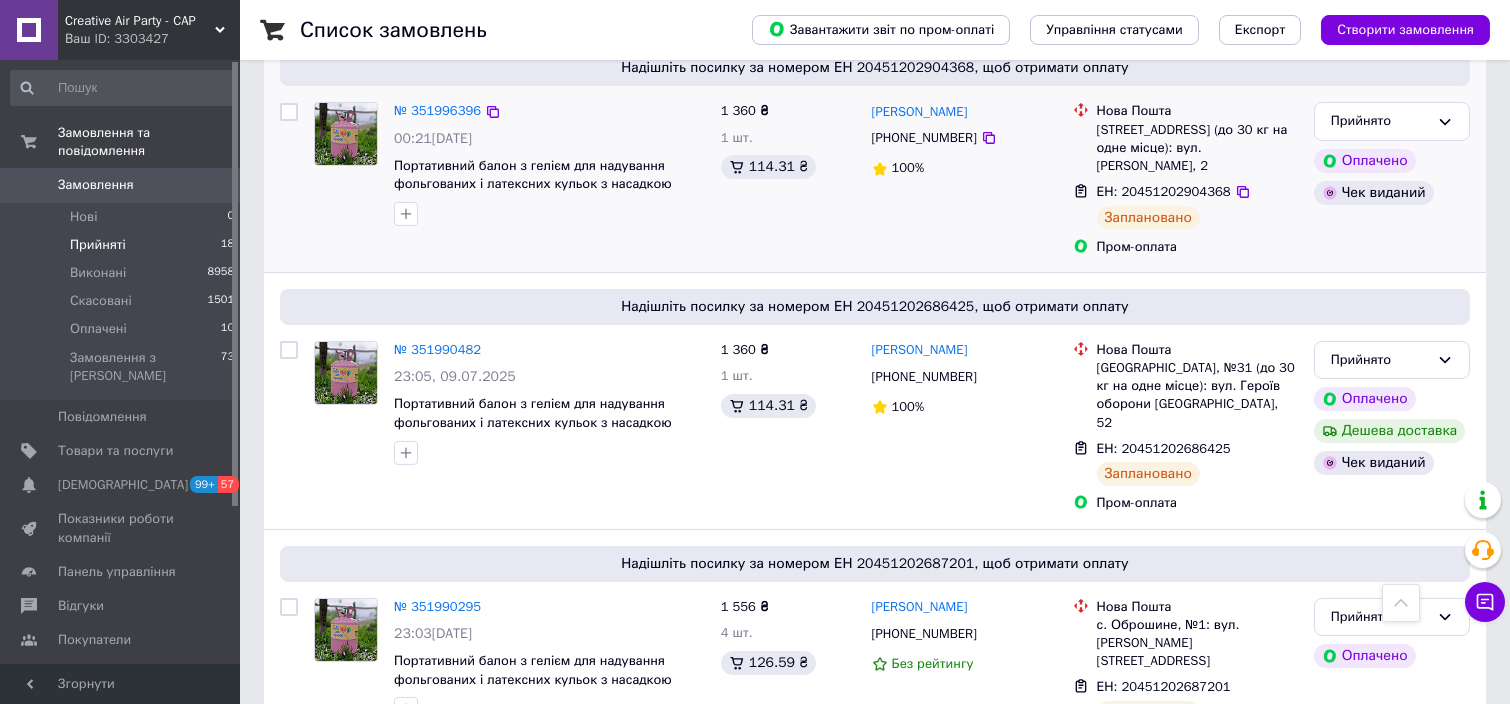 scroll, scrollTop: 2000, scrollLeft: 0, axis: vertical 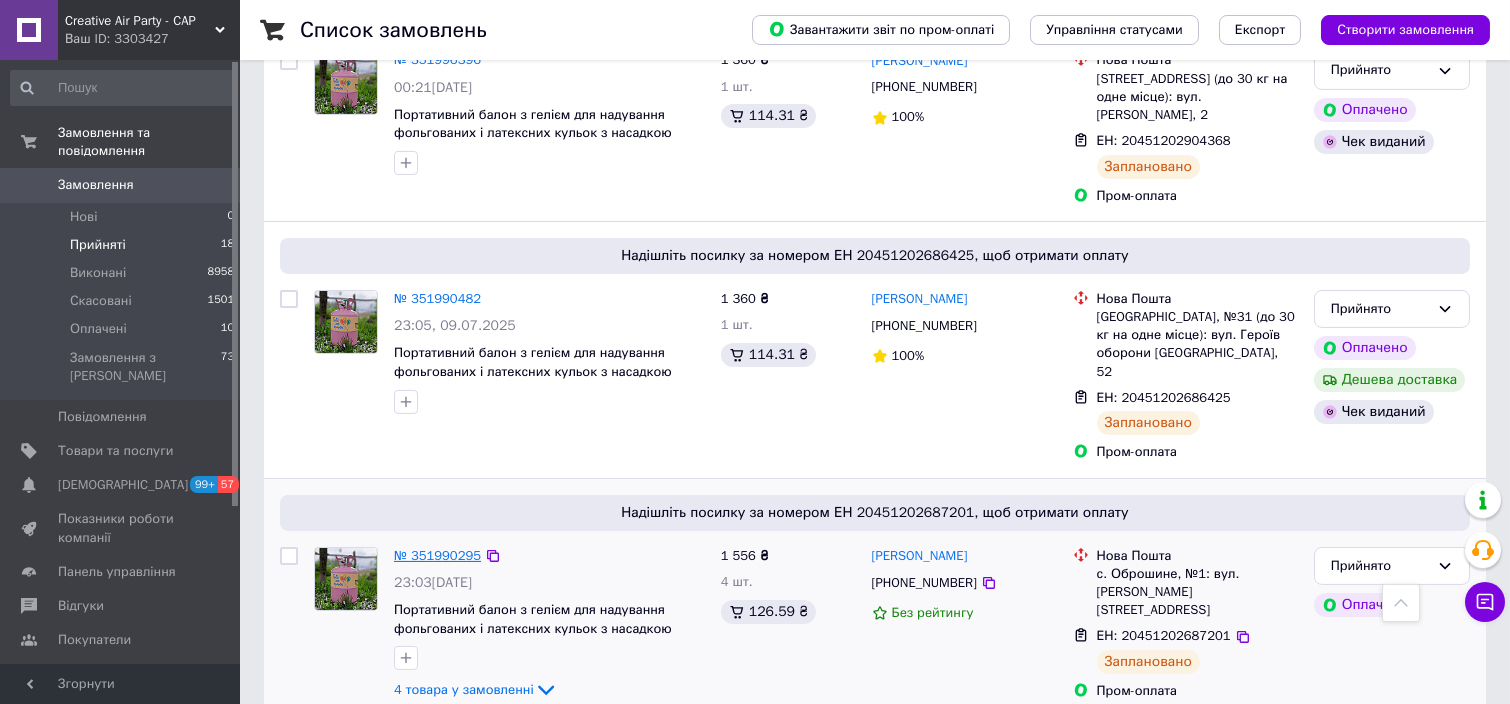 click on "№ 351990295" at bounding box center (437, 555) 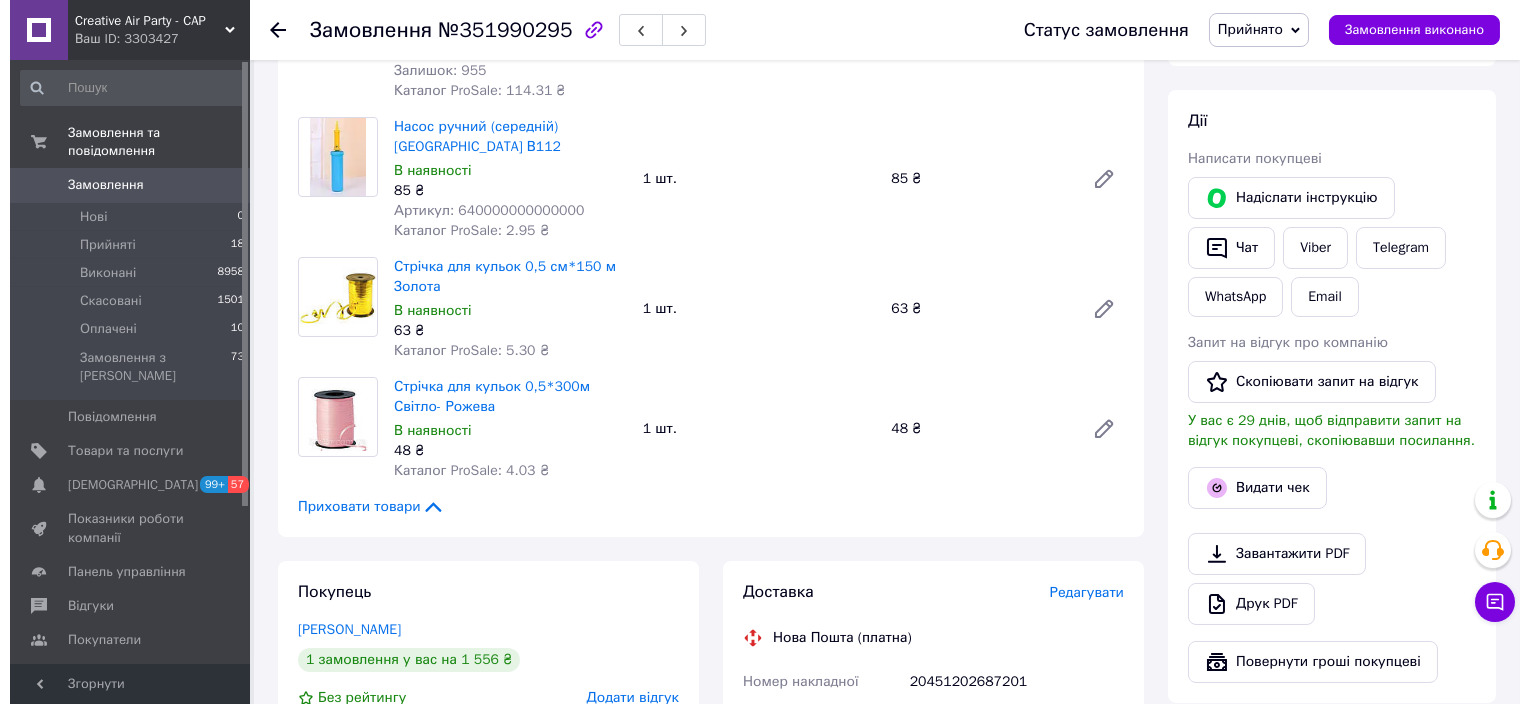 scroll, scrollTop: 349, scrollLeft: 0, axis: vertical 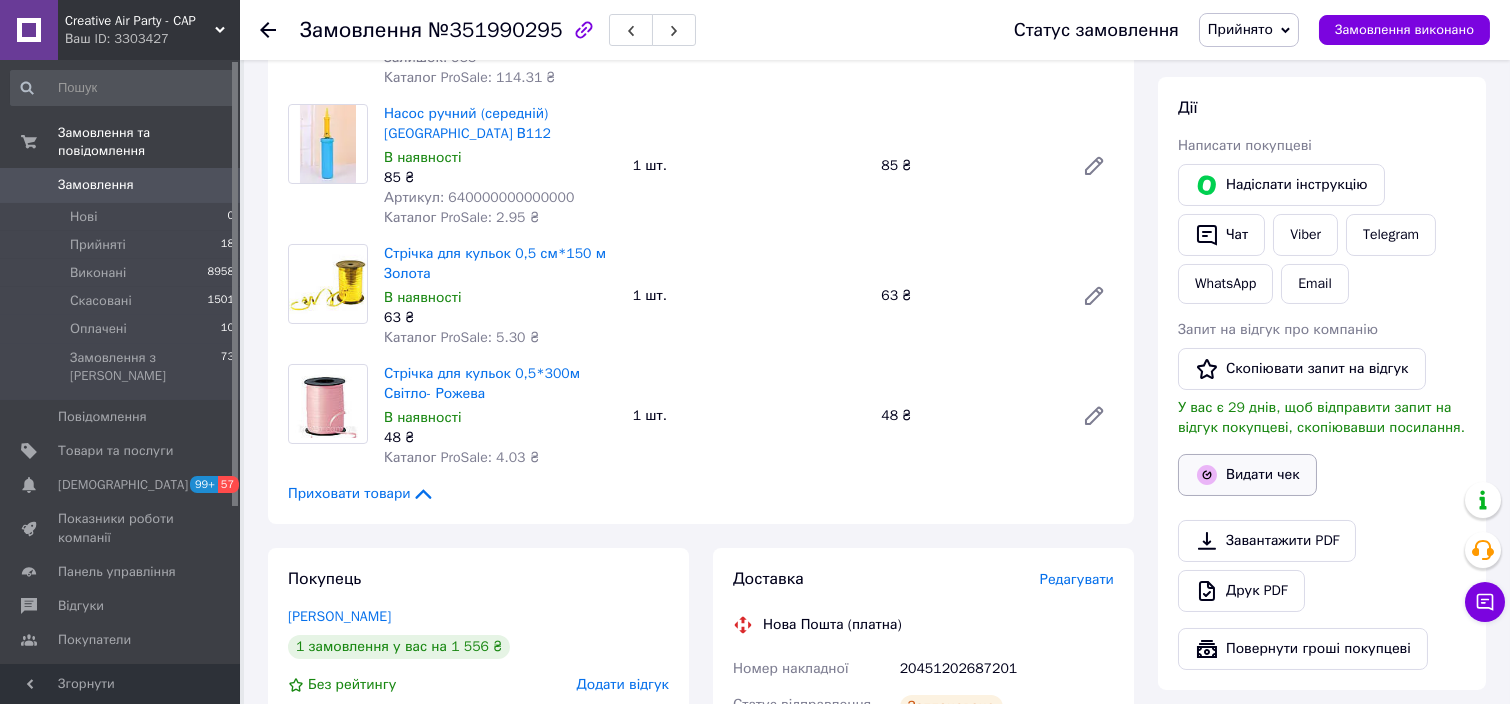 click on "Видати чек" at bounding box center [1247, 475] 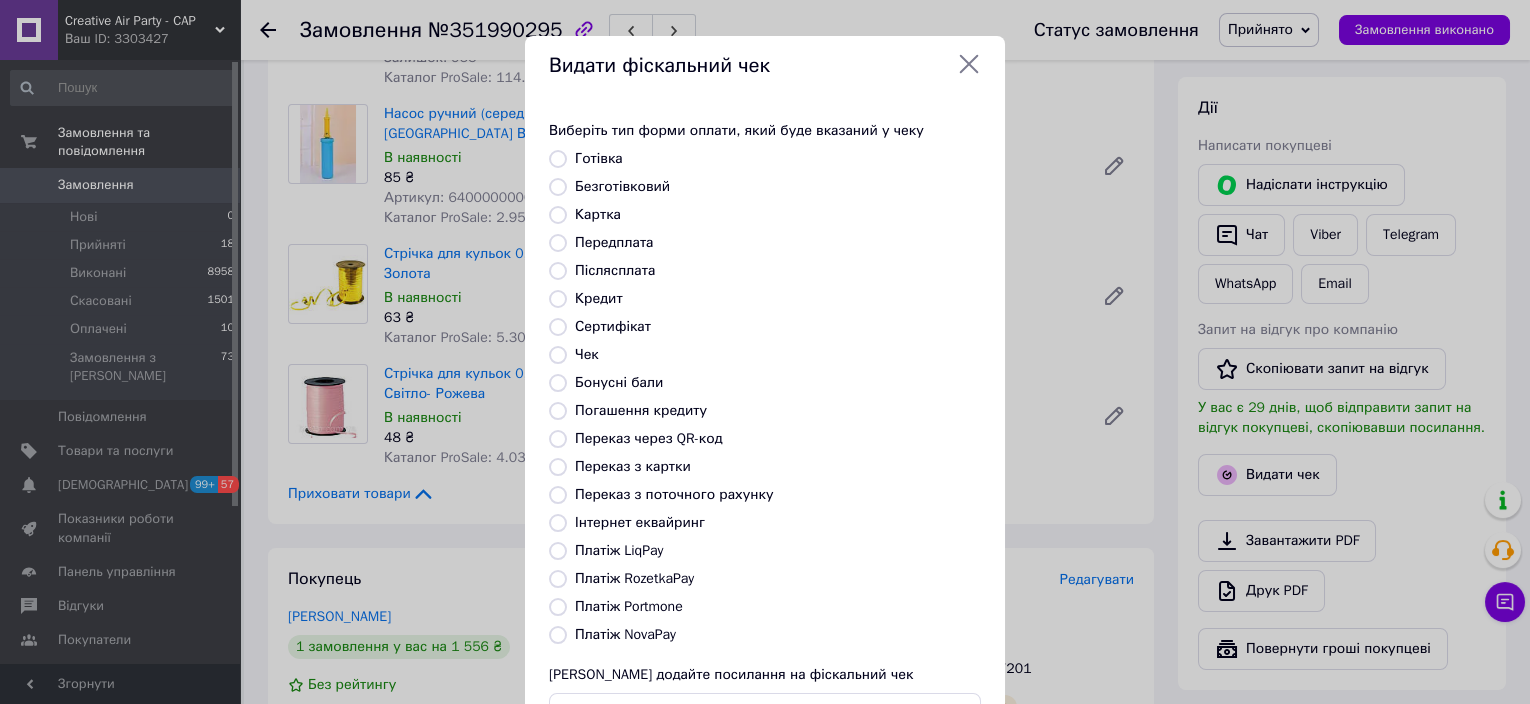 drag, startPoint x: 560, startPoint y: 575, endPoint x: 933, endPoint y: 483, distance: 384.17834 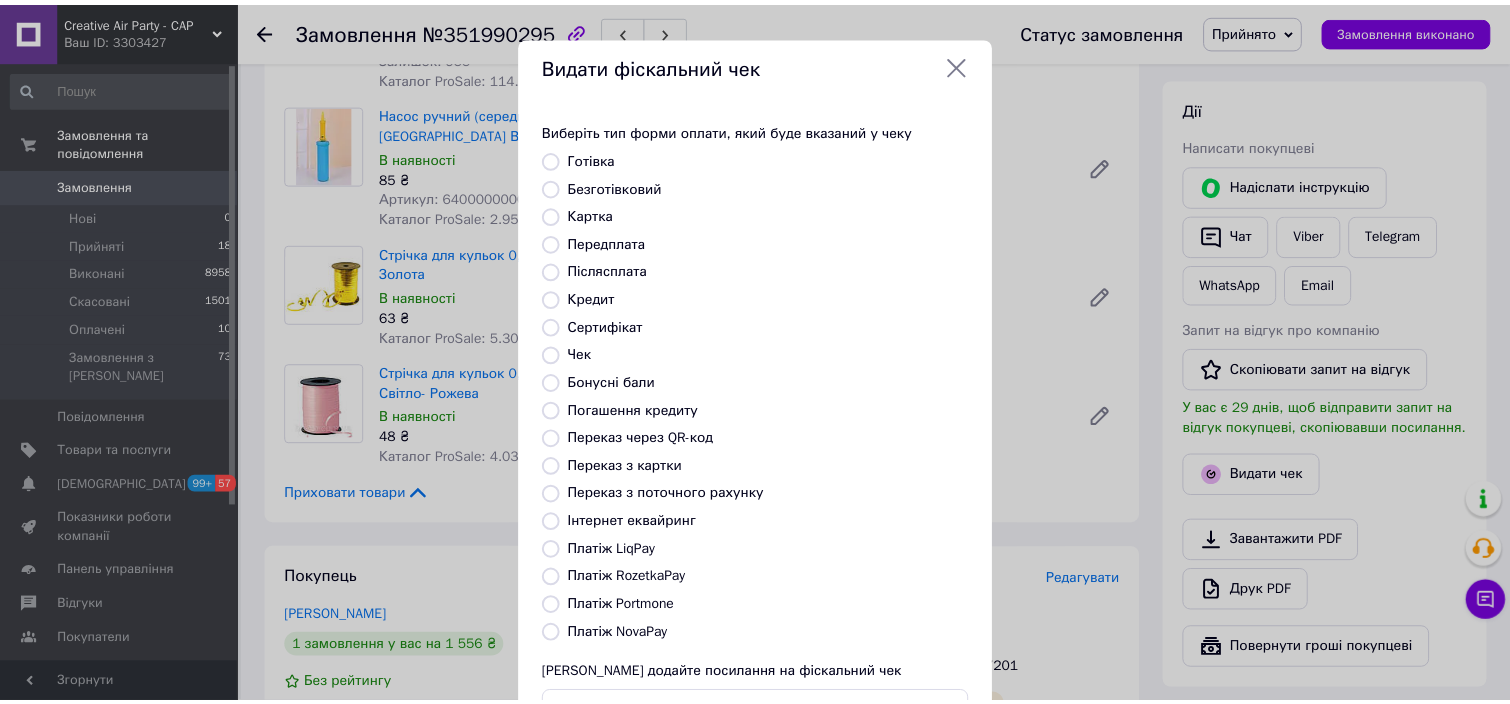 scroll, scrollTop: 133, scrollLeft: 0, axis: vertical 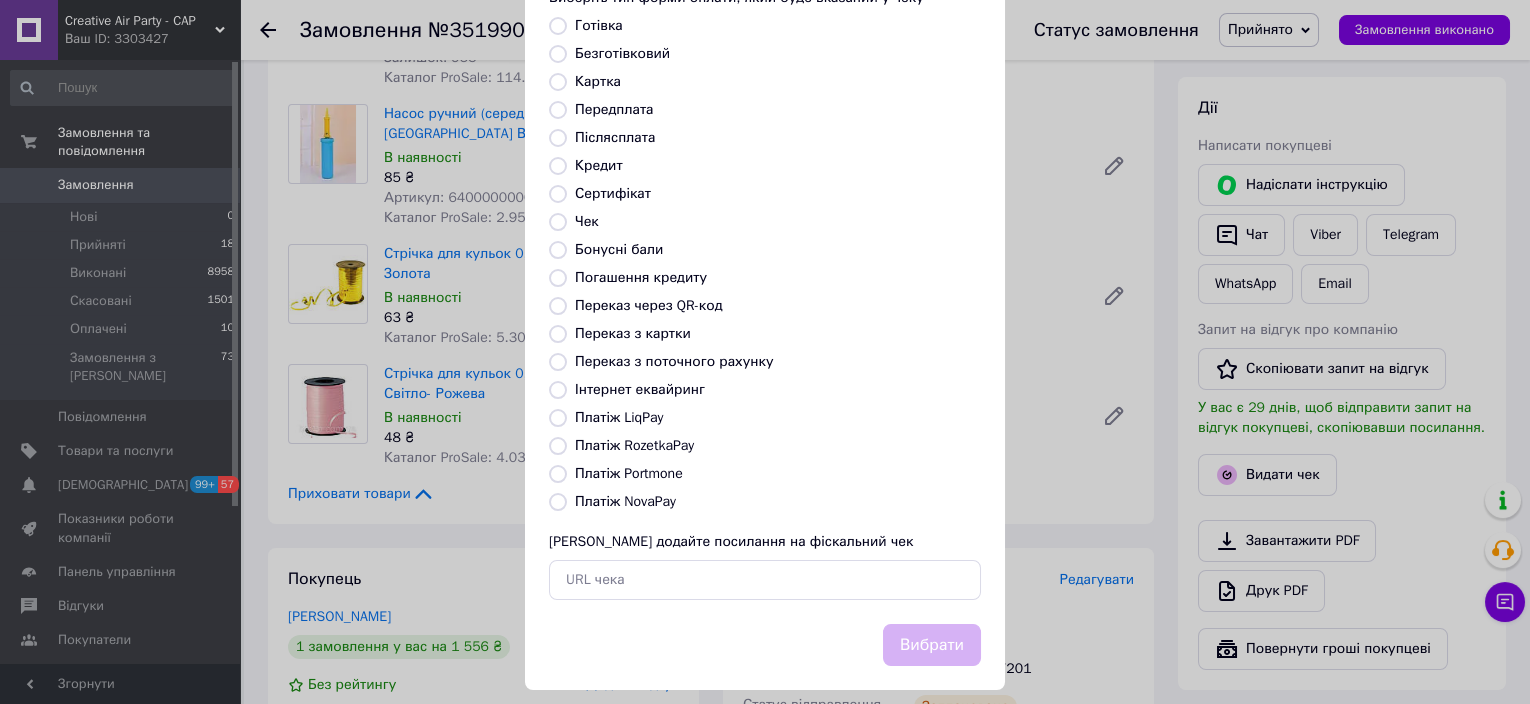 click on "Платіж RozetkaPay" at bounding box center [558, 446] 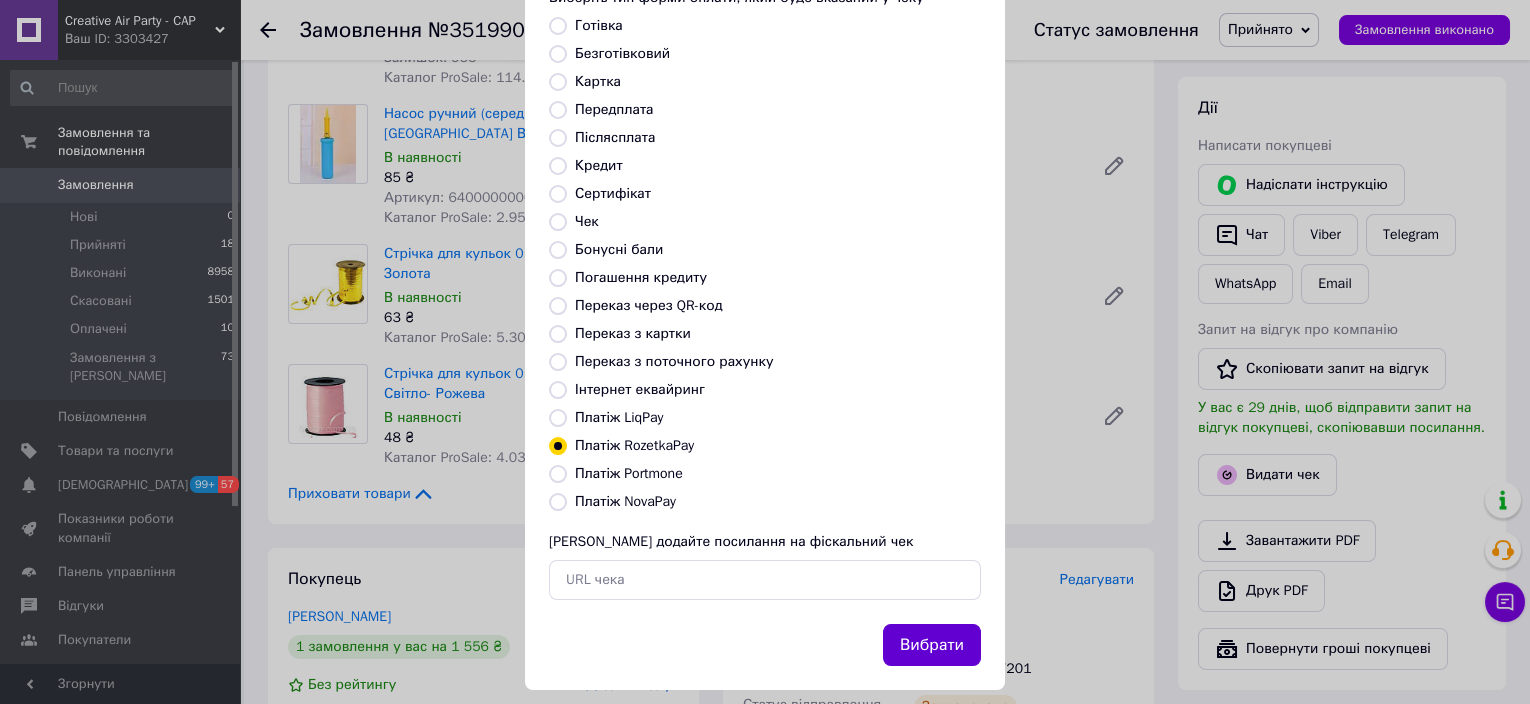 click on "Вибрати" at bounding box center [932, 645] 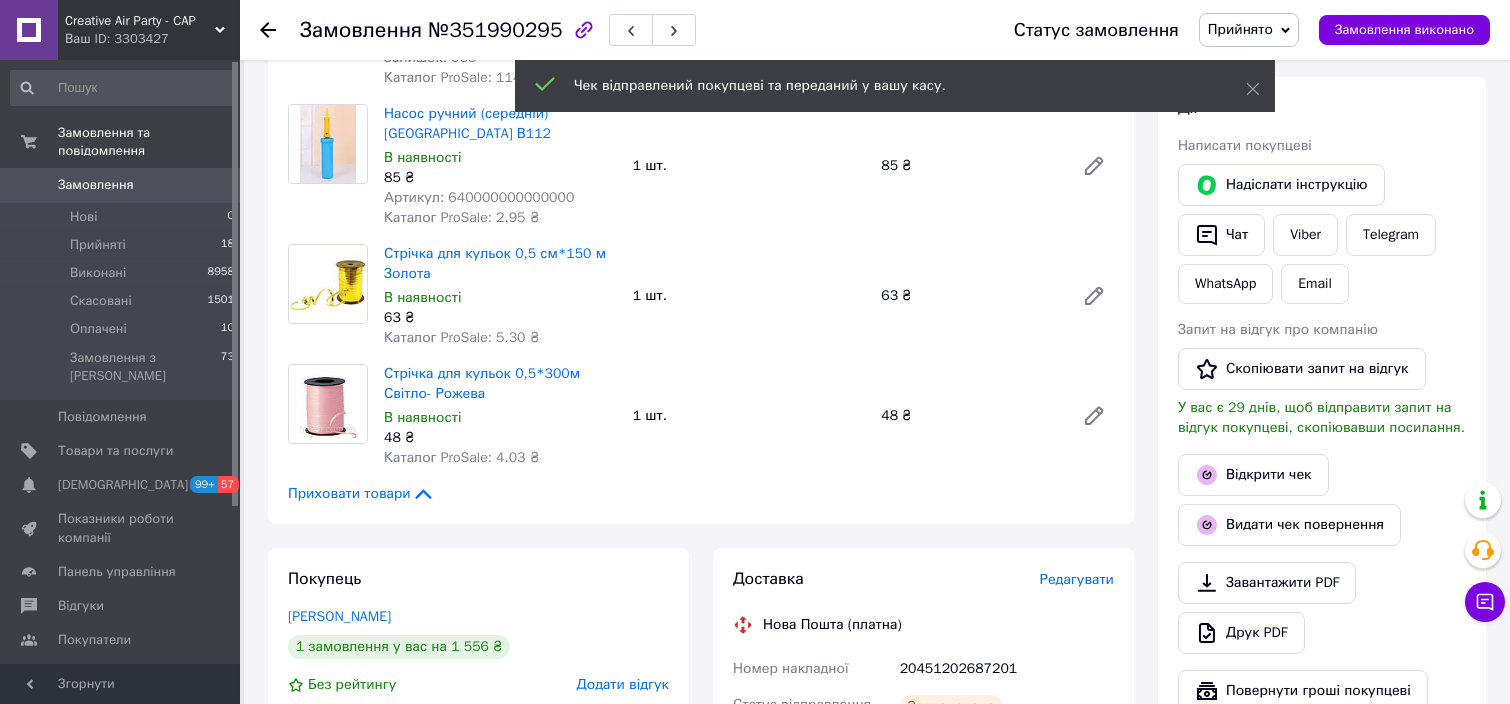 click 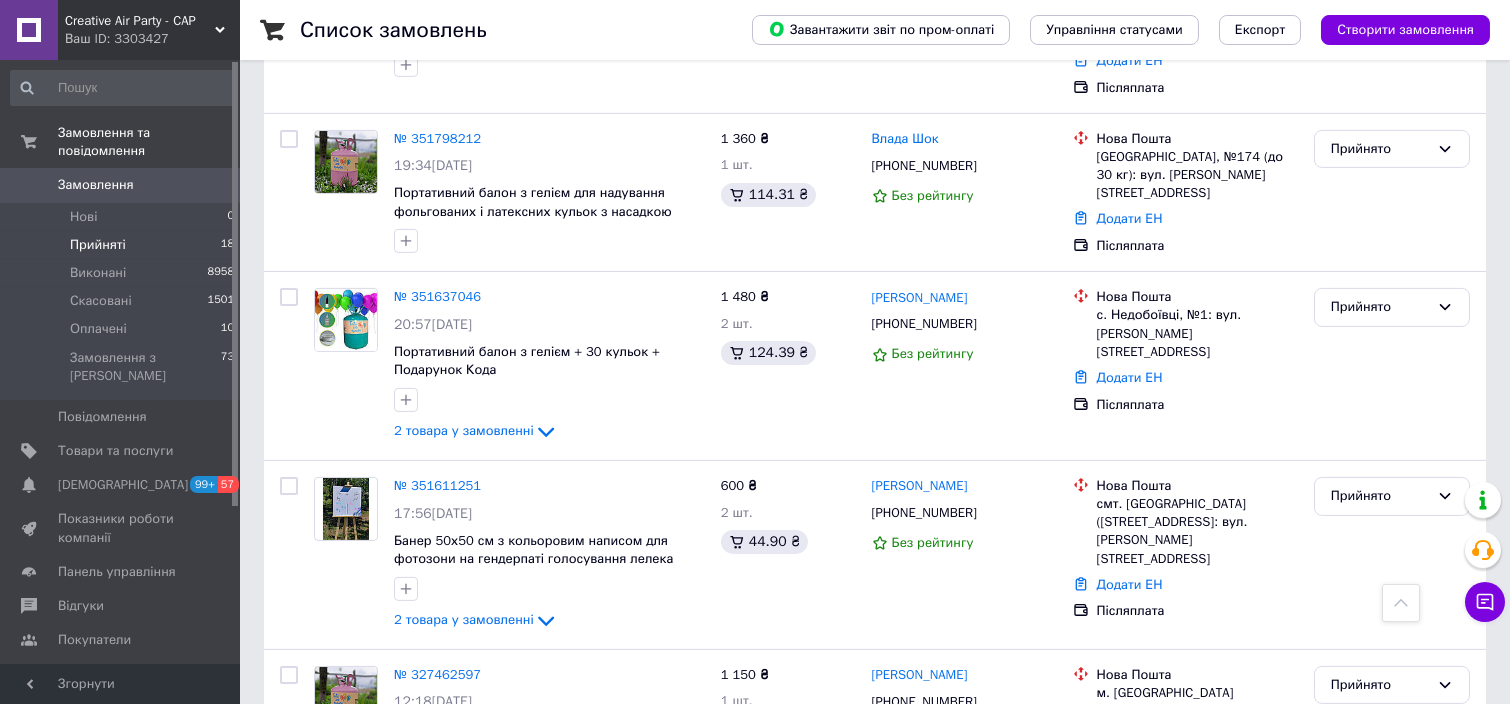 scroll, scrollTop: 2972, scrollLeft: 0, axis: vertical 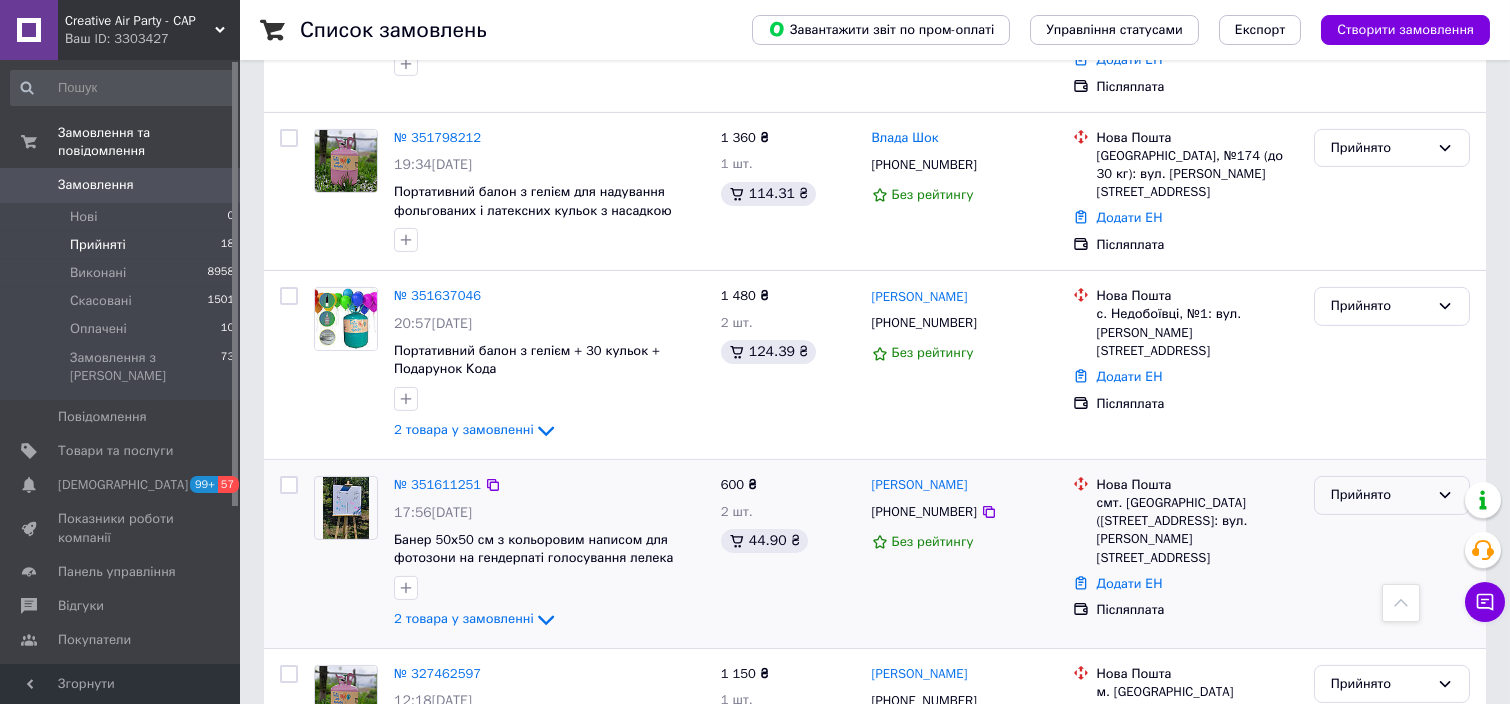 click 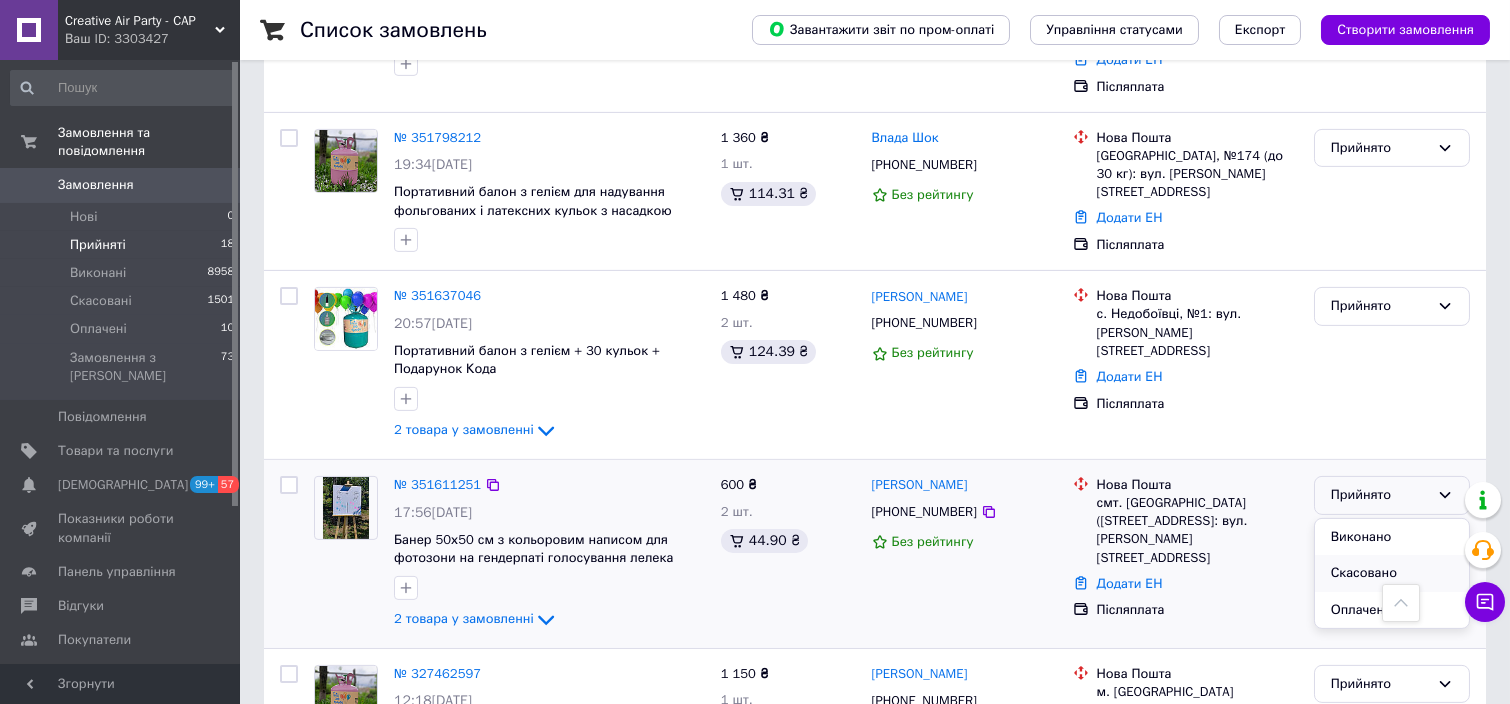 click on "Скасовано" at bounding box center [1392, 573] 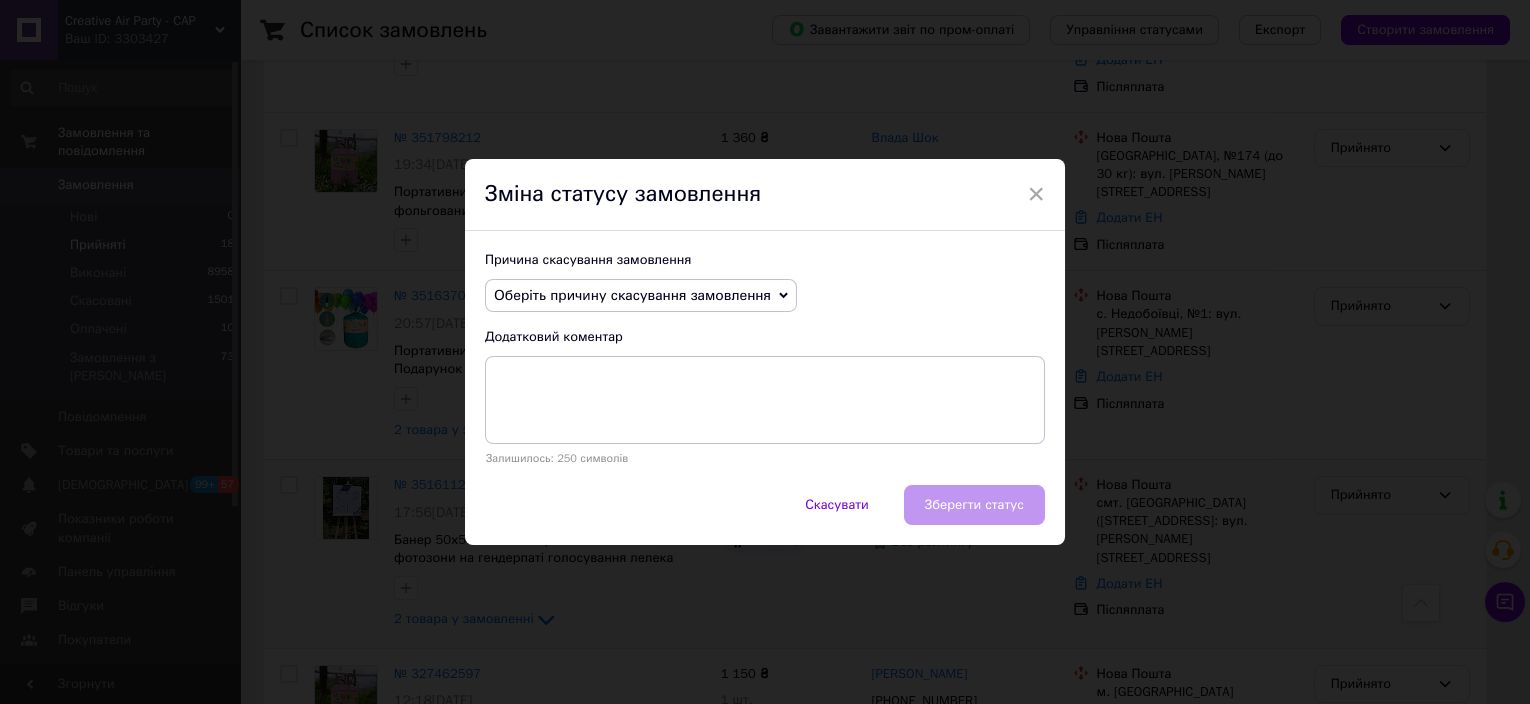 click on "Оберіть причину скасування замовлення" at bounding box center [632, 295] 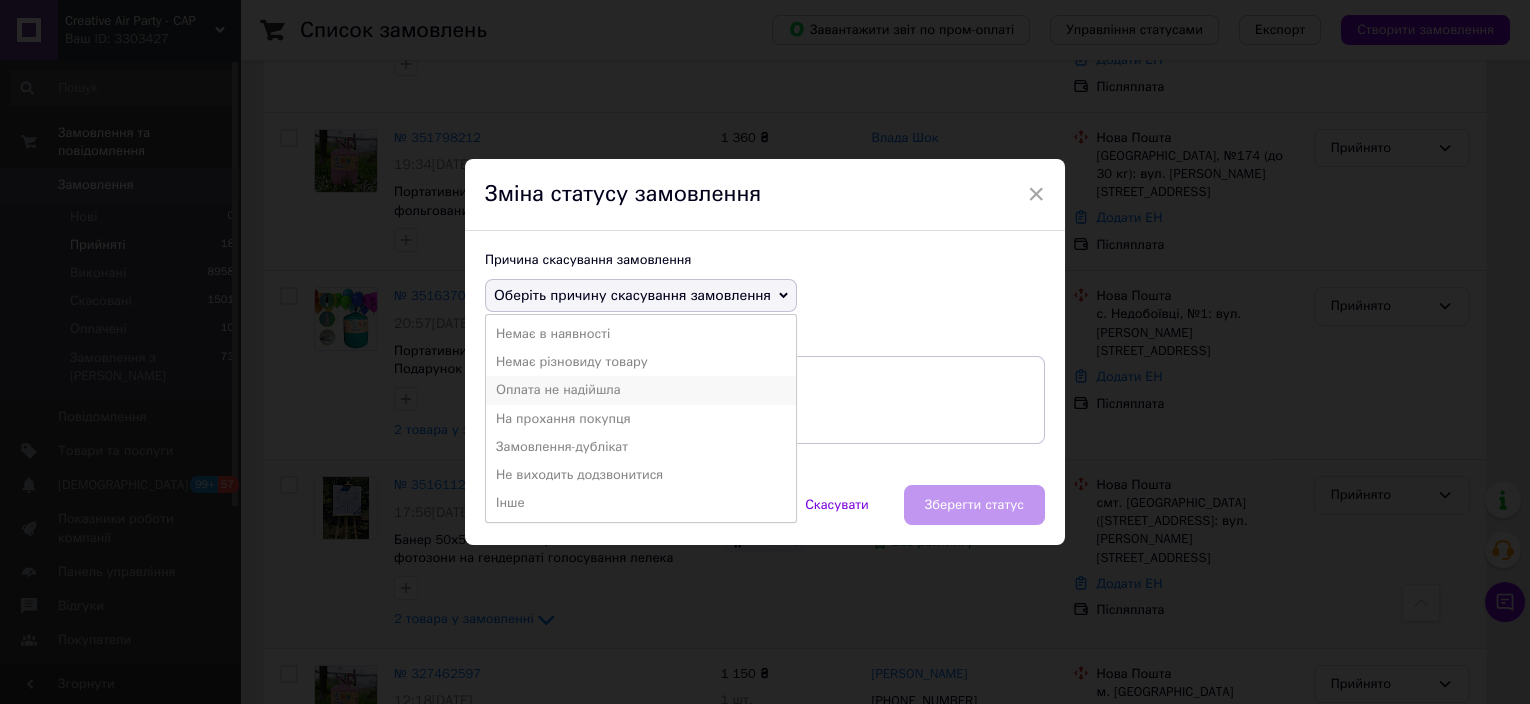 click on "Оплата не надійшла" at bounding box center [641, 390] 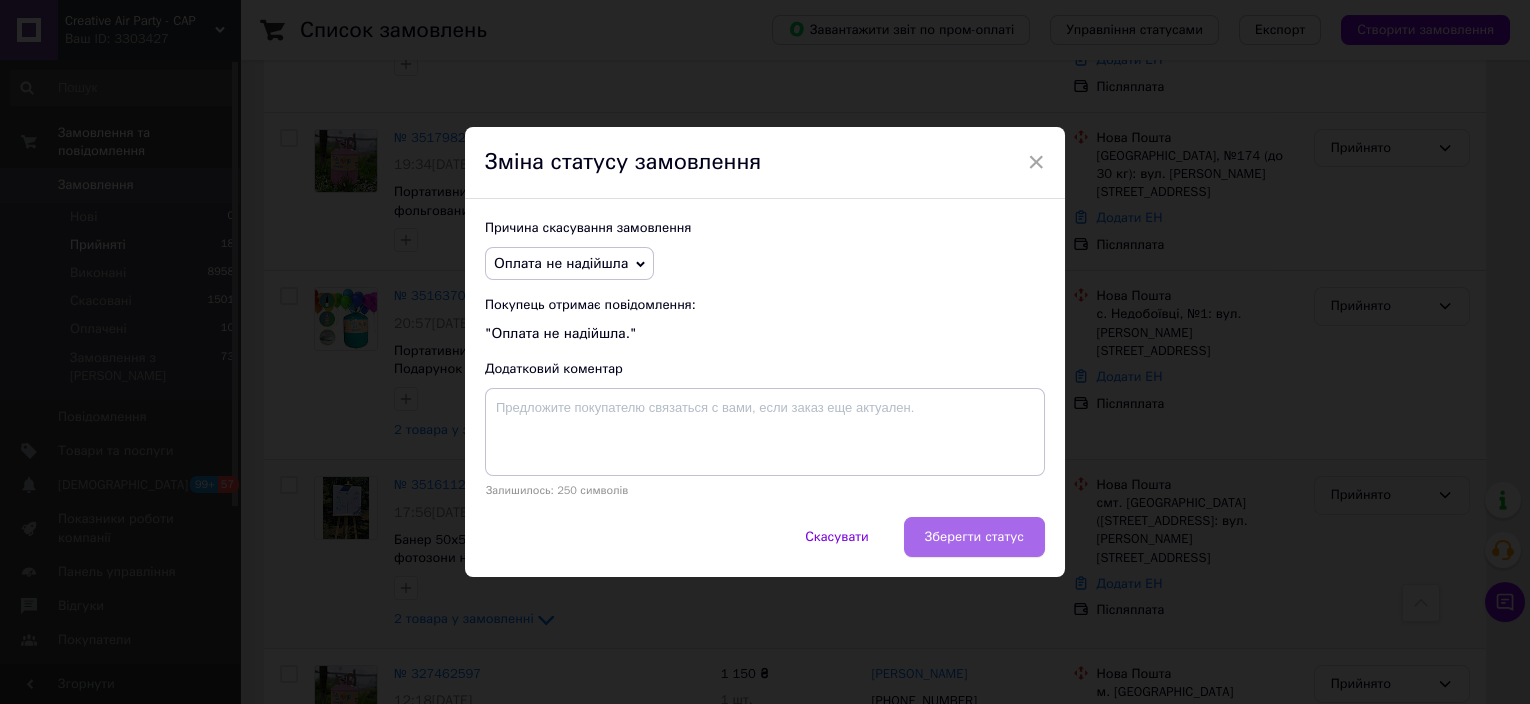 click on "Зберегти статус" at bounding box center (974, 537) 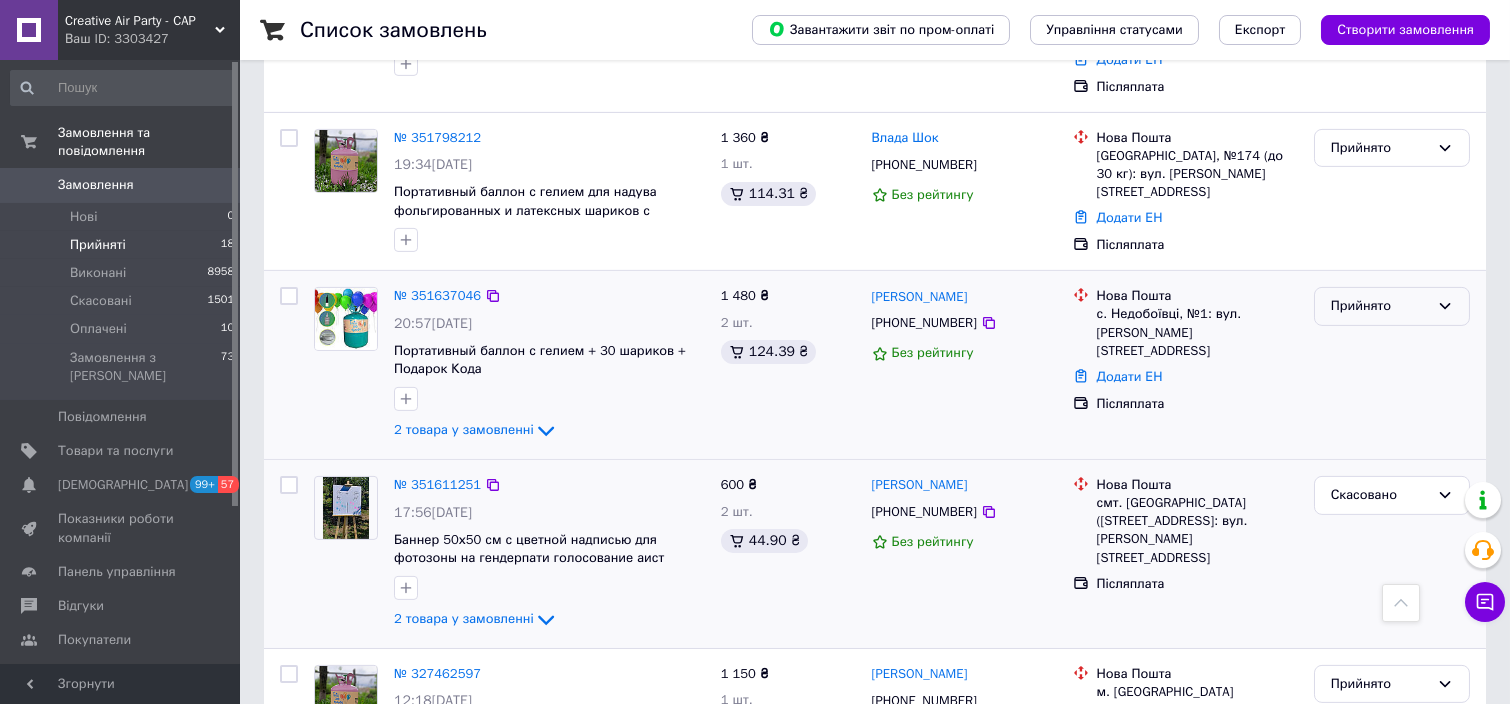 click 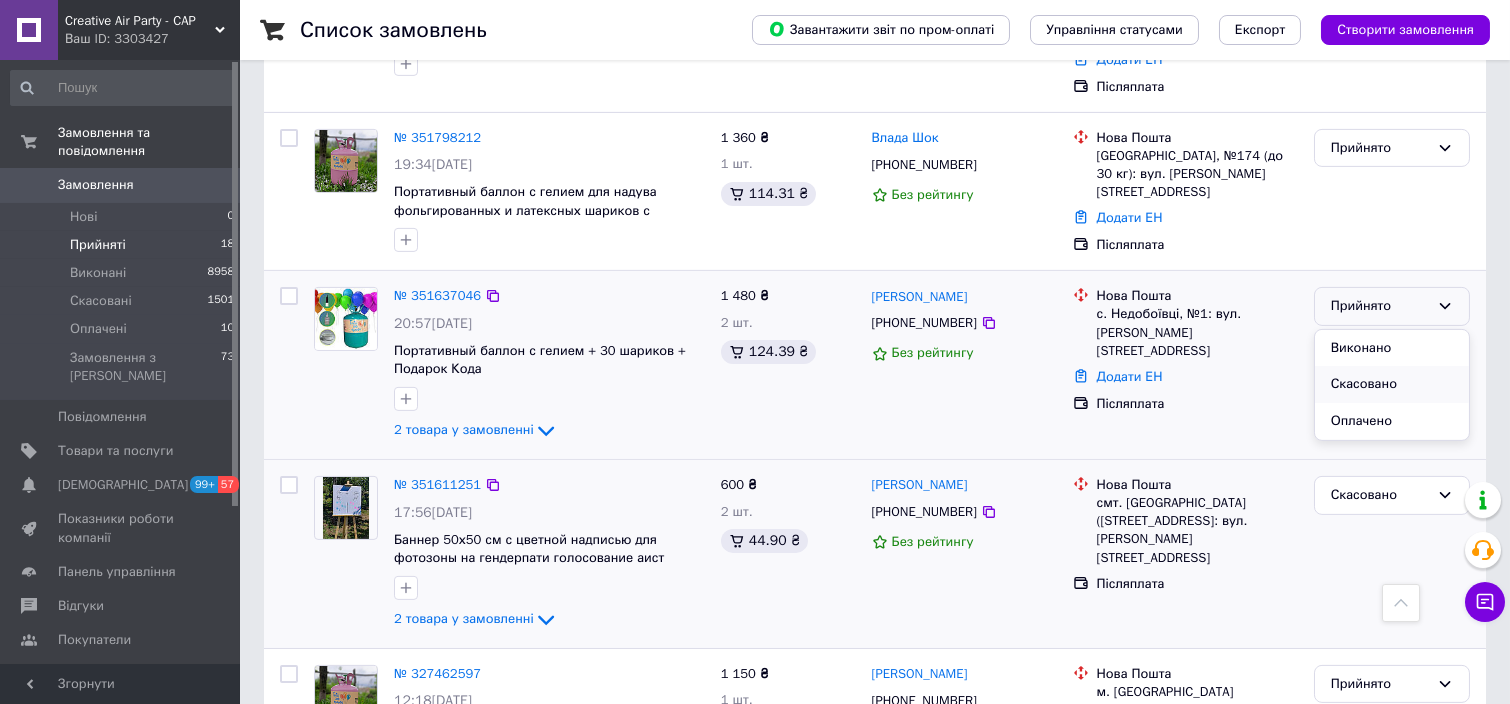 click on "Скасовано" at bounding box center [1392, 384] 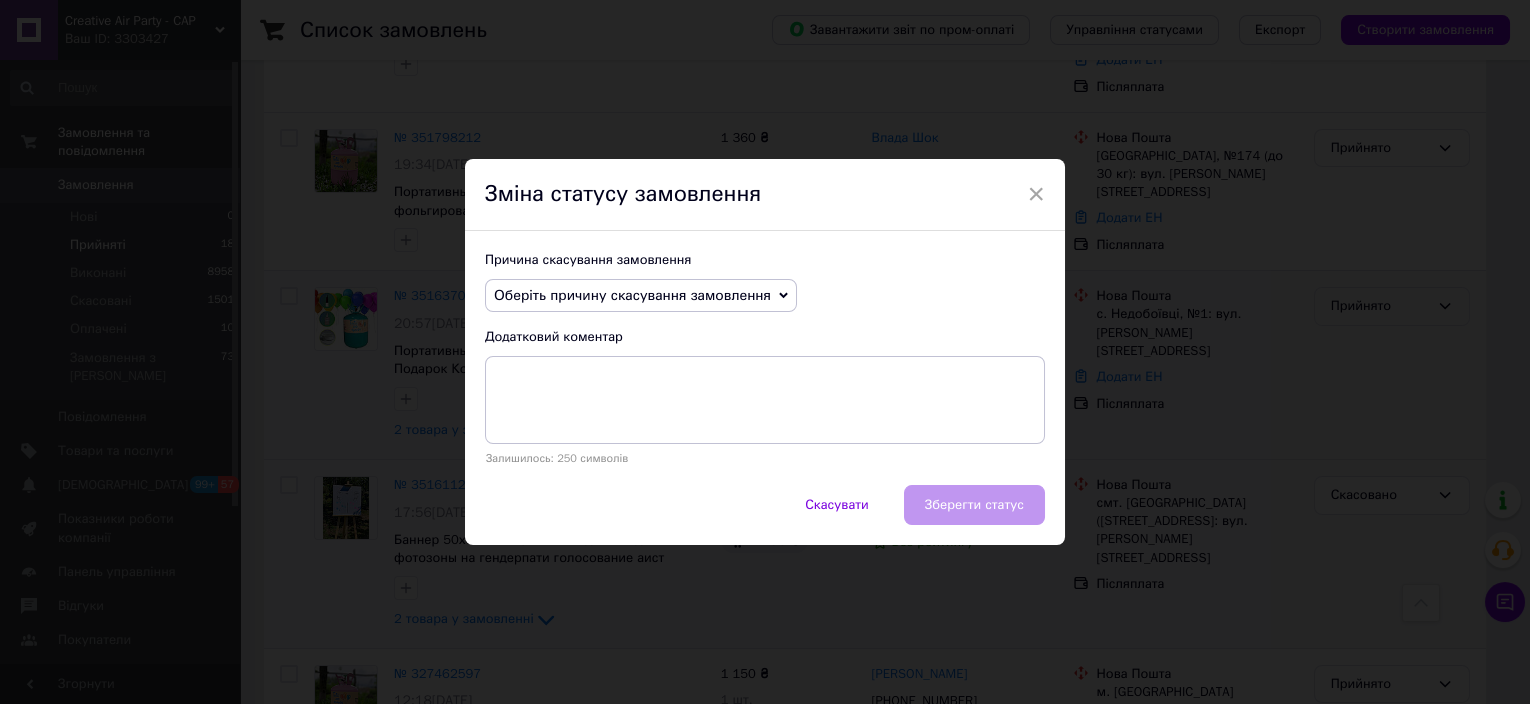 click on "Оберіть причину скасування замовлення" at bounding box center [632, 295] 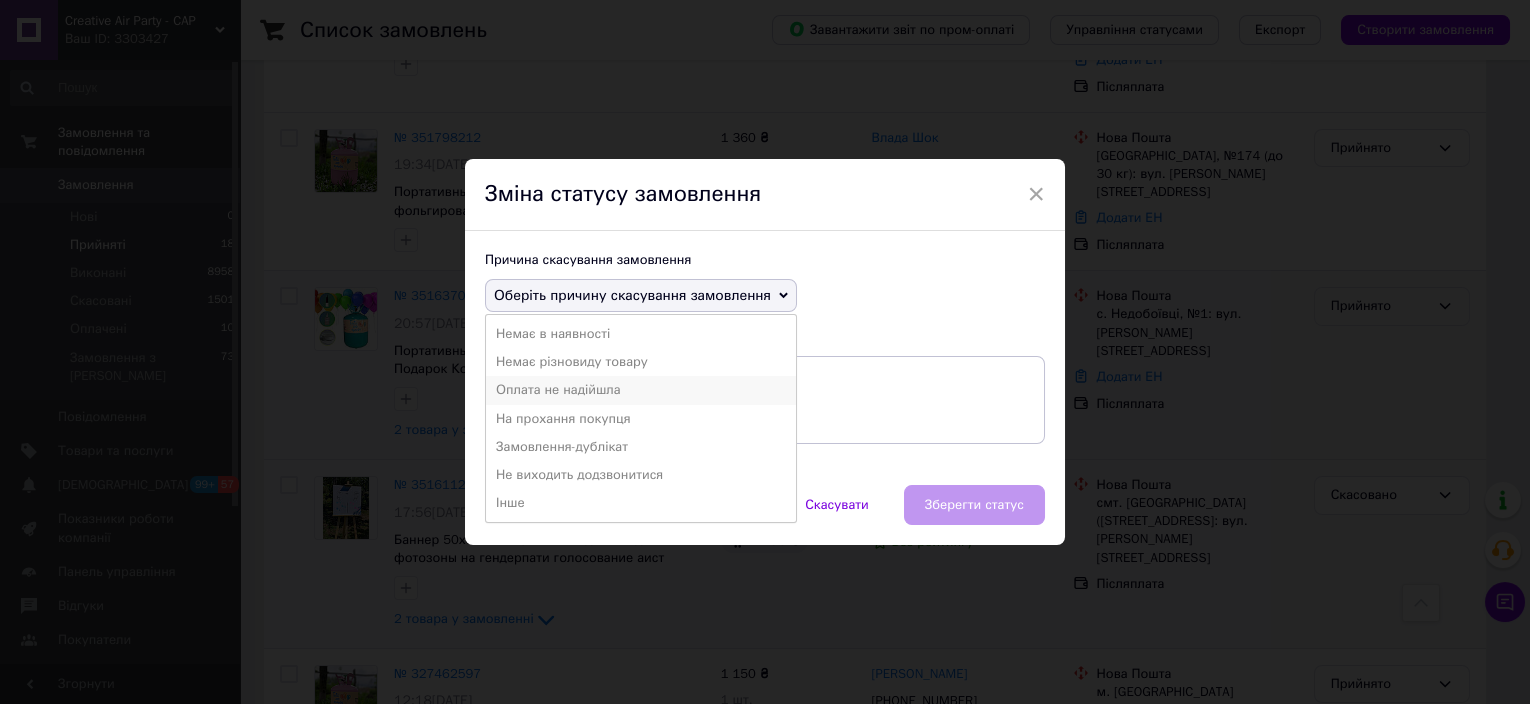 click on "Оплата не надійшла" at bounding box center (641, 390) 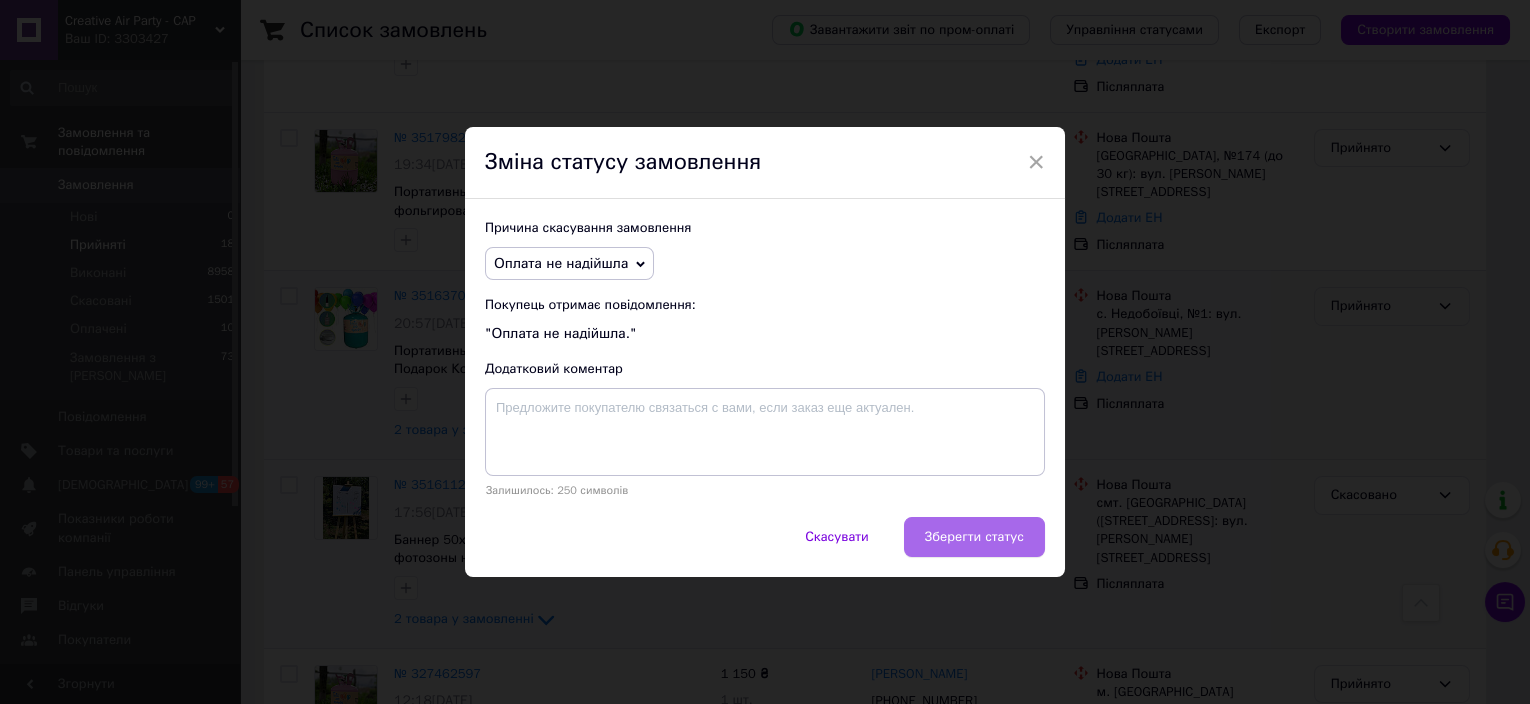 click on "Зберегти статус" at bounding box center (974, 537) 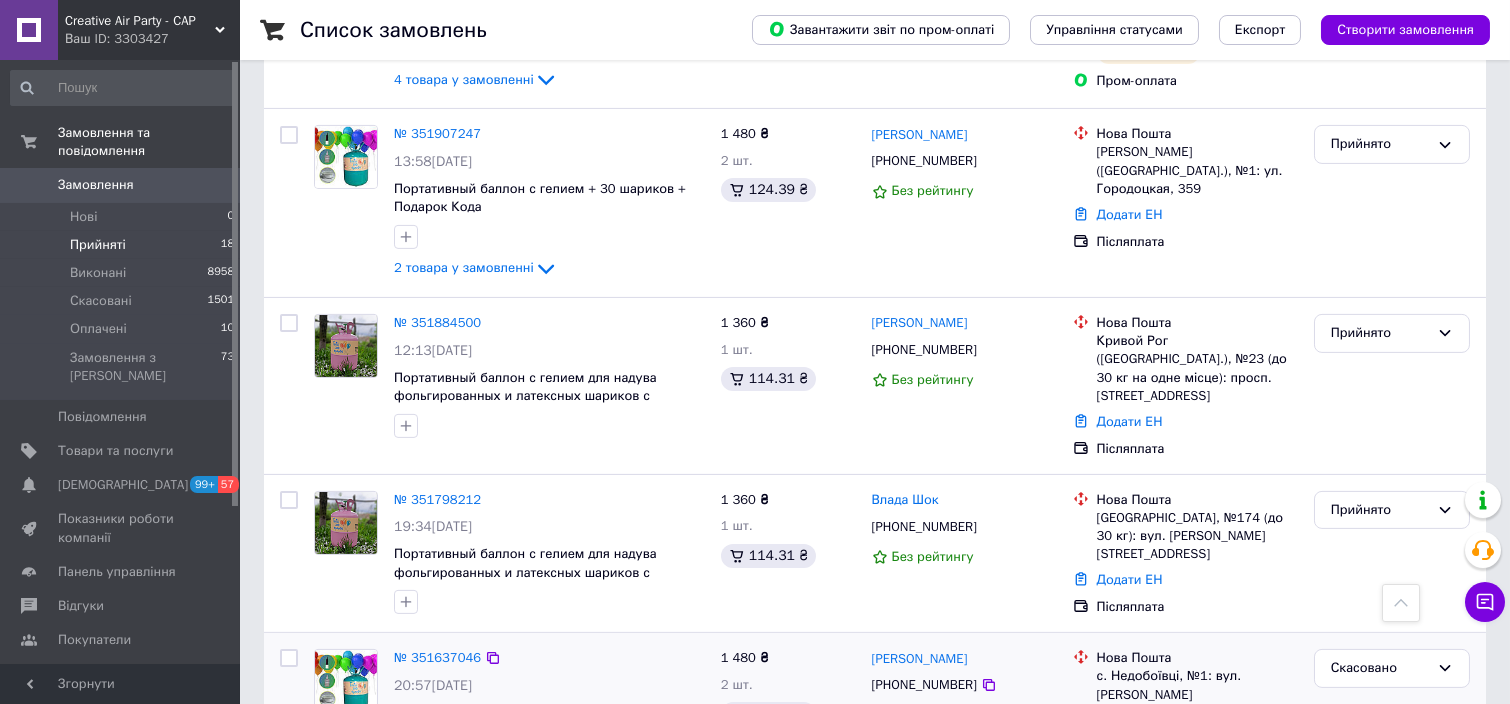 scroll, scrollTop: 2572, scrollLeft: 0, axis: vertical 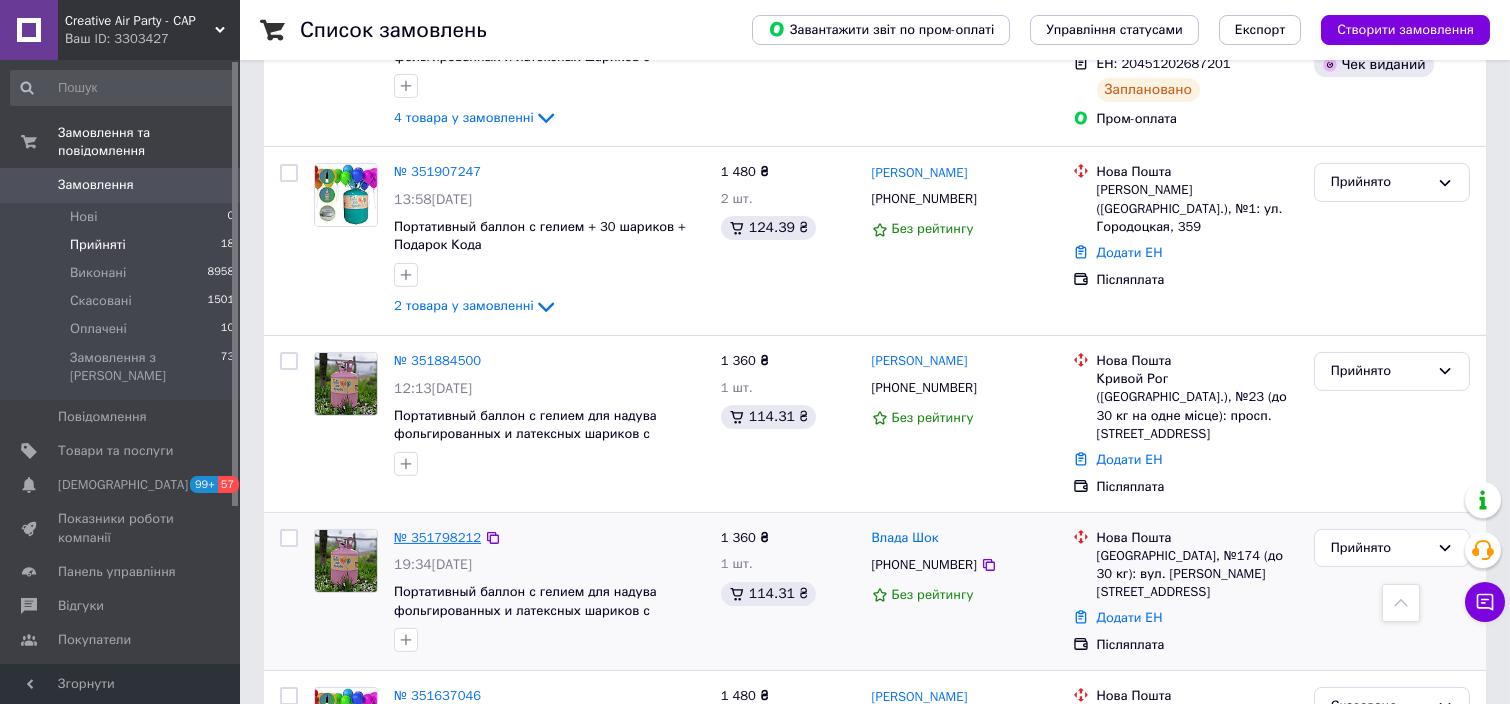click on "№ 351798212" at bounding box center (437, 537) 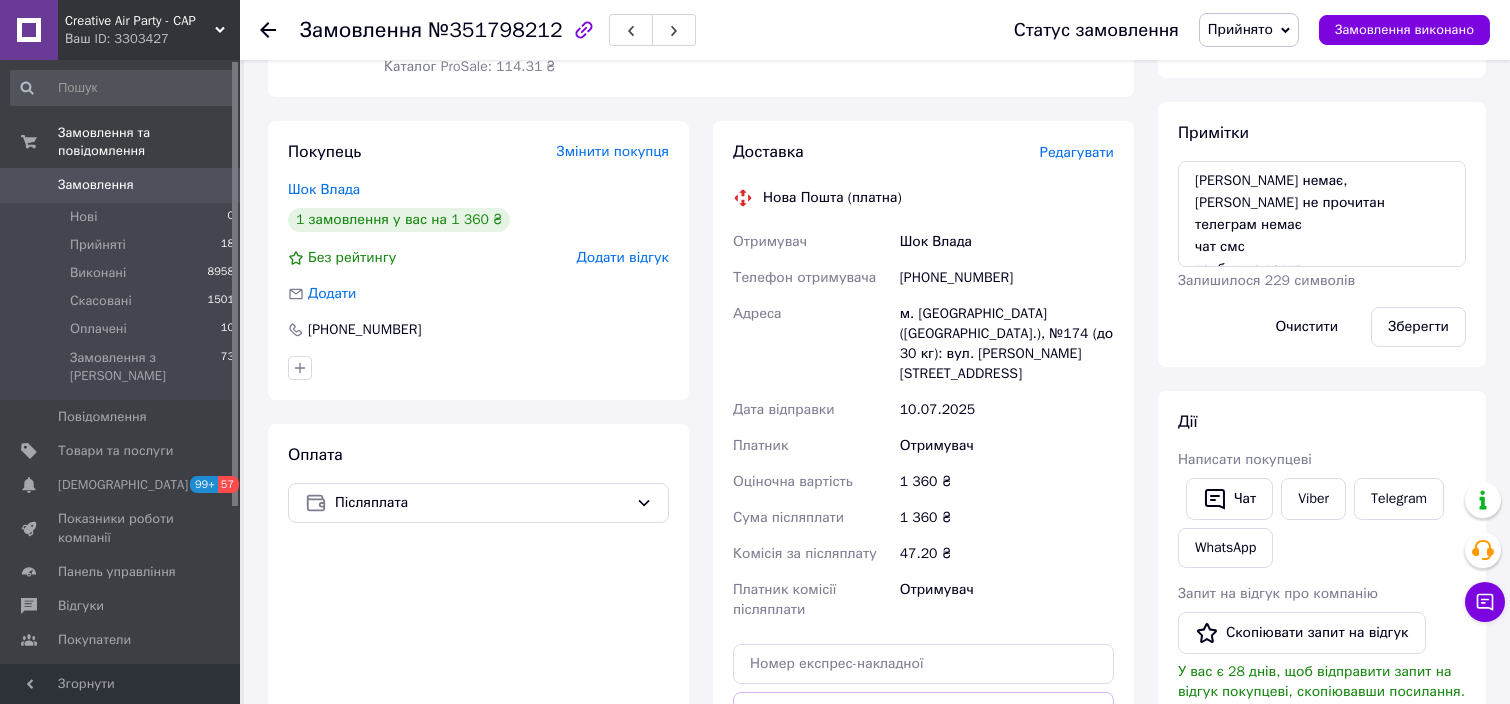 scroll, scrollTop: 165, scrollLeft: 0, axis: vertical 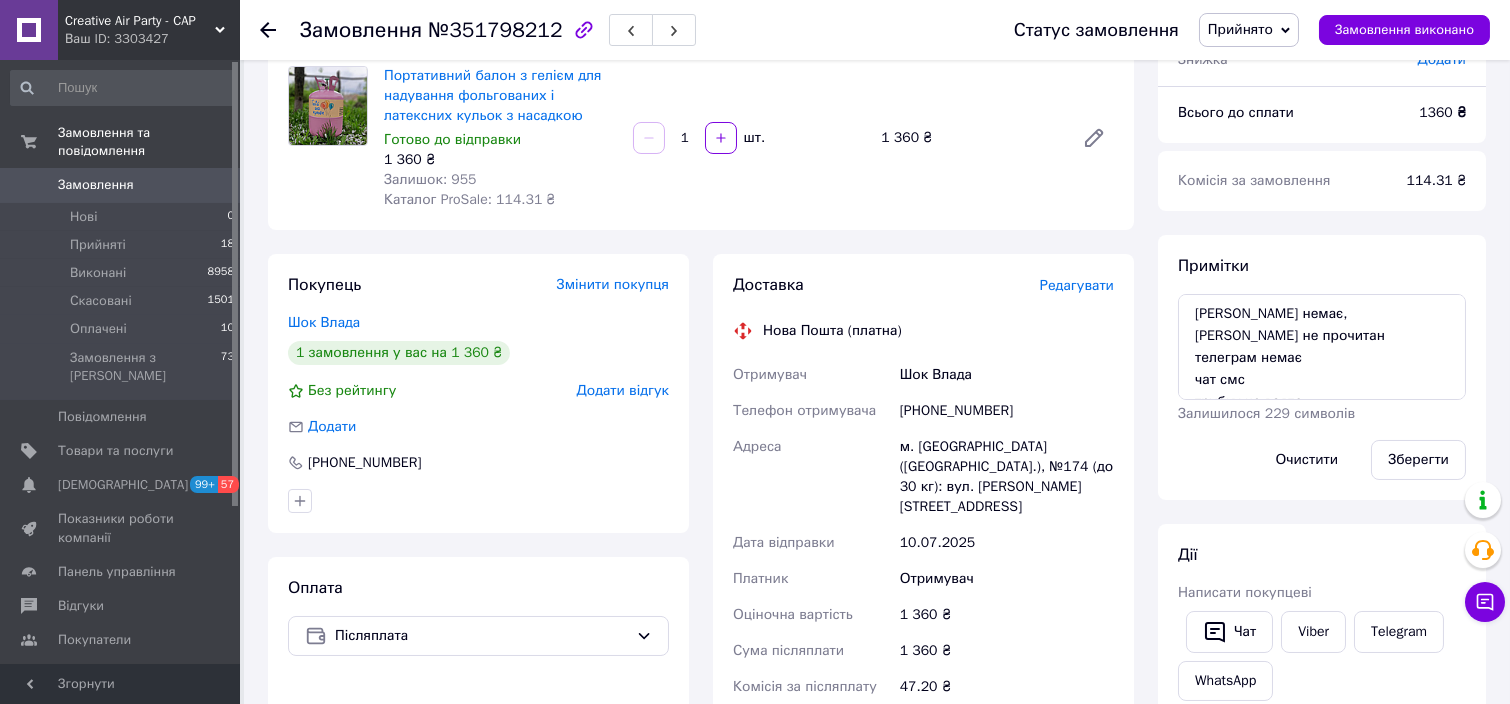 click on "Прийнято" at bounding box center (1249, 30) 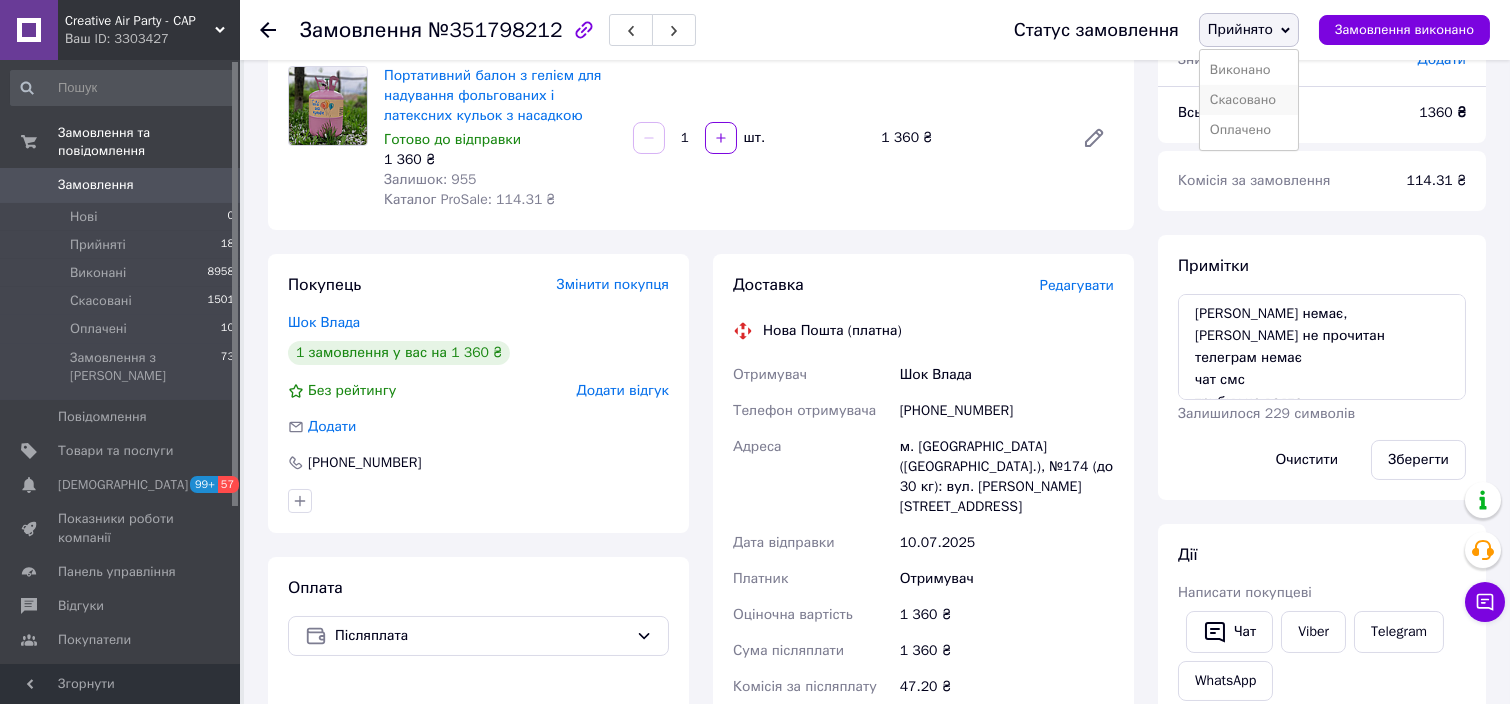 click on "Скасовано" at bounding box center [1249, 100] 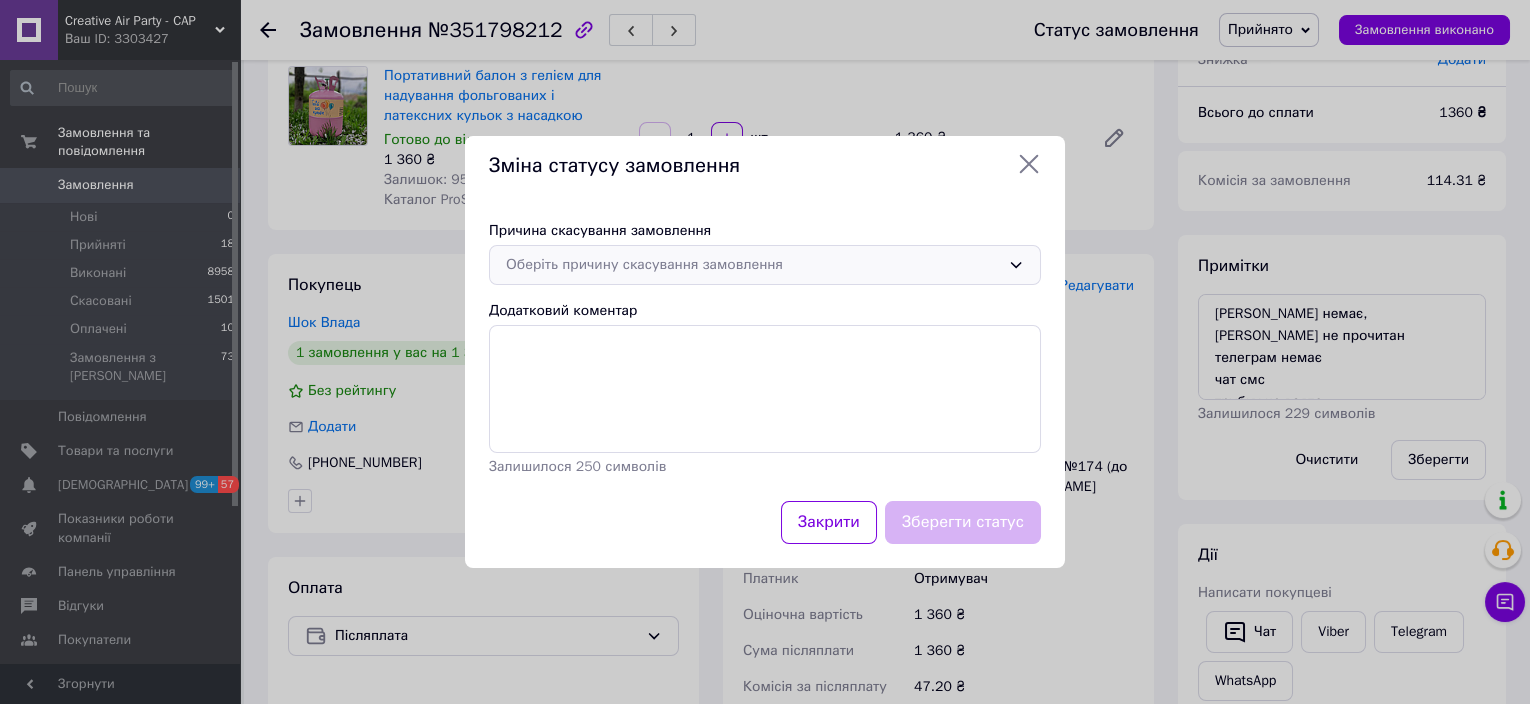 click on "Оберіть причину скасування замовлення" at bounding box center [765, 265] 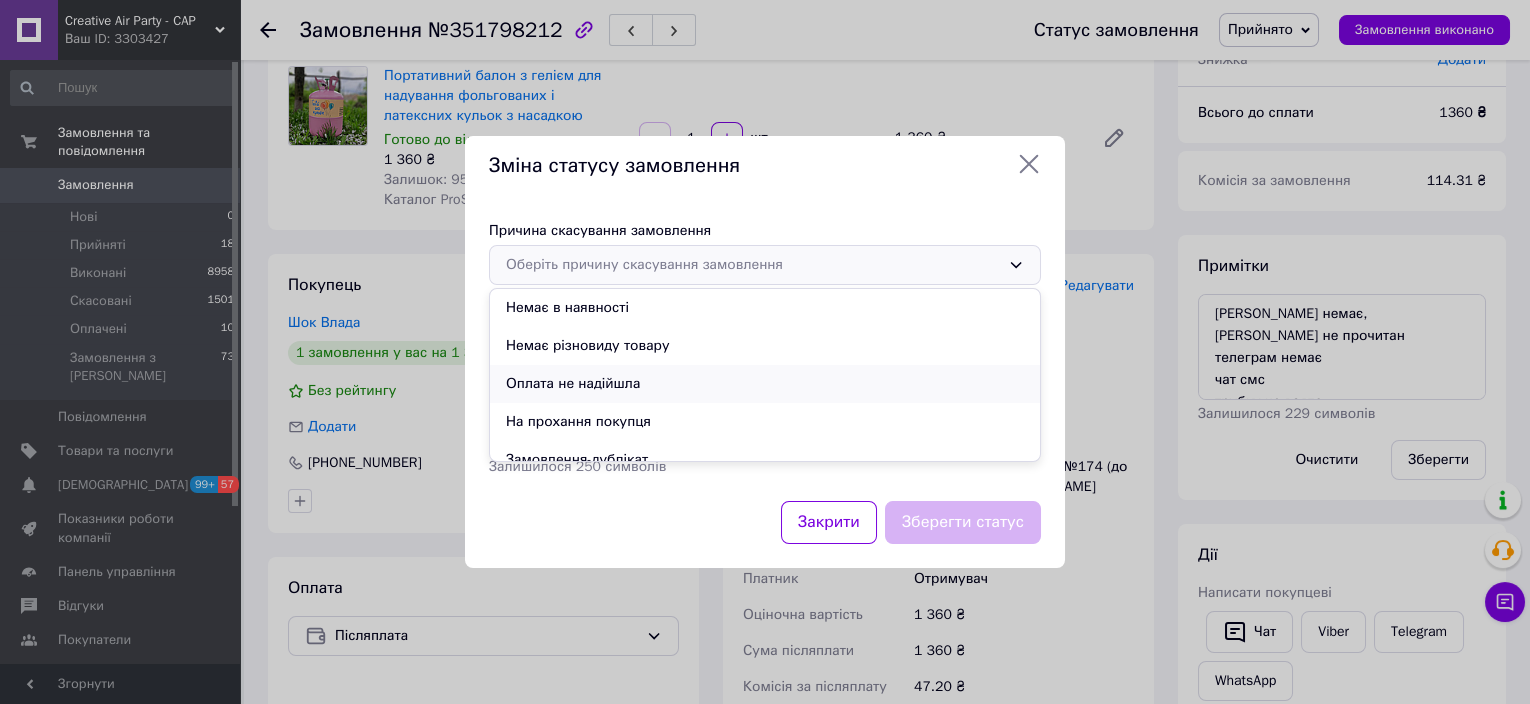 click on "Оплата не надійшла" at bounding box center (765, 384) 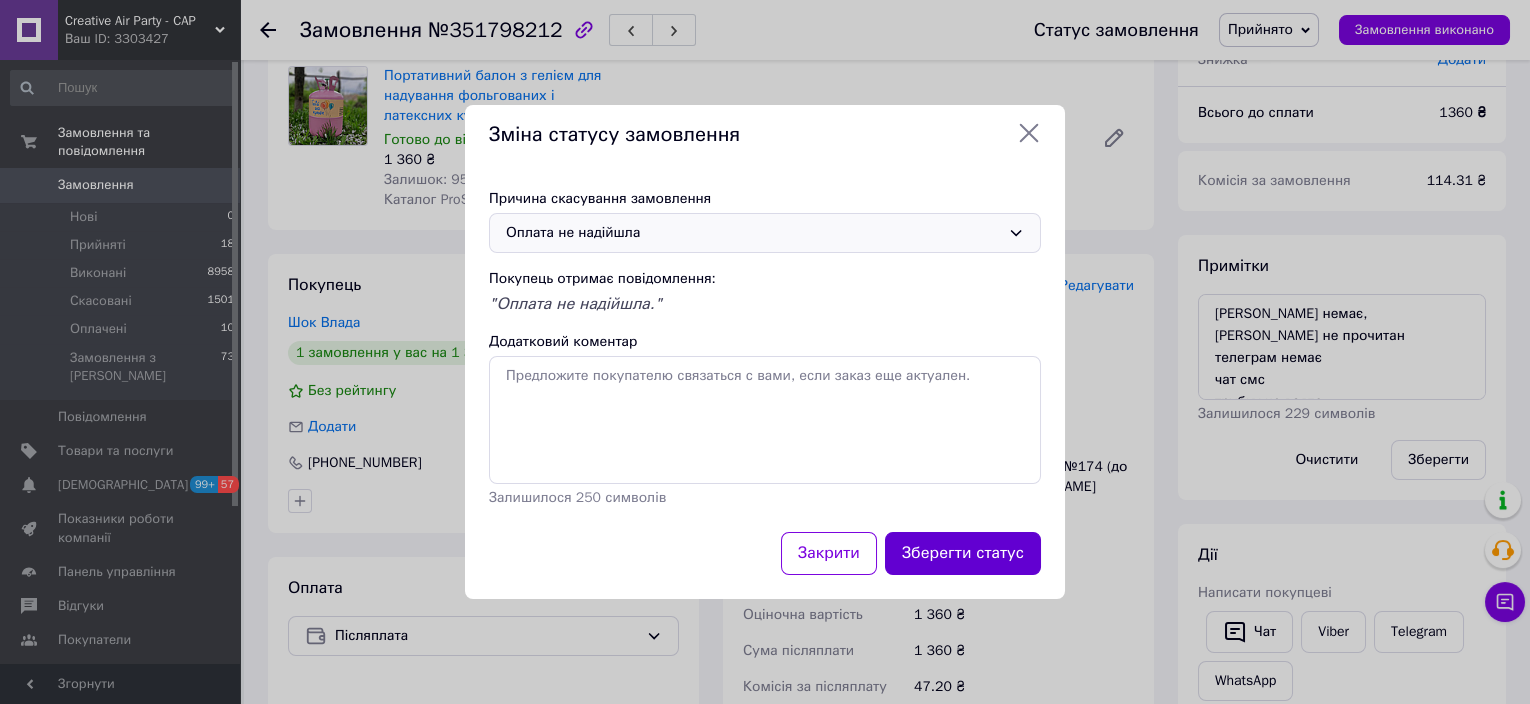 click on "Зберегти статус" at bounding box center [963, 553] 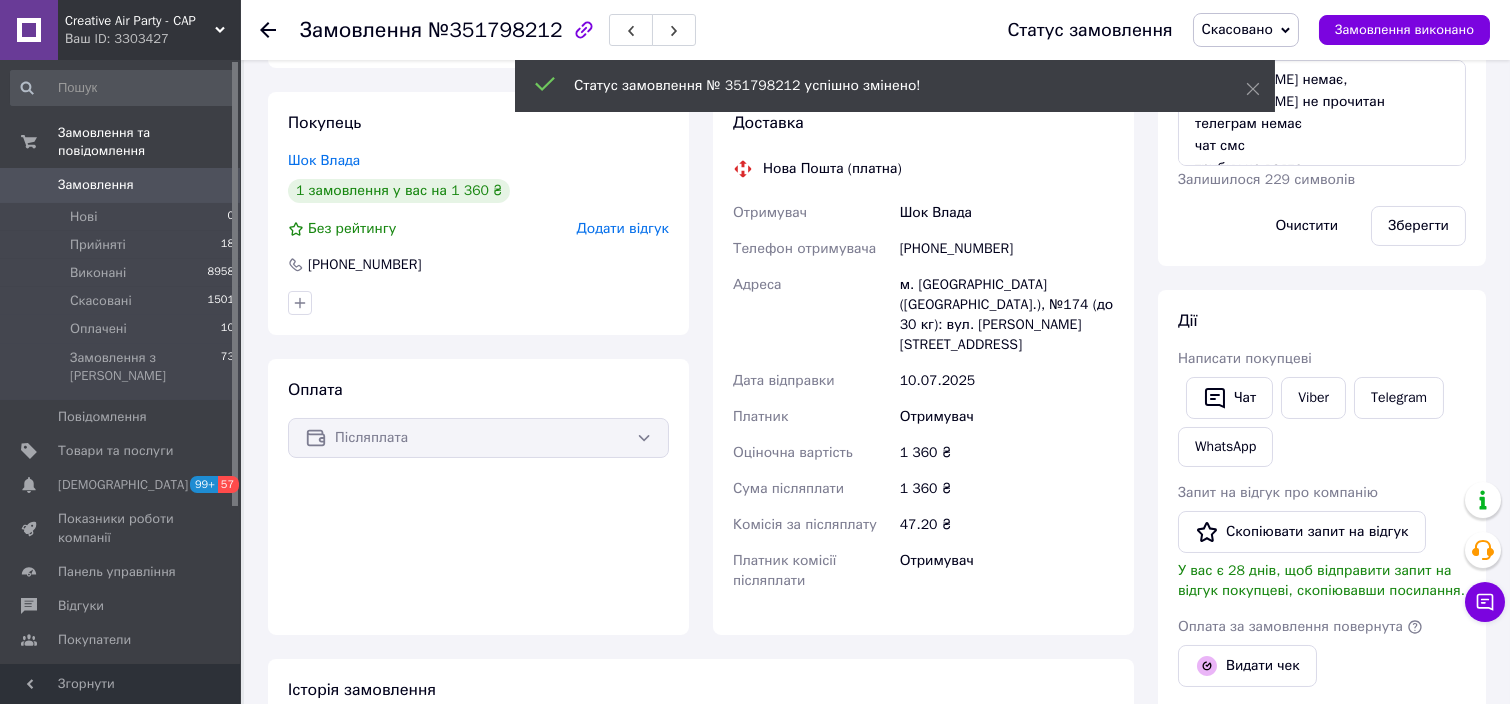 scroll, scrollTop: 185, scrollLeft: 0, axis: vertical 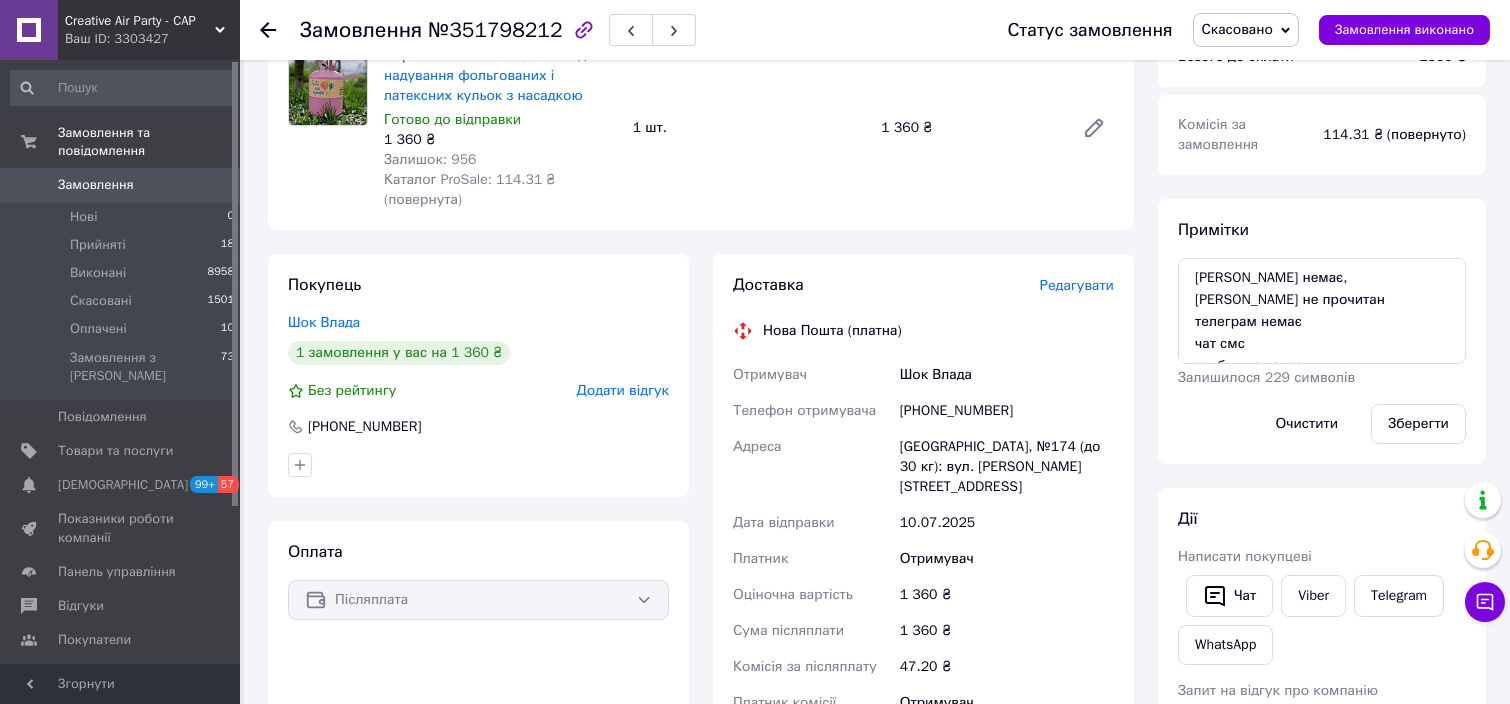 click 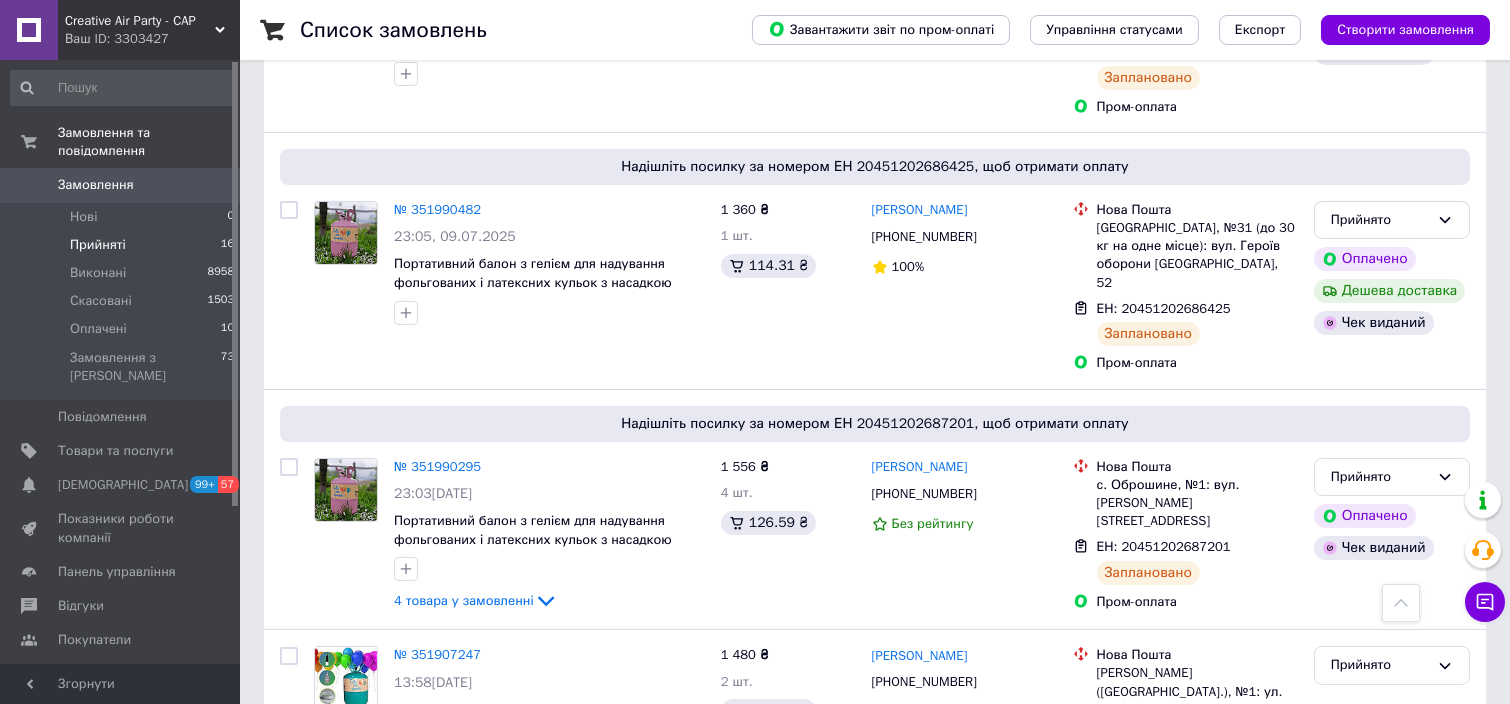 scroll, scrollTop: 2267, scrollLeft: 0, axis: vertical 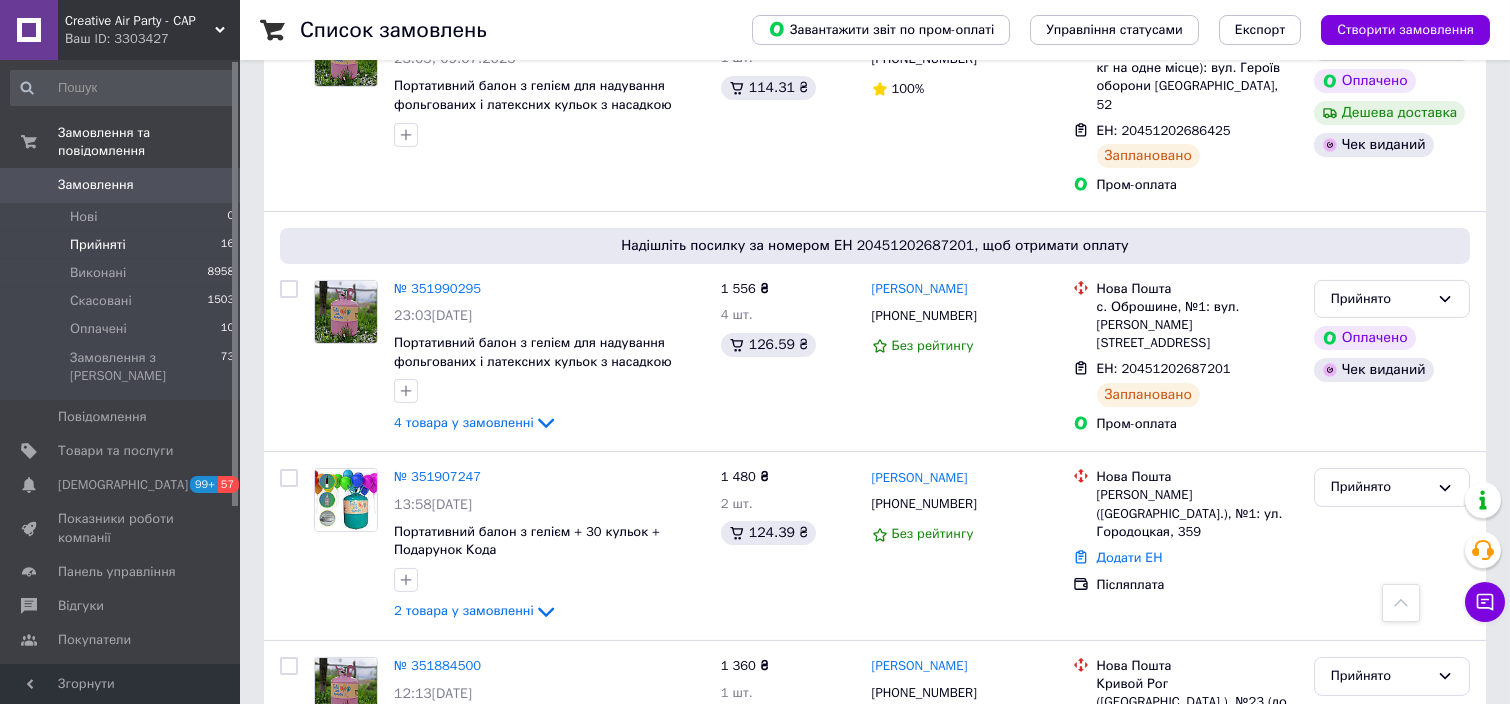 click on "Прийняті 16" at bounding box center (123, 245) 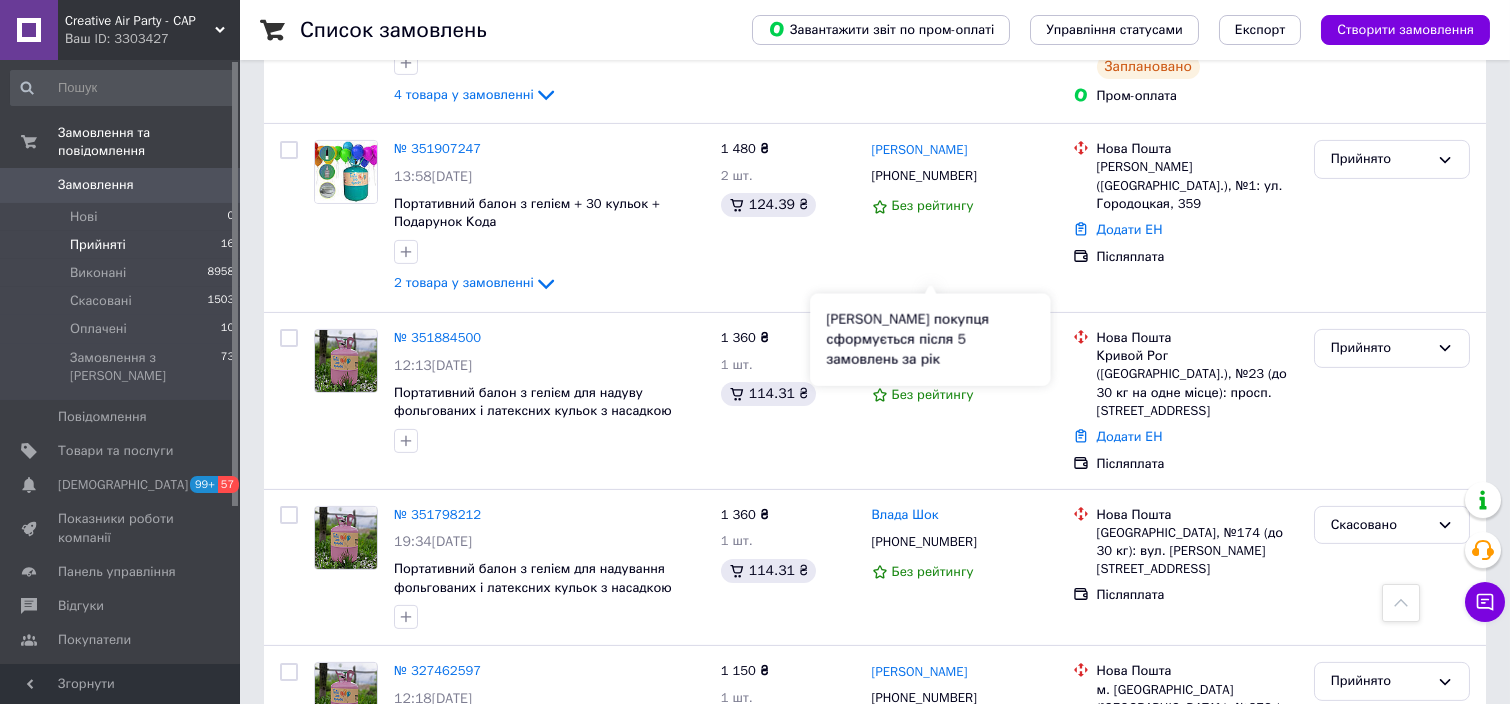 scroll, scrollTop: 2462, scrollLeft: 0, axis: vertical 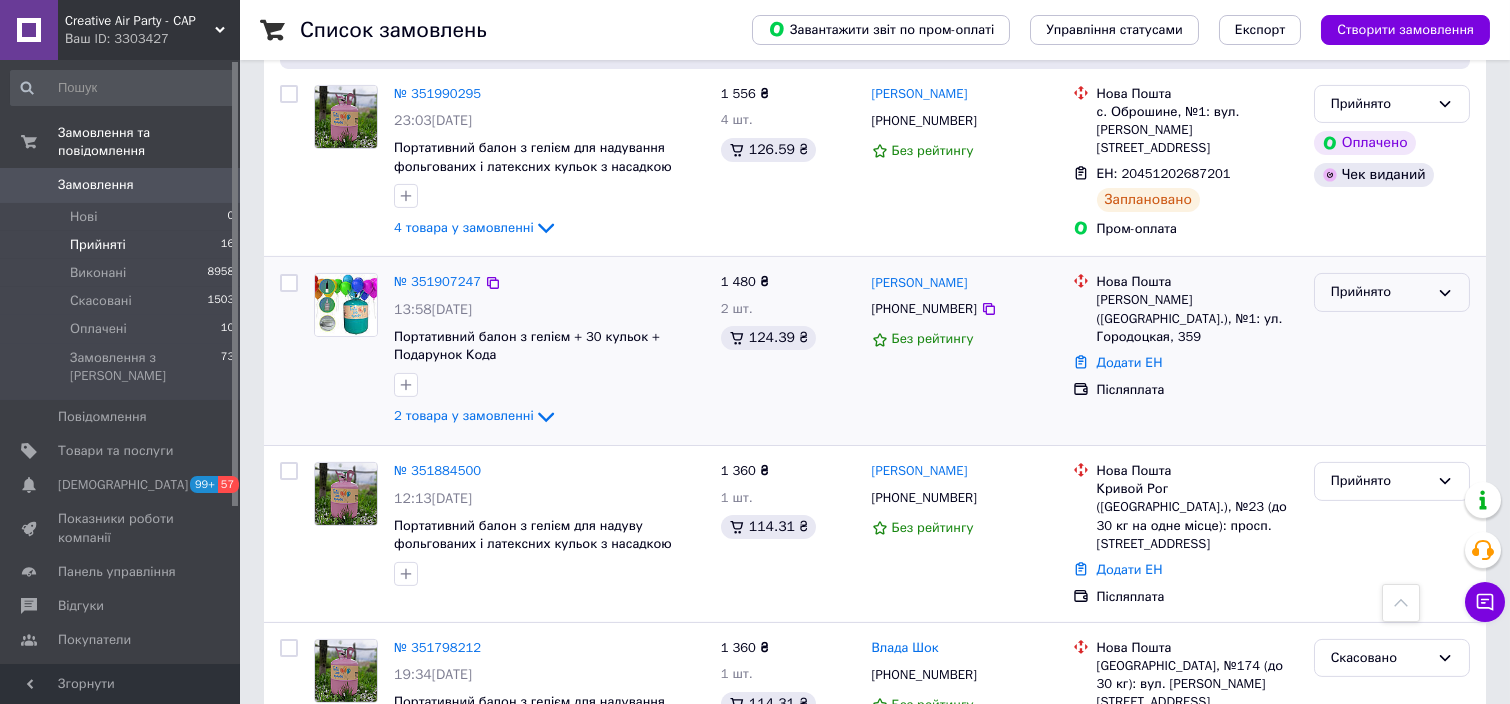 click on "Прийнято" at bounding box center [1392, 292] 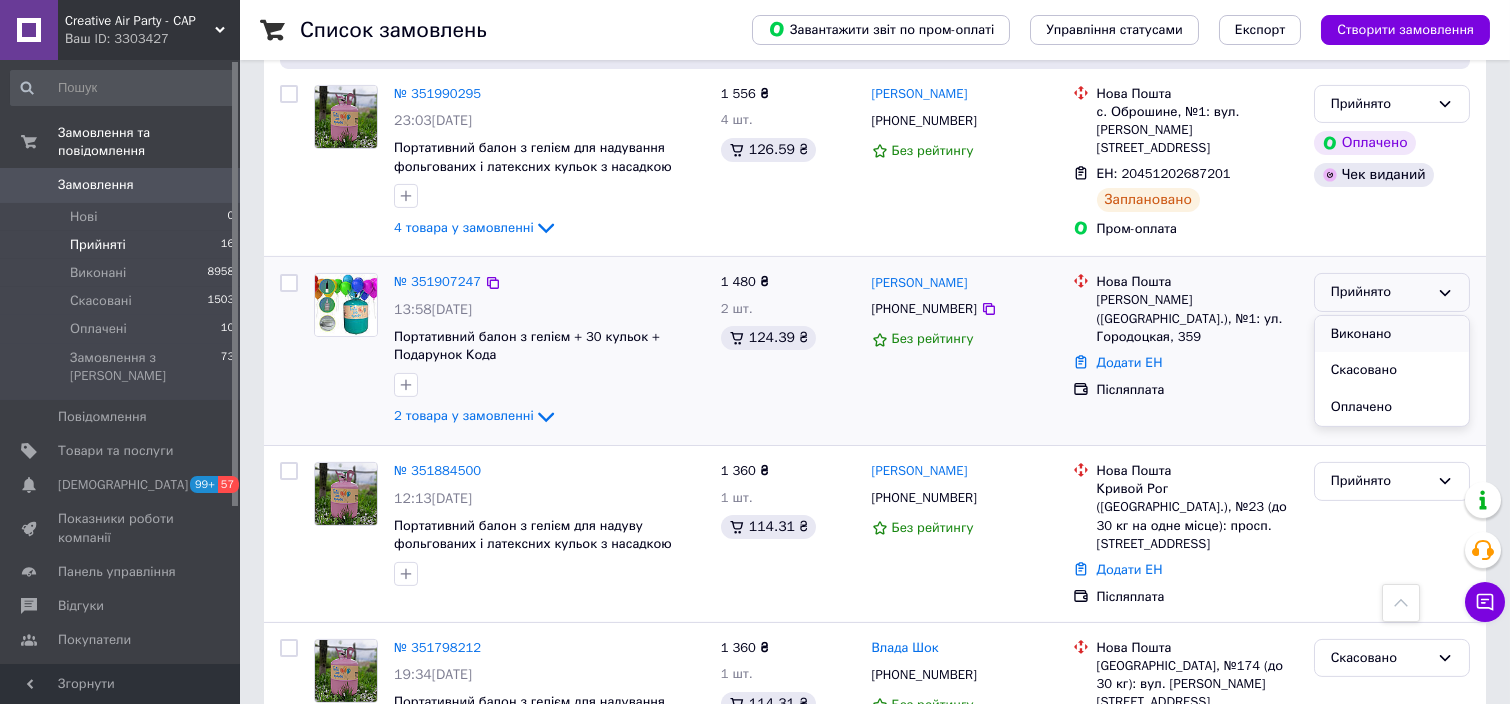 click on "Виконано" at bounding box center [1392, 334] 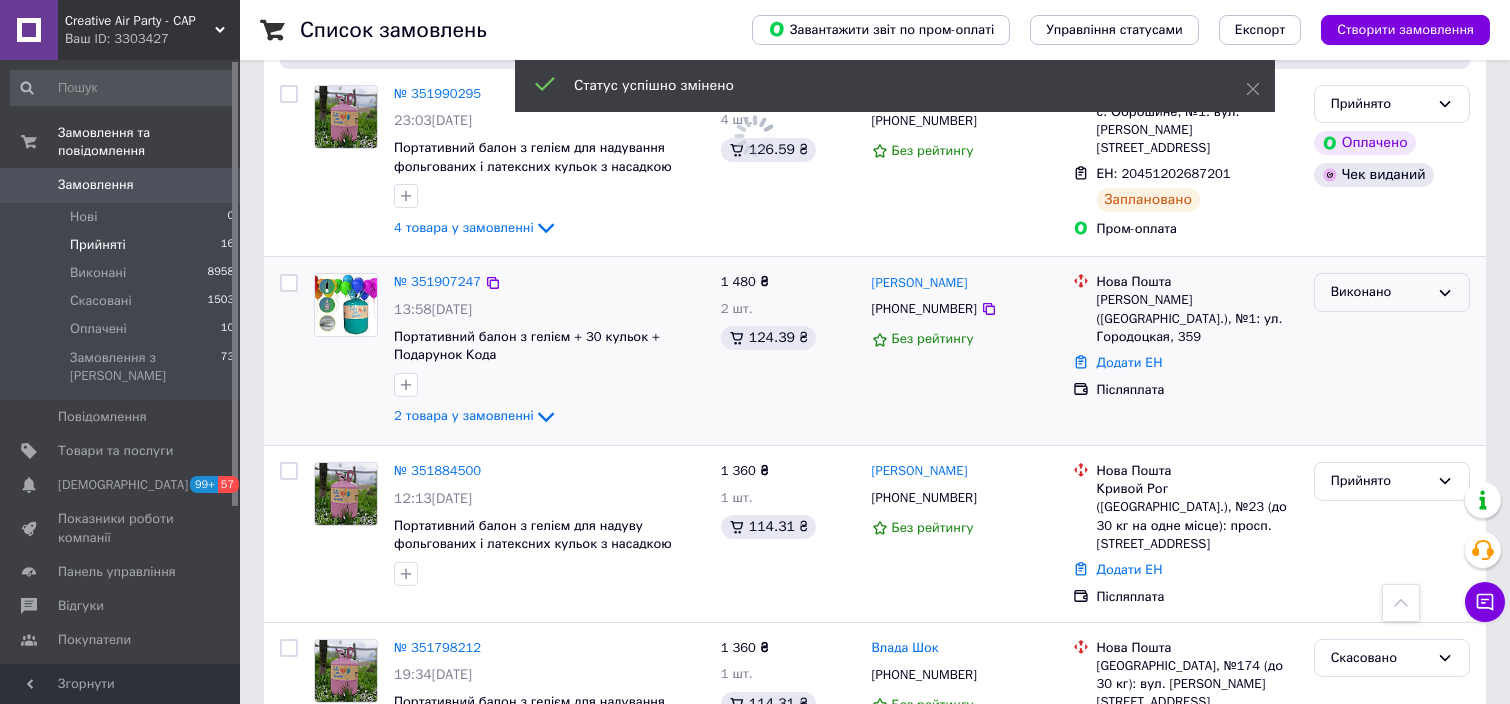 click 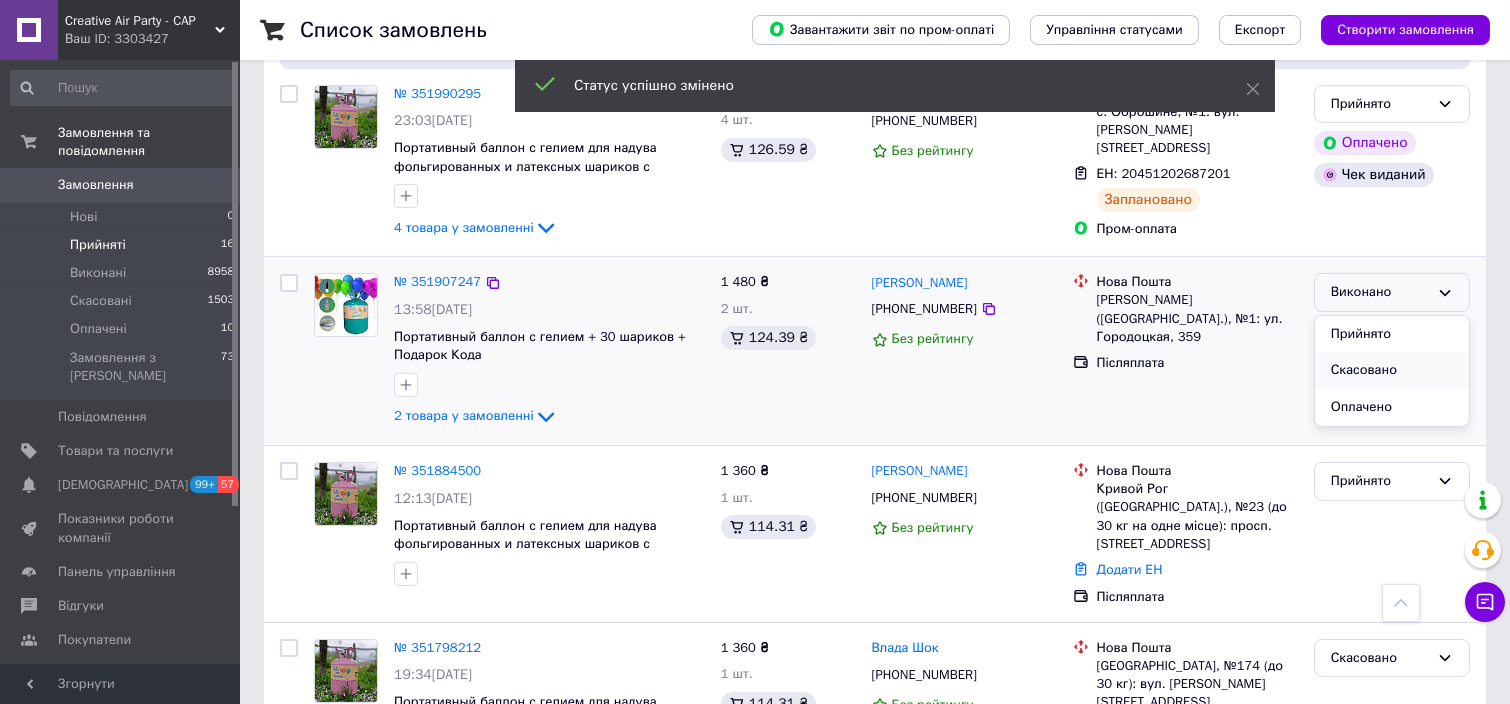 click on "Скасовано" at bounding box center (1392, 370) 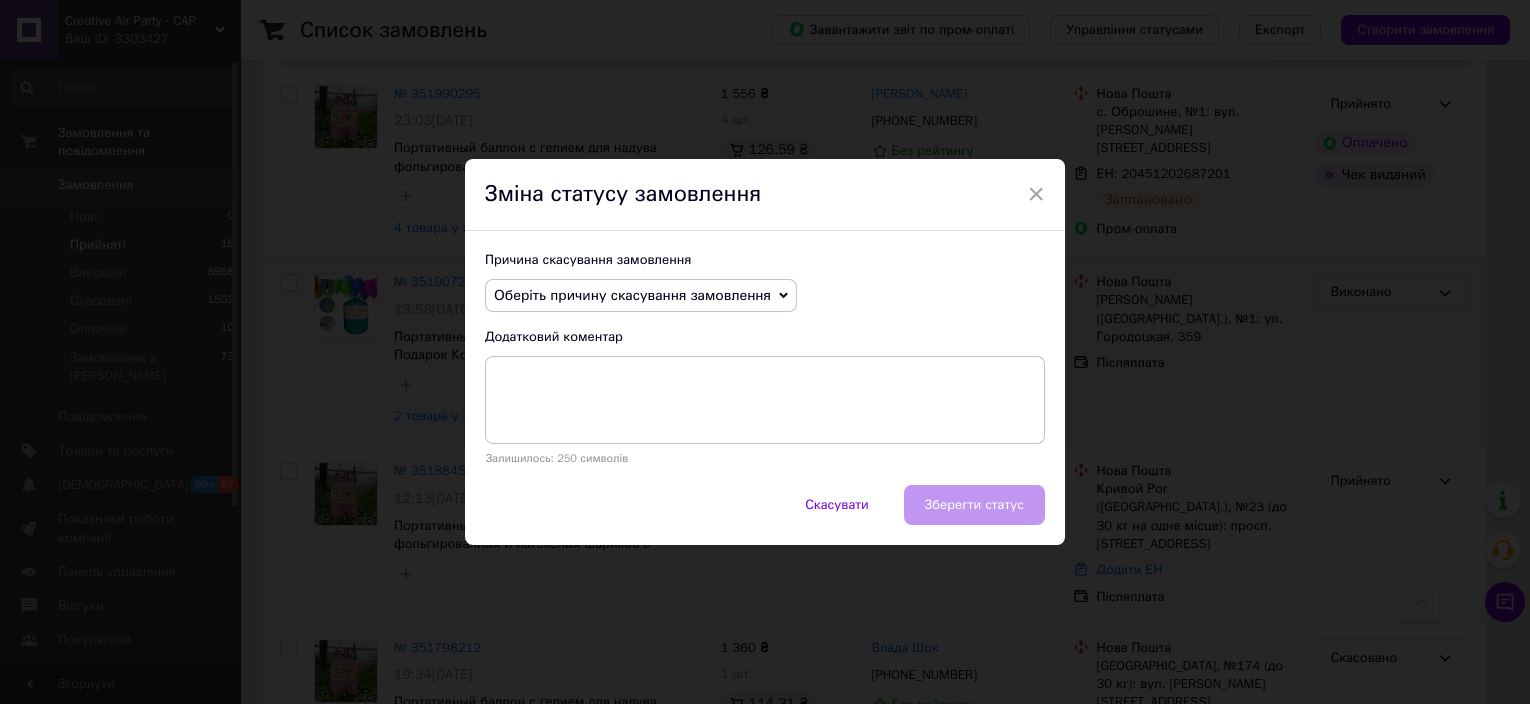 click on "Оберіть причину скасування замовлення" at bounding box center [641, 296] 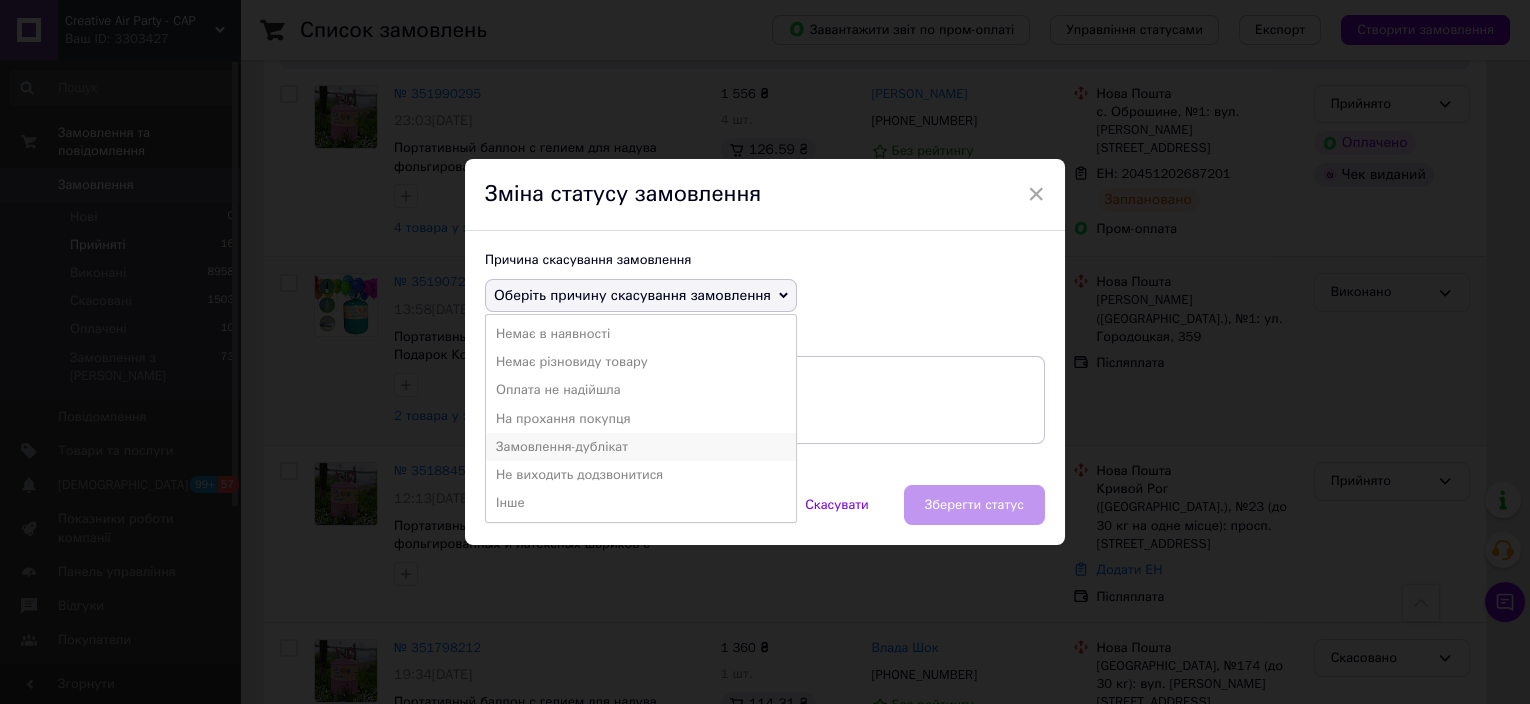 click on "Замовлення-дублікат" at bounding box center (641, 447) 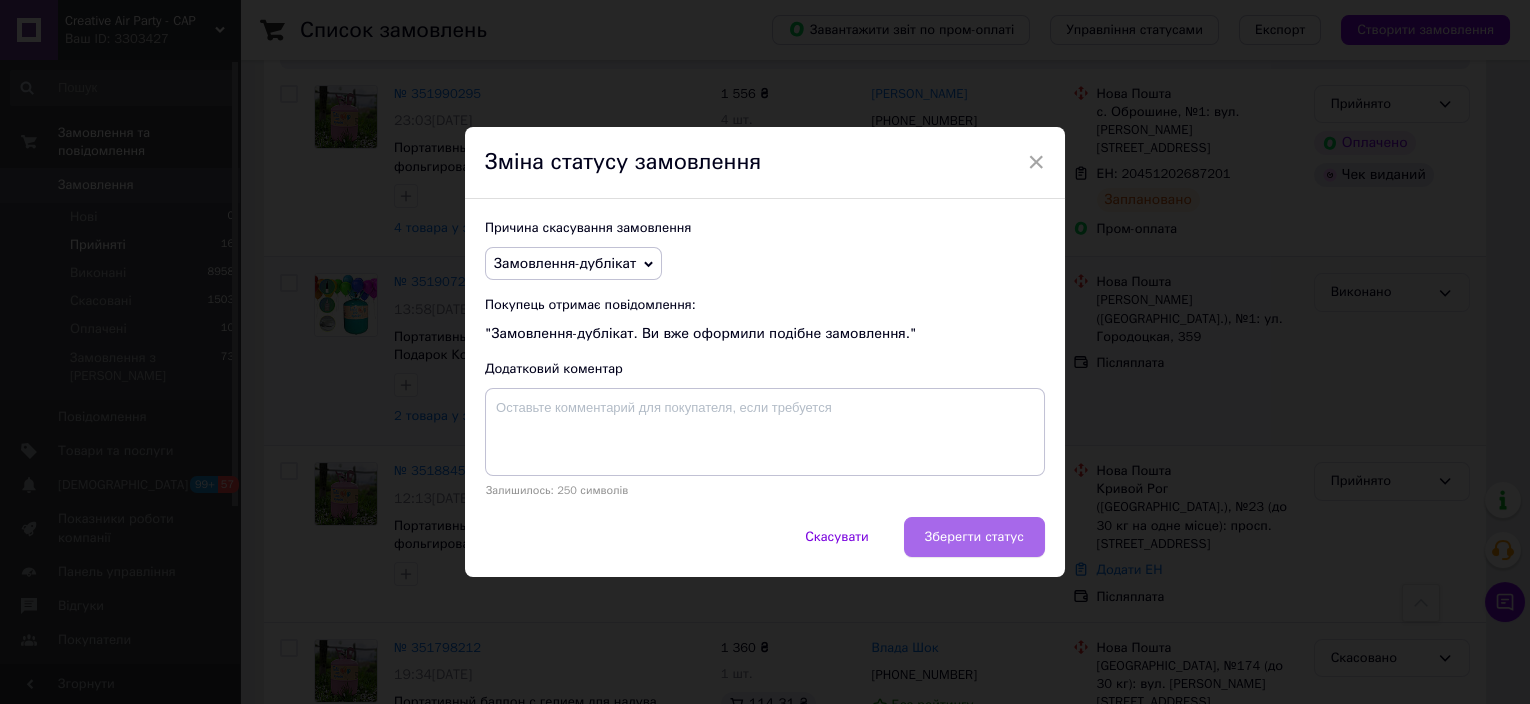 click on "Зберегти статус" at bounding box center (974, 537) 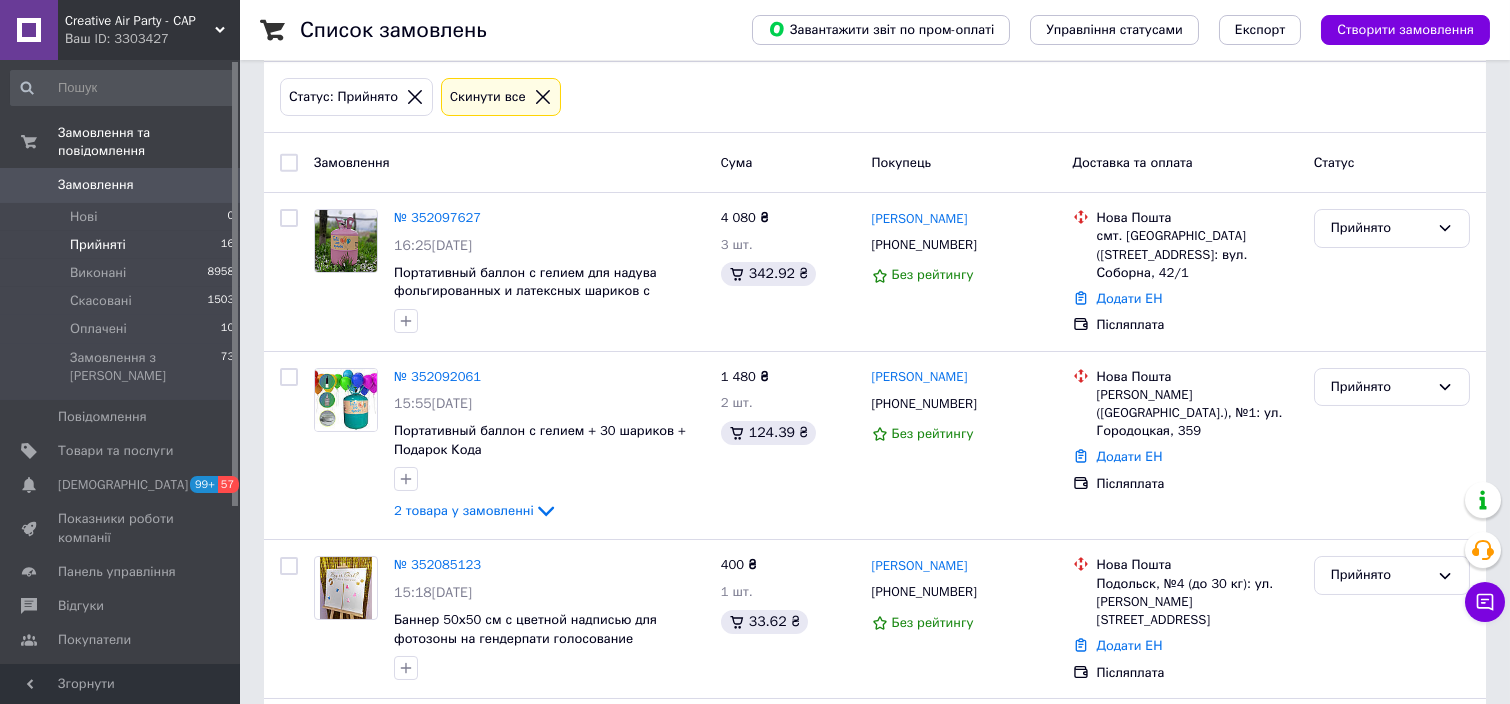 scroll, scrollTop: 62, scrollLeft: 0, axis: vertical 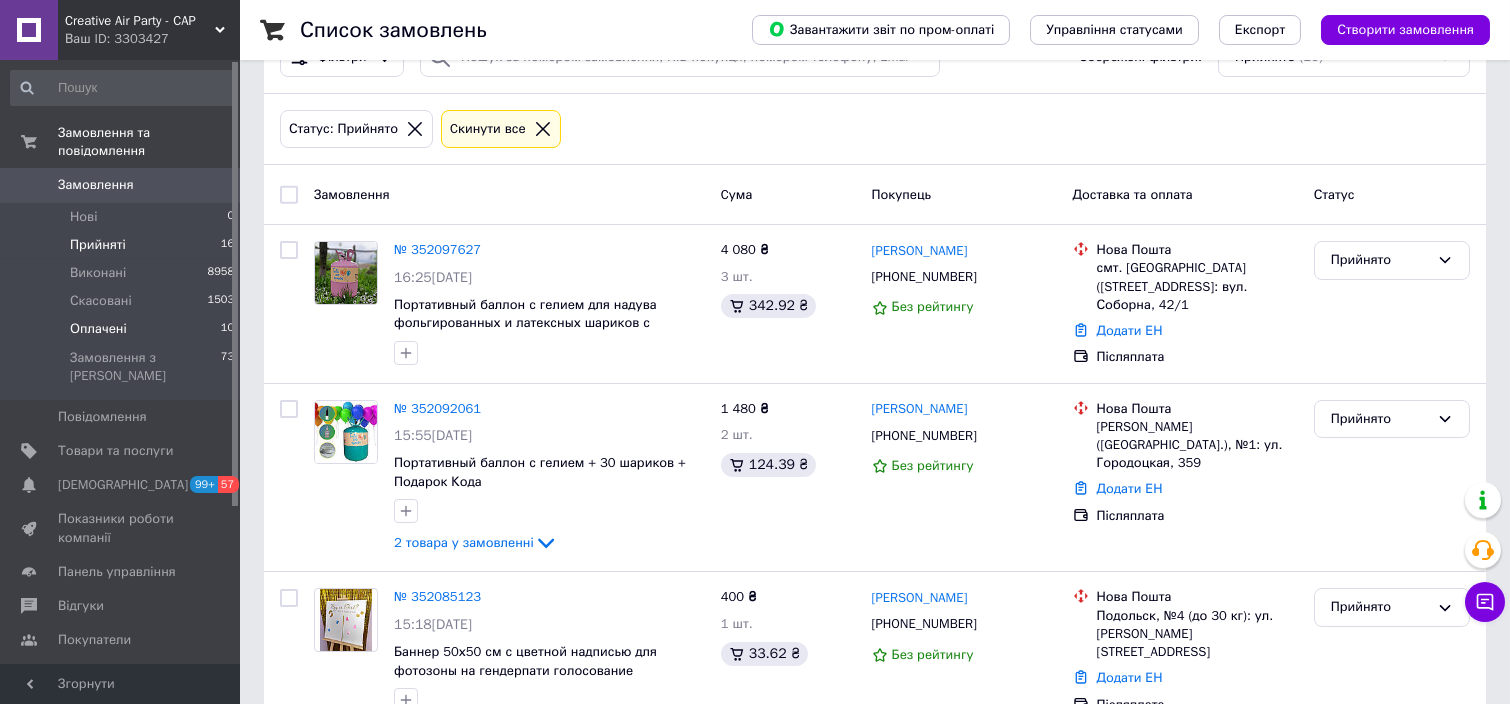 click on "Оплачені" at bounding box center [98, 329] 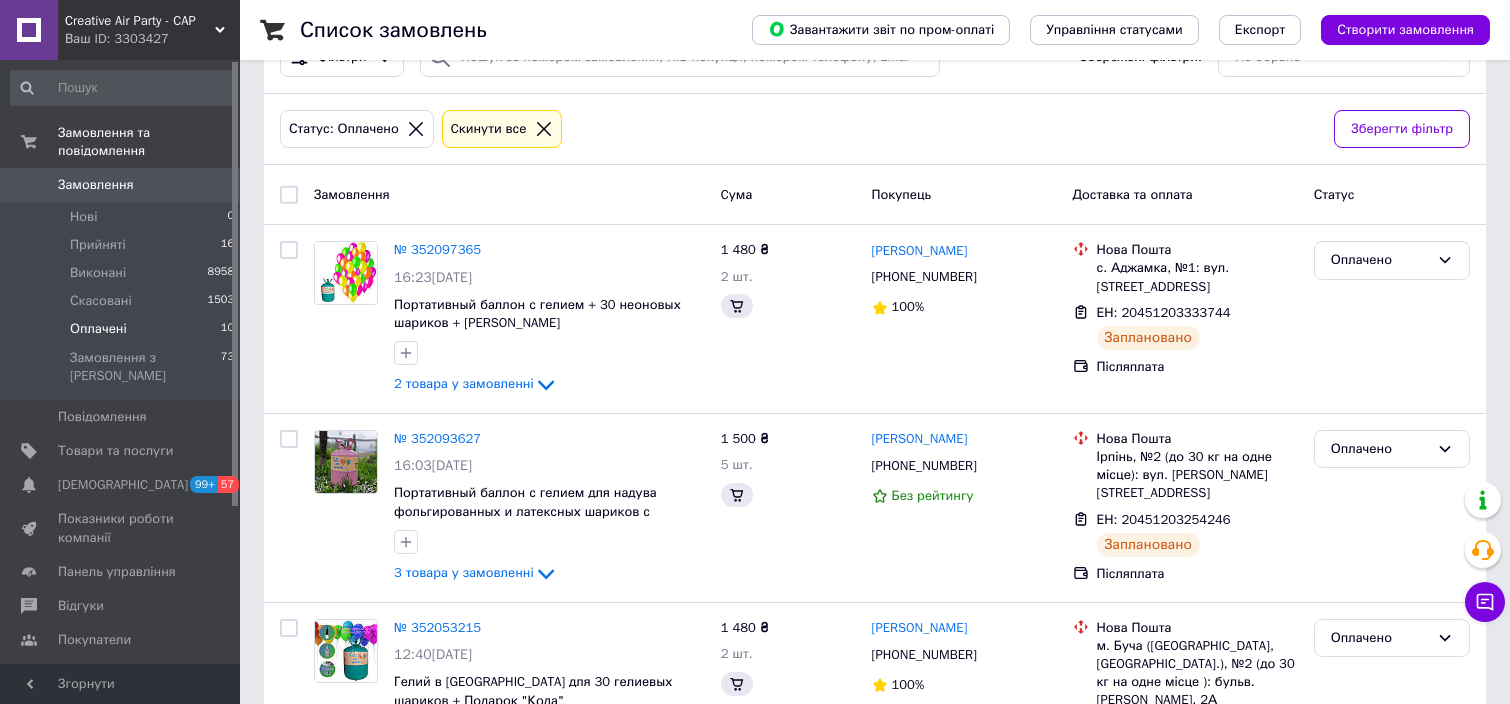 scroll, scrollTop: 0, scrollLeft: 0, axis: both 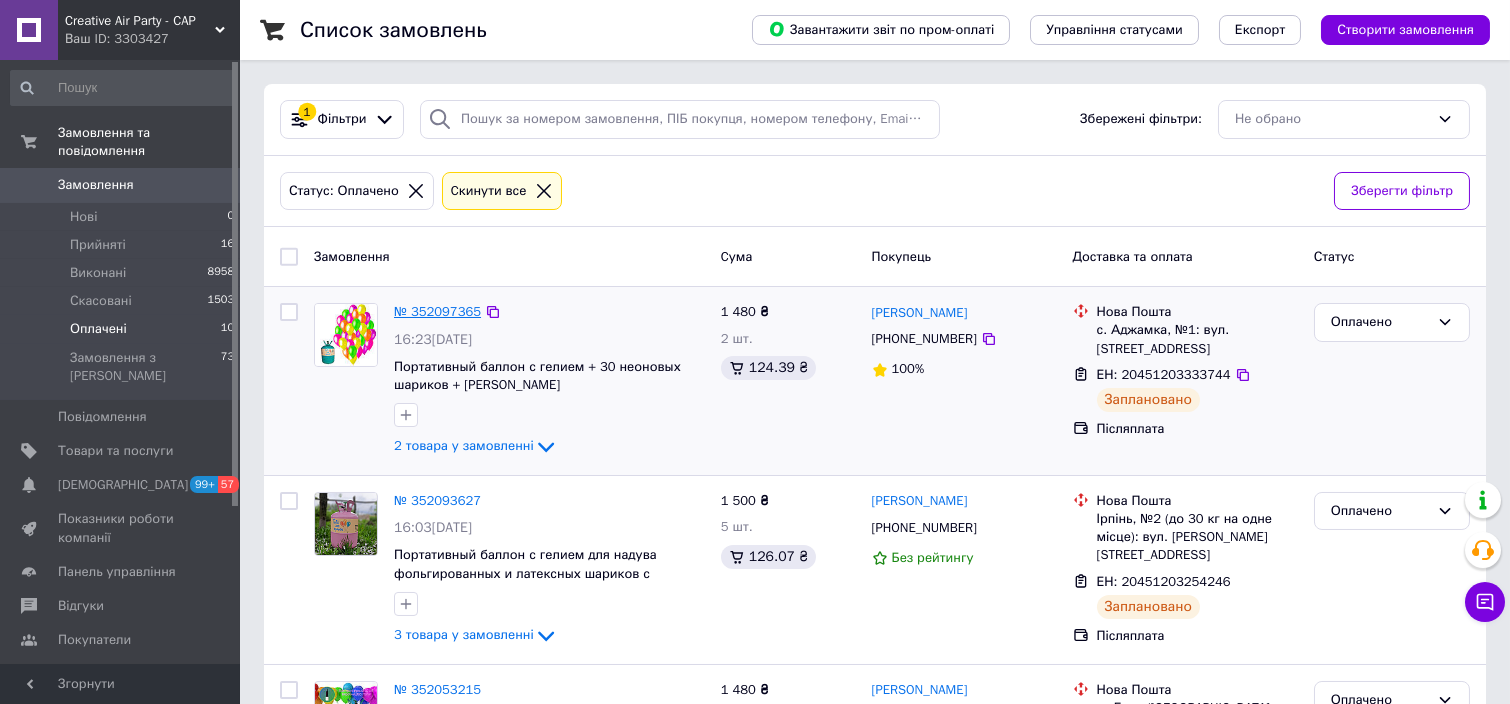click on "№ 352097365" at bounding box center (437, 311) 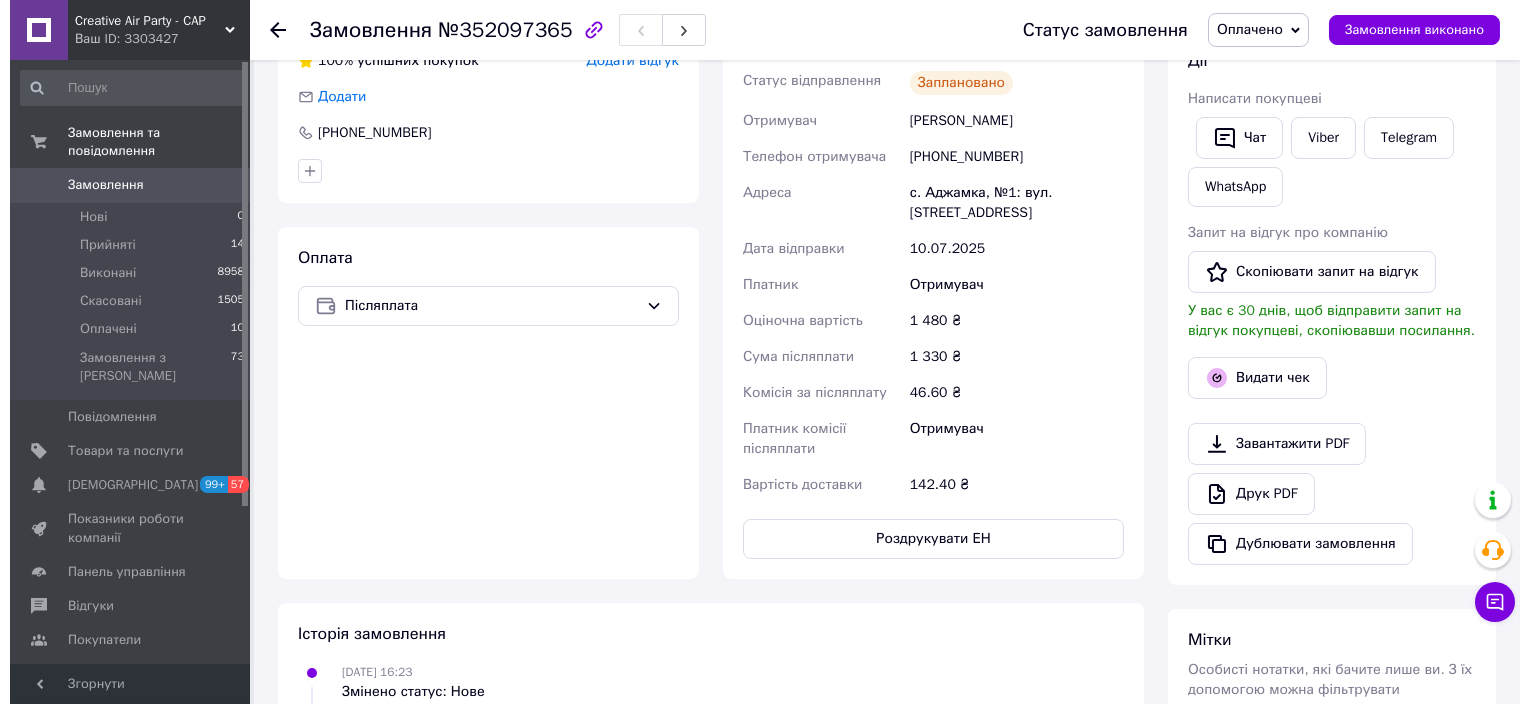 scroll, scrollTop: 667, scrollLeft: 0, axis: vertical 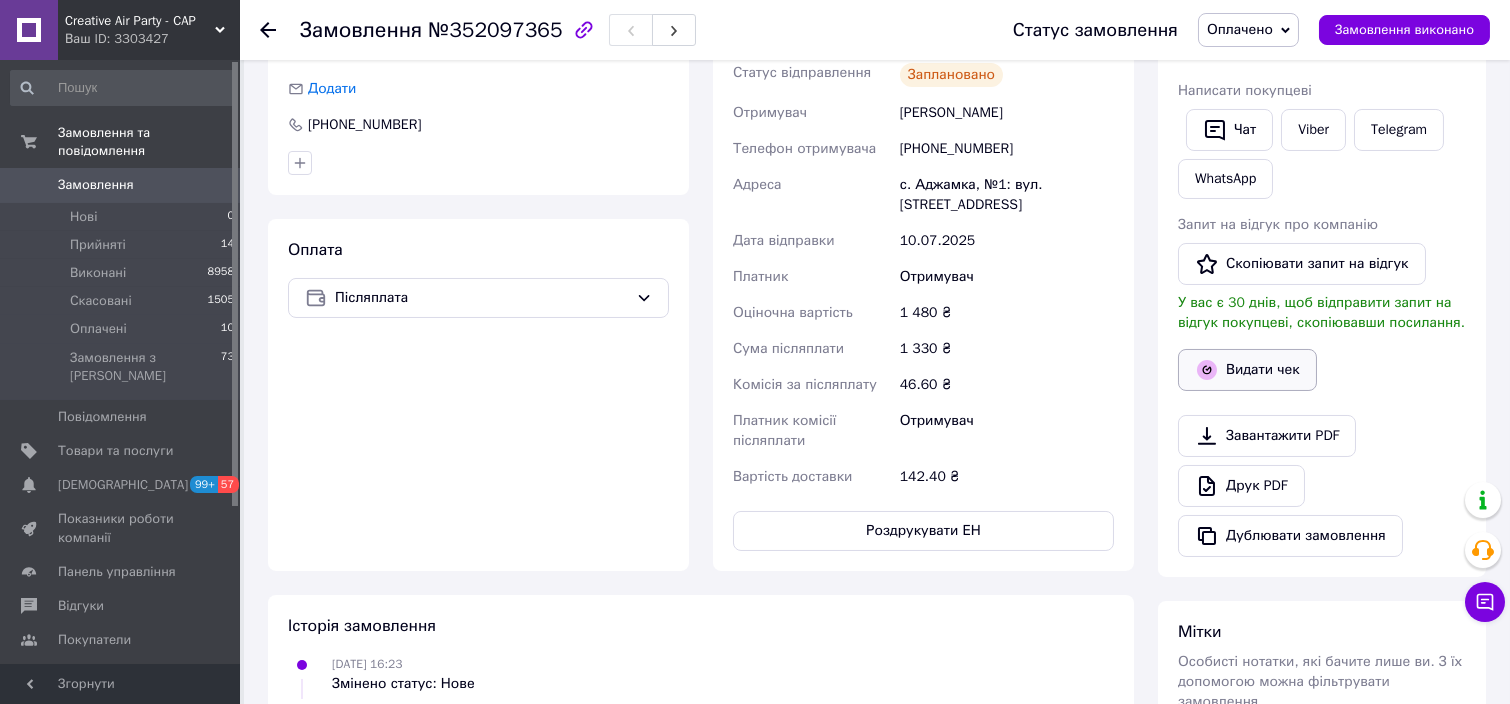 click on "Видати чек" at bounding box center (1247, 370) 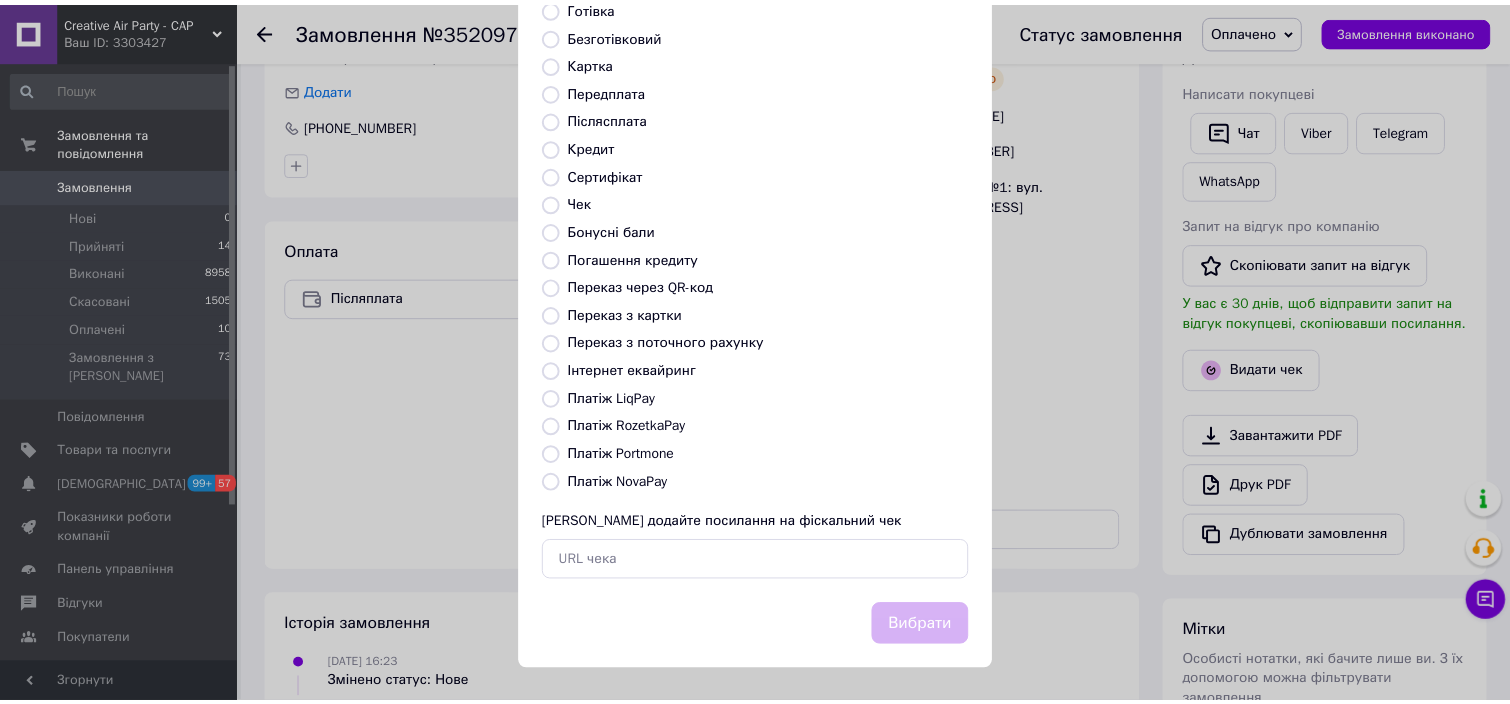 scroll, scrollTop: 154, scrollLeft: 0, axis: vertical 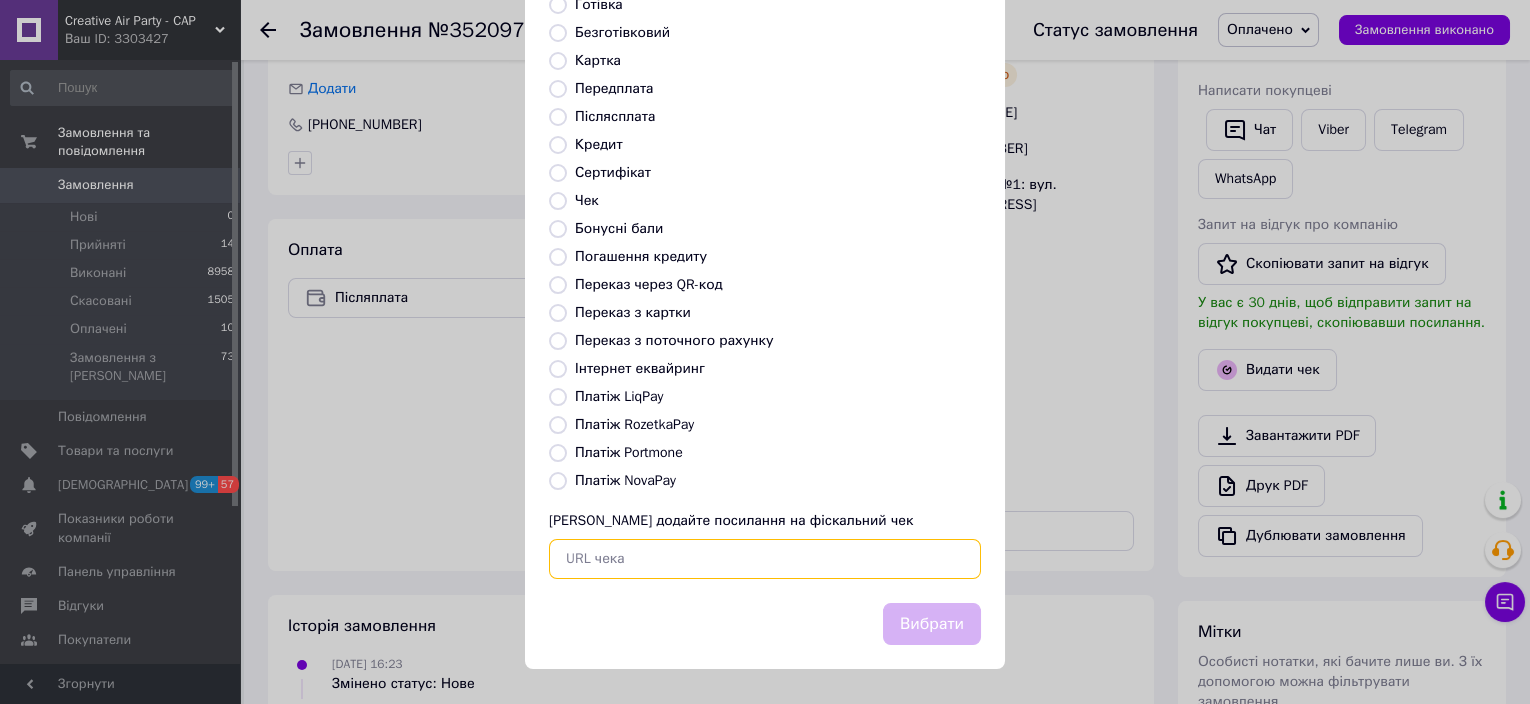 click at bounding box center [765, 559] 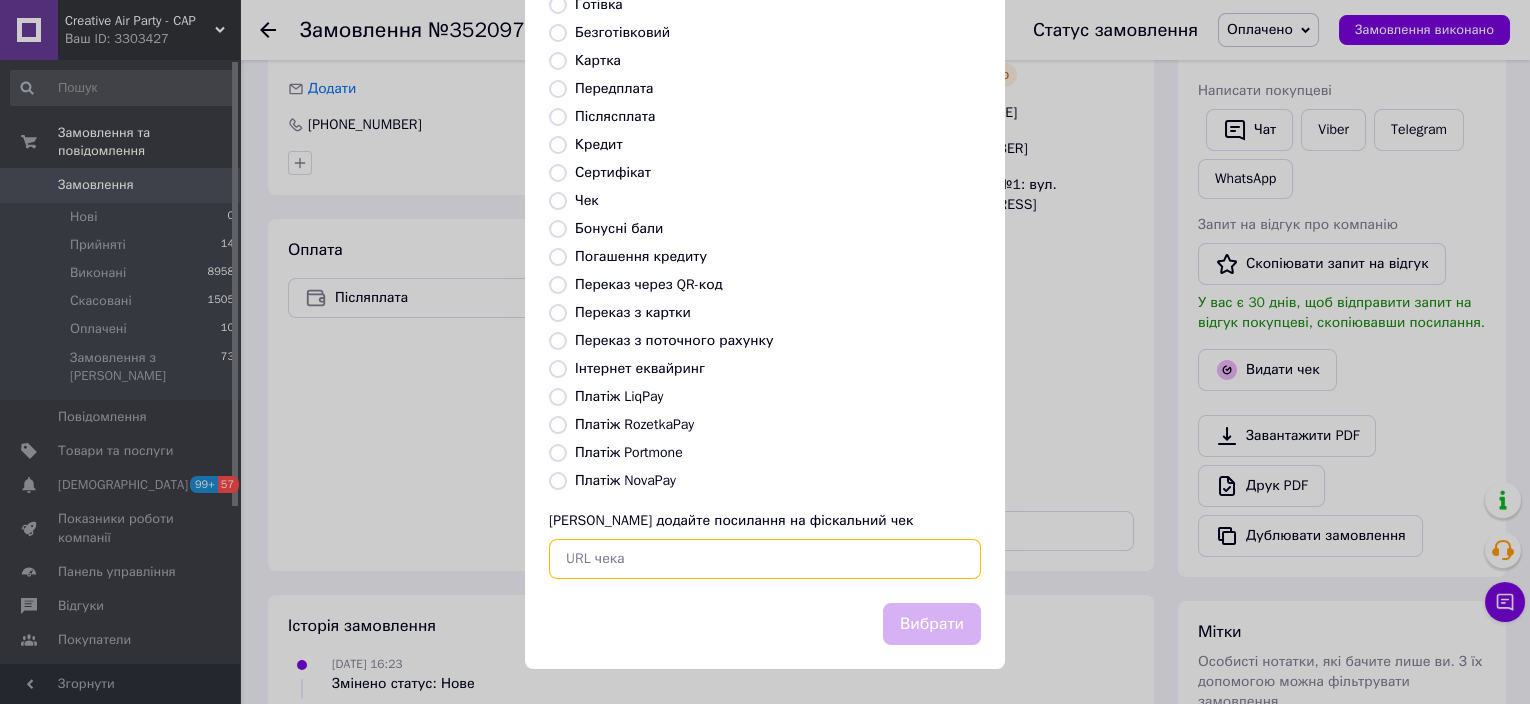 paste on "https://kasa.vchasno.ua/check-viewer/EwzvwXVERCE" 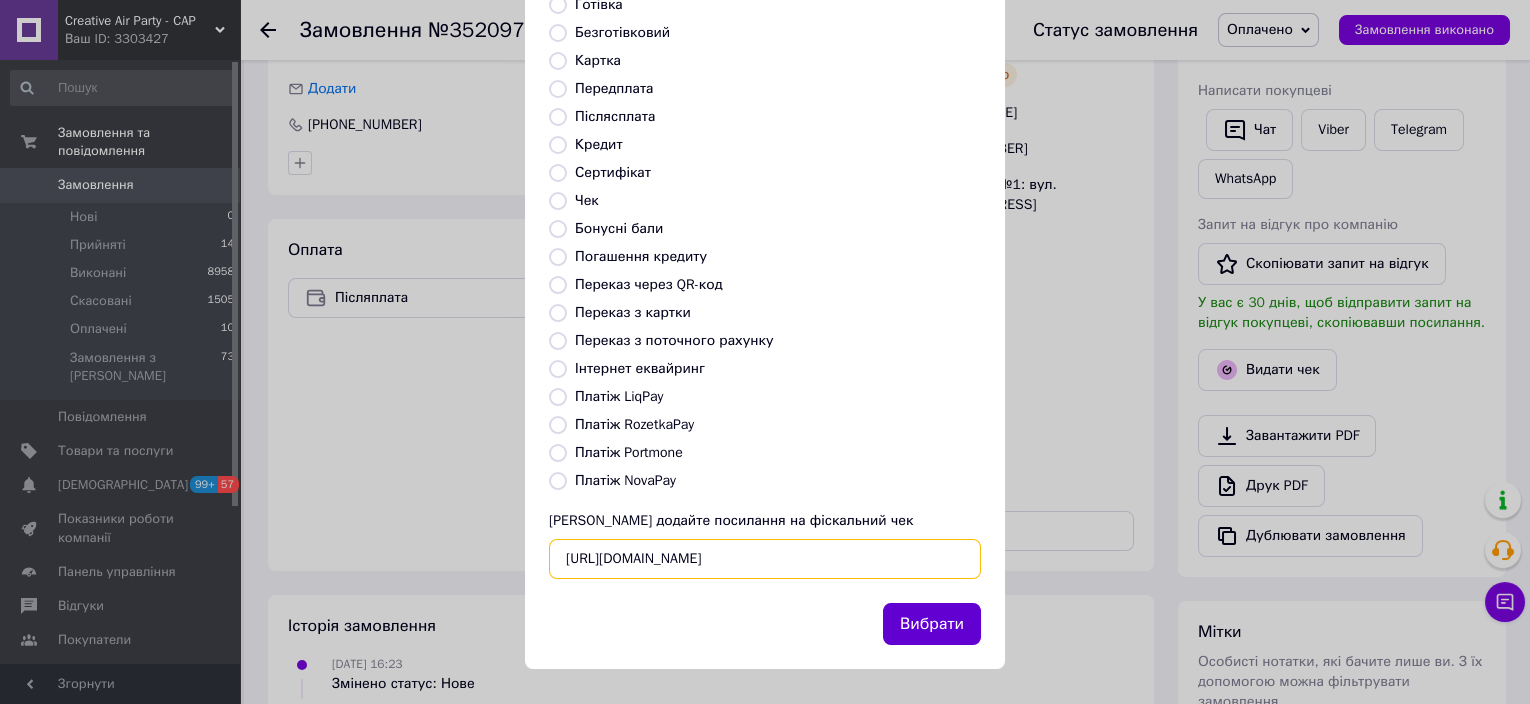 type on "https://kasa.vchasno.ua/check-viewer/EwzvwXVERCE" 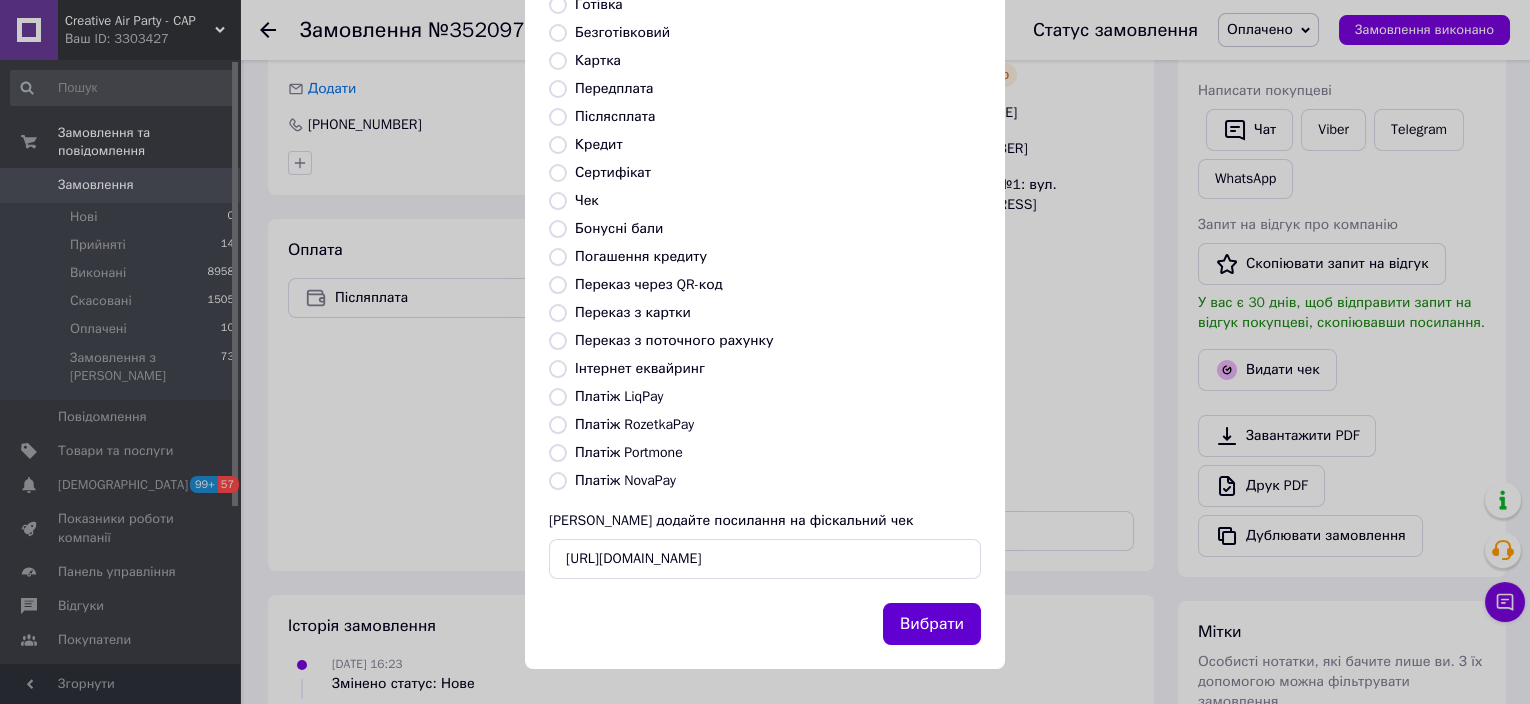 click on "Вибрати" at bounding box center [932, 624] 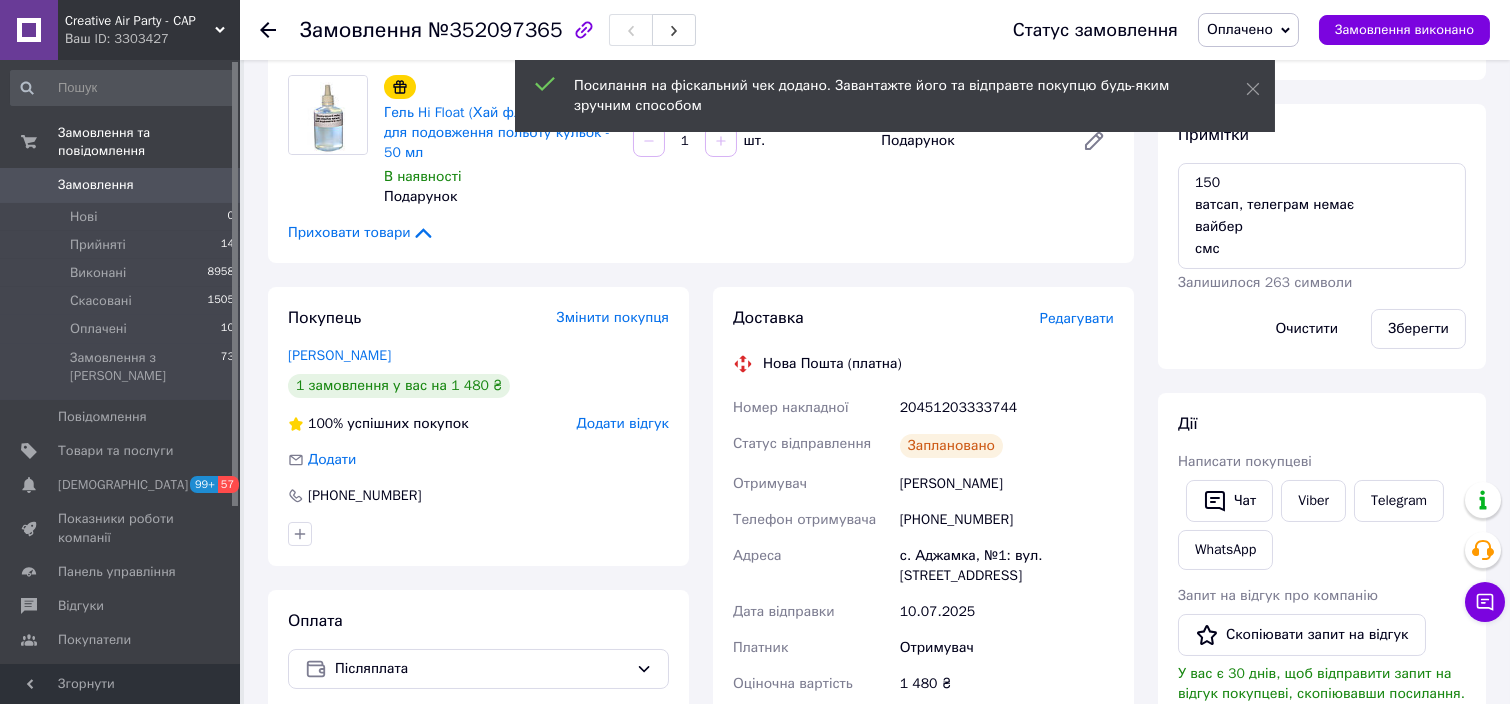 scroll, scrollTop: 266, scrollLeft: 0, axis: vertical 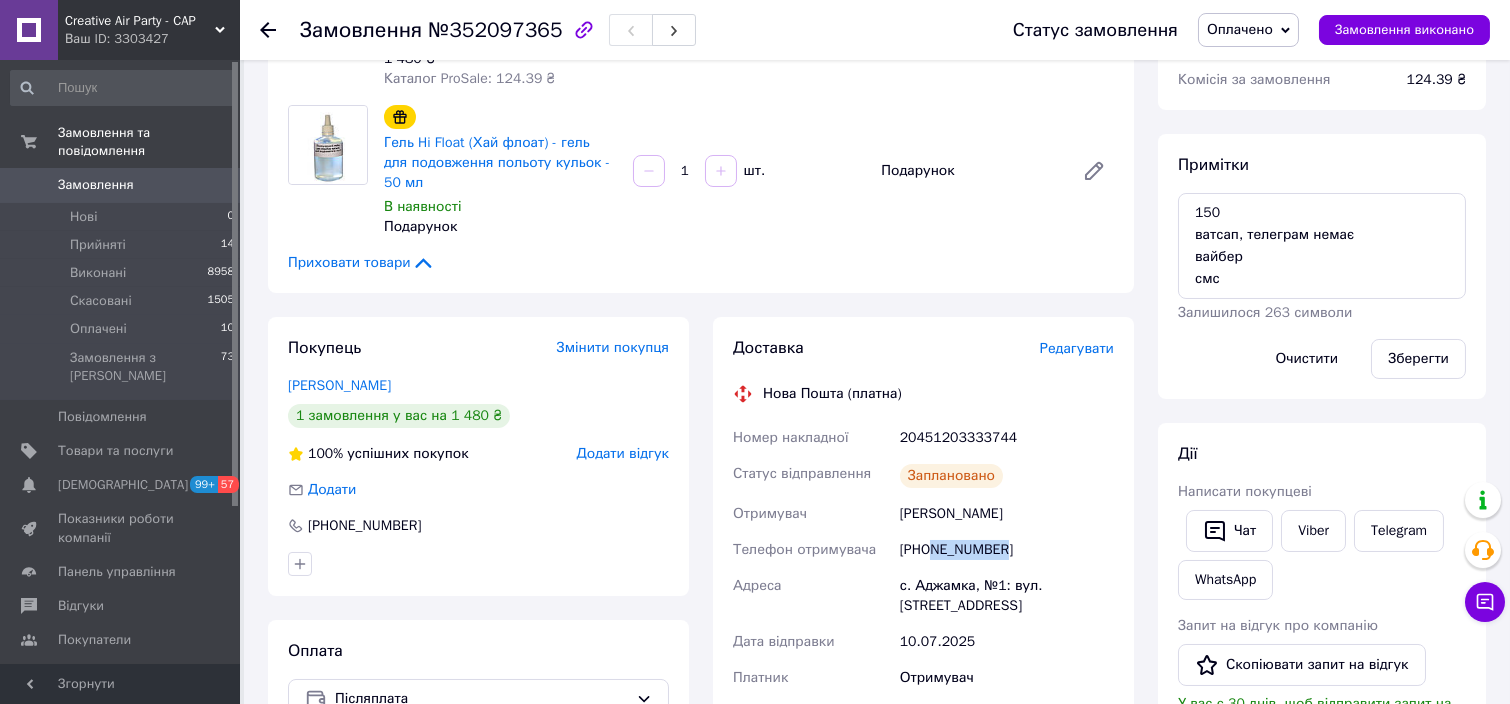 drag, startPoint x: 935, startPoint y: 510, endPoint x: 1003, endPoint y: 514, distance: 68.117546 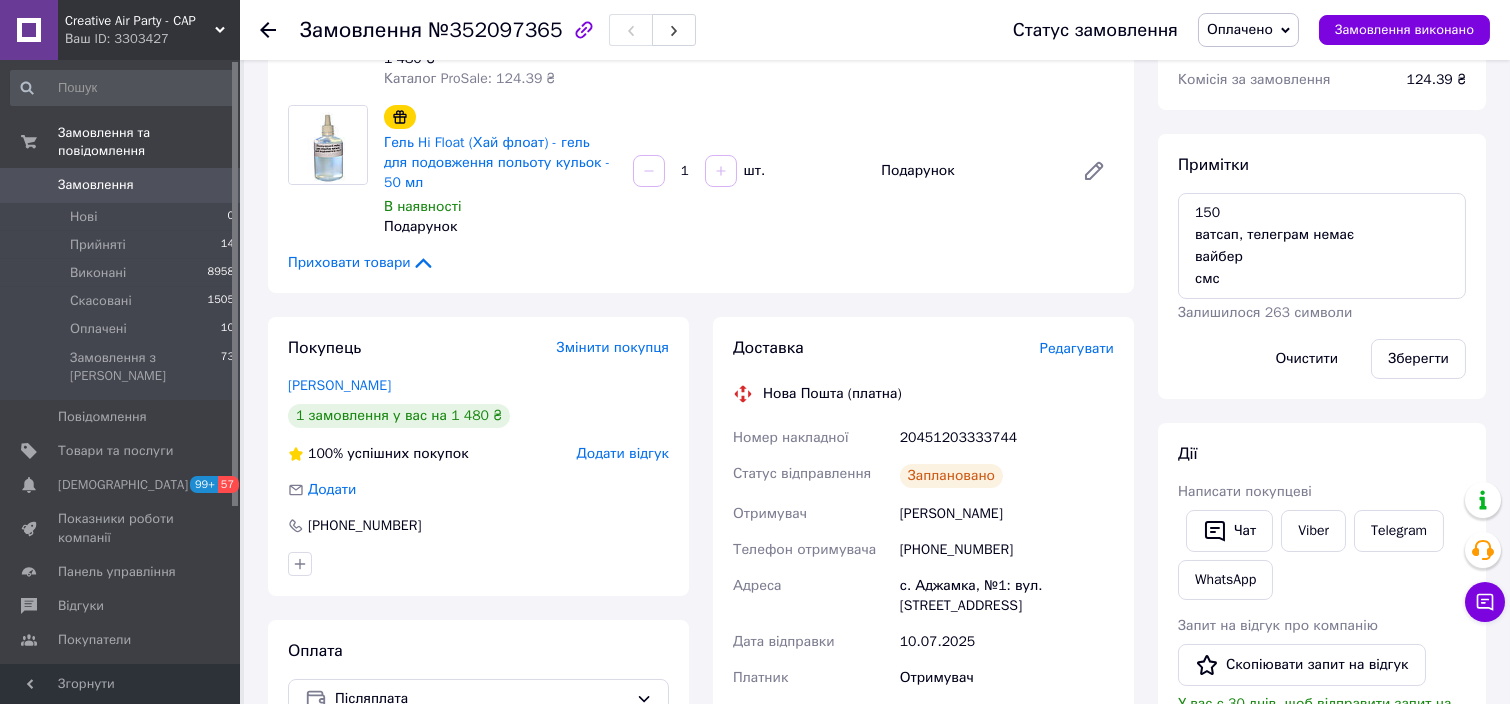 click 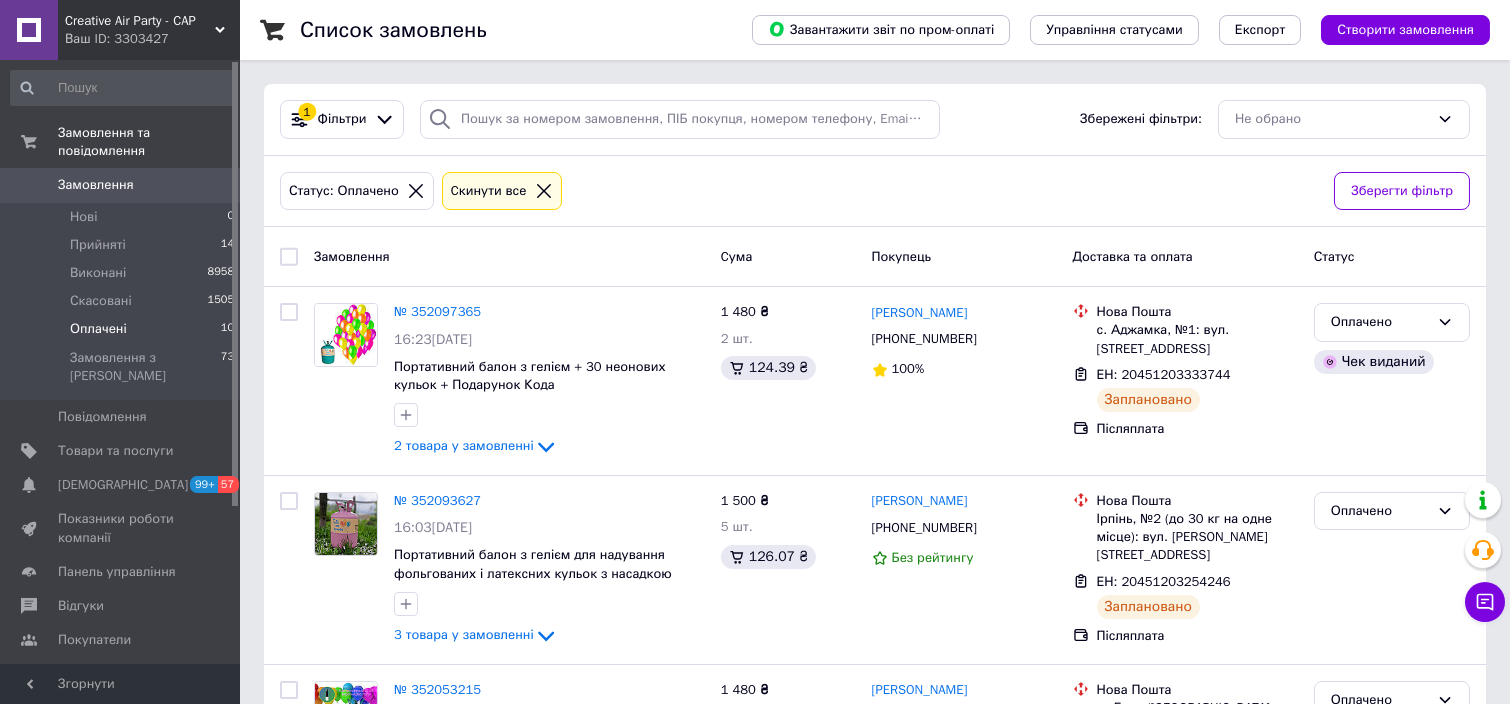 scroll, scrollTop: 133, scrollLeft: 0, axis: vertical 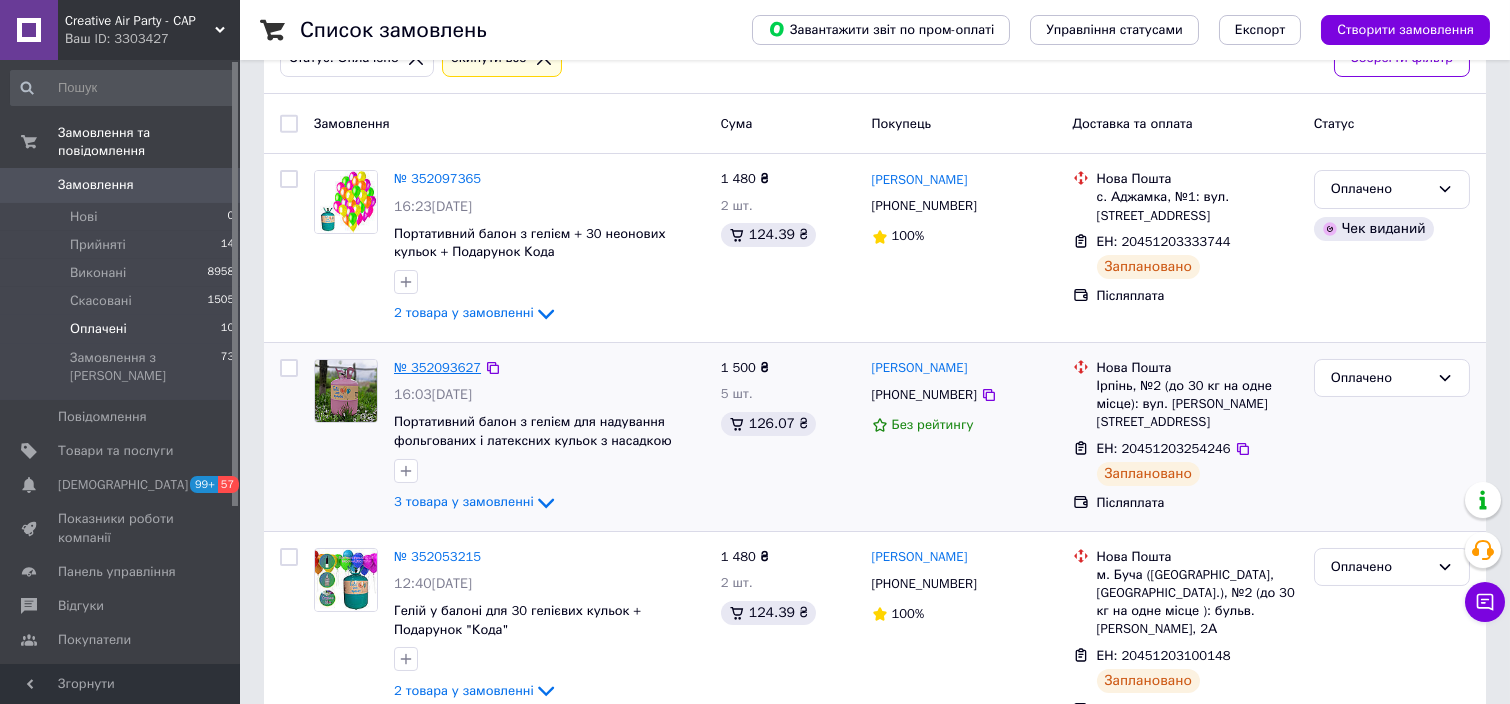 click on "№ 352093627" at bounding box center [437, 367] 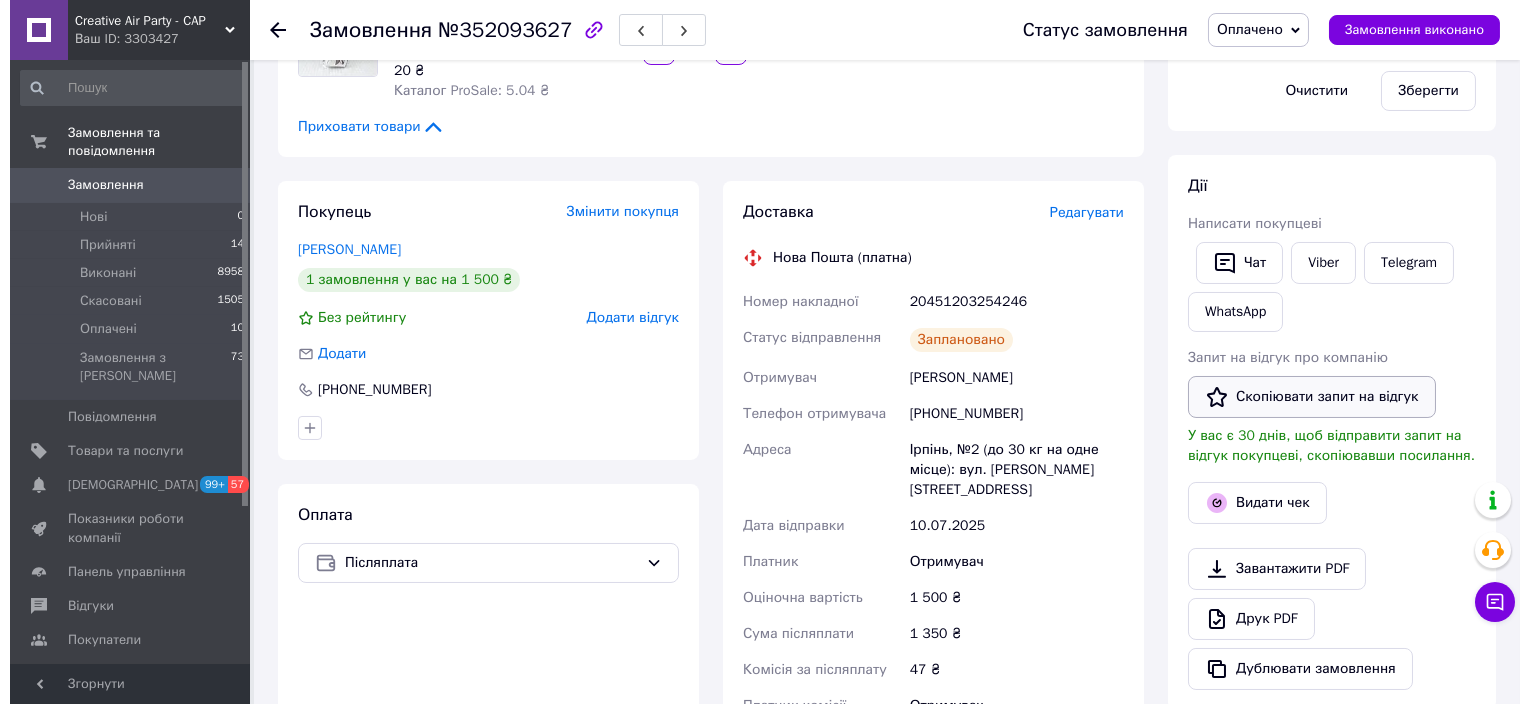 scroll, scrollTop: 667, scrollLeft: 0, axis: vertical 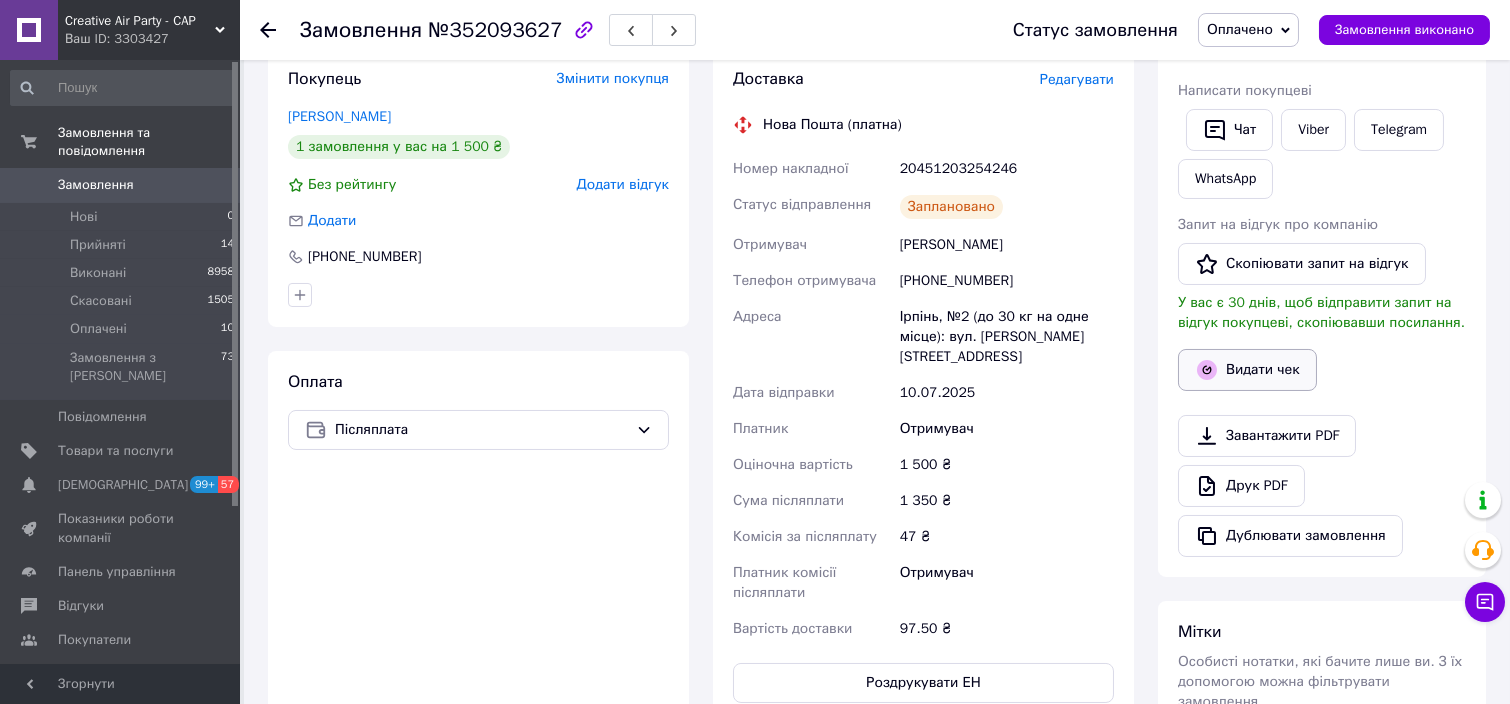 click on "Видати чек" at bounding box center (1247, 370) 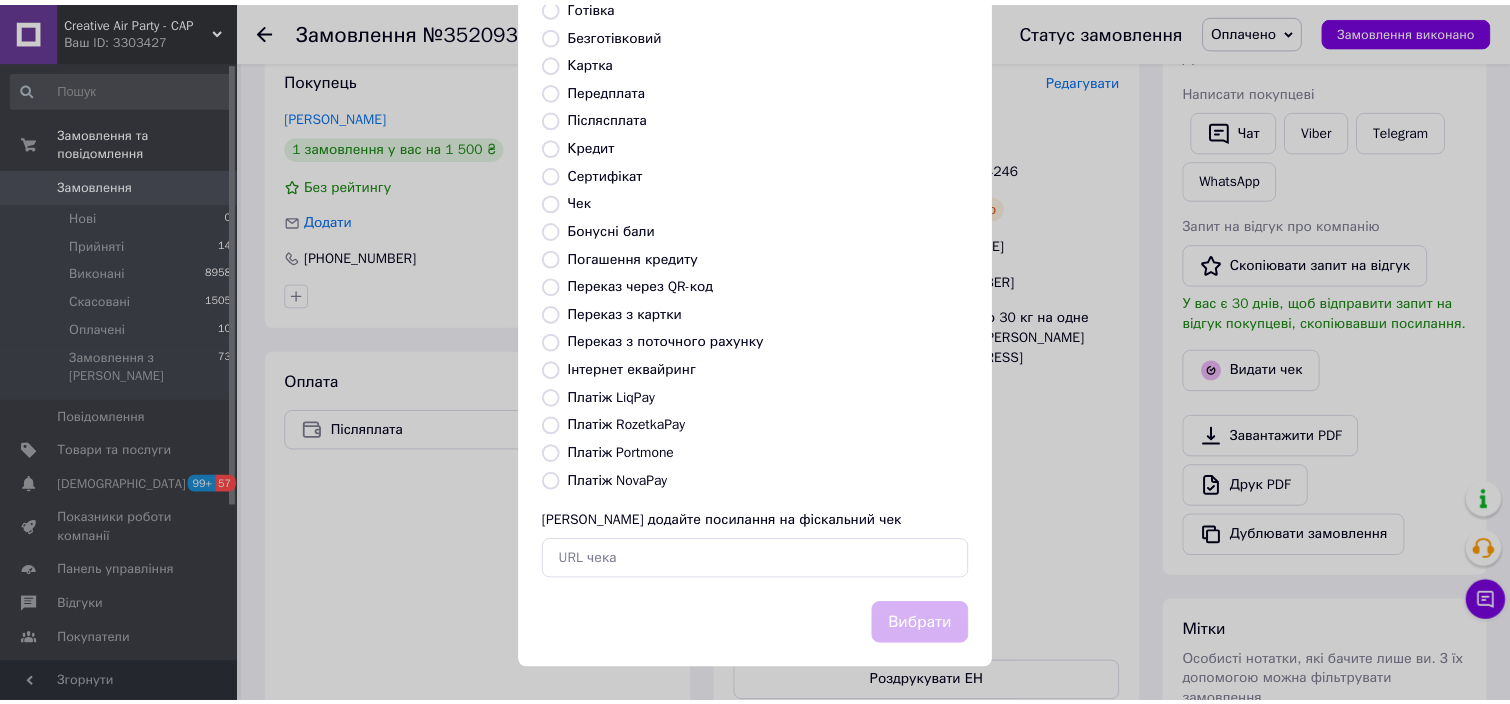 scroll, scrollTop: 154, scrollLeft: 0, axis: vertical 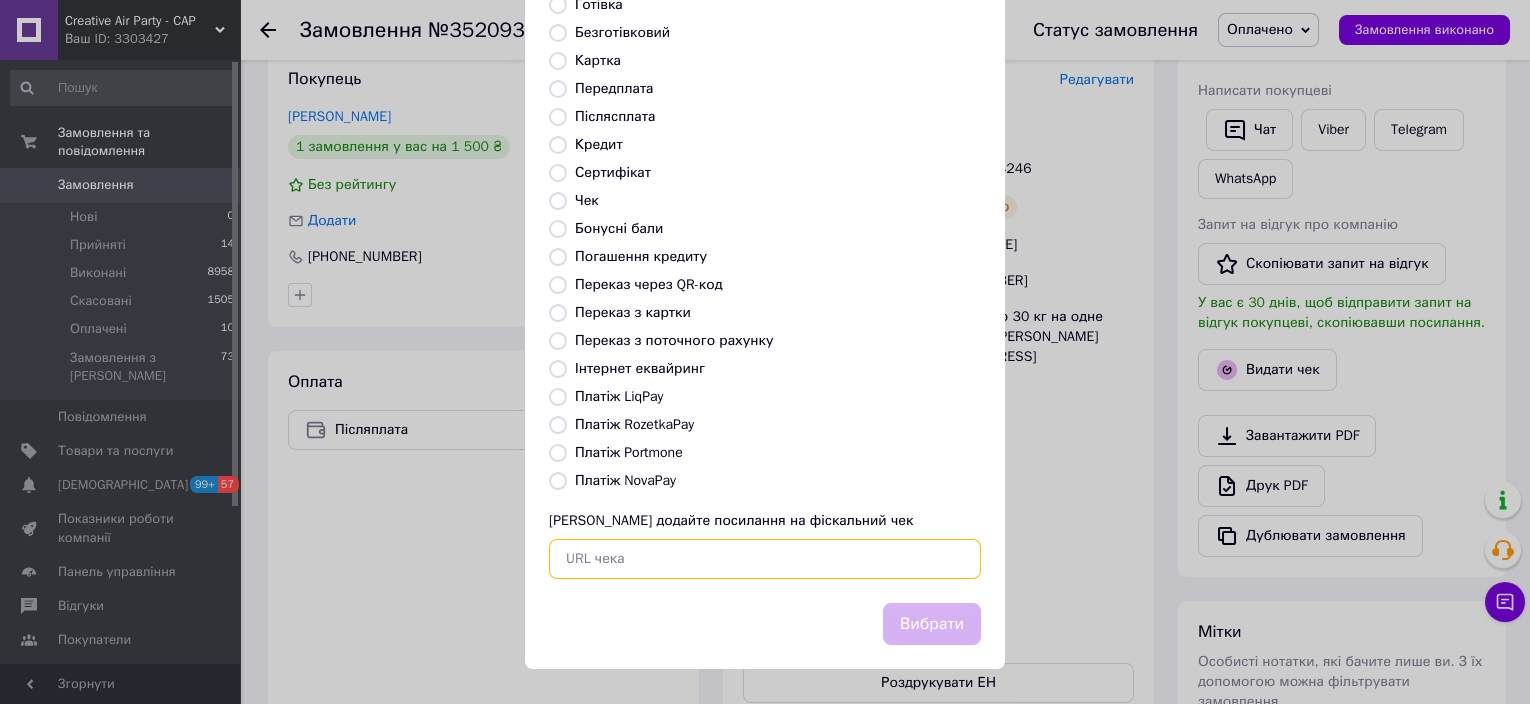 click at bounding box center [765, 559] 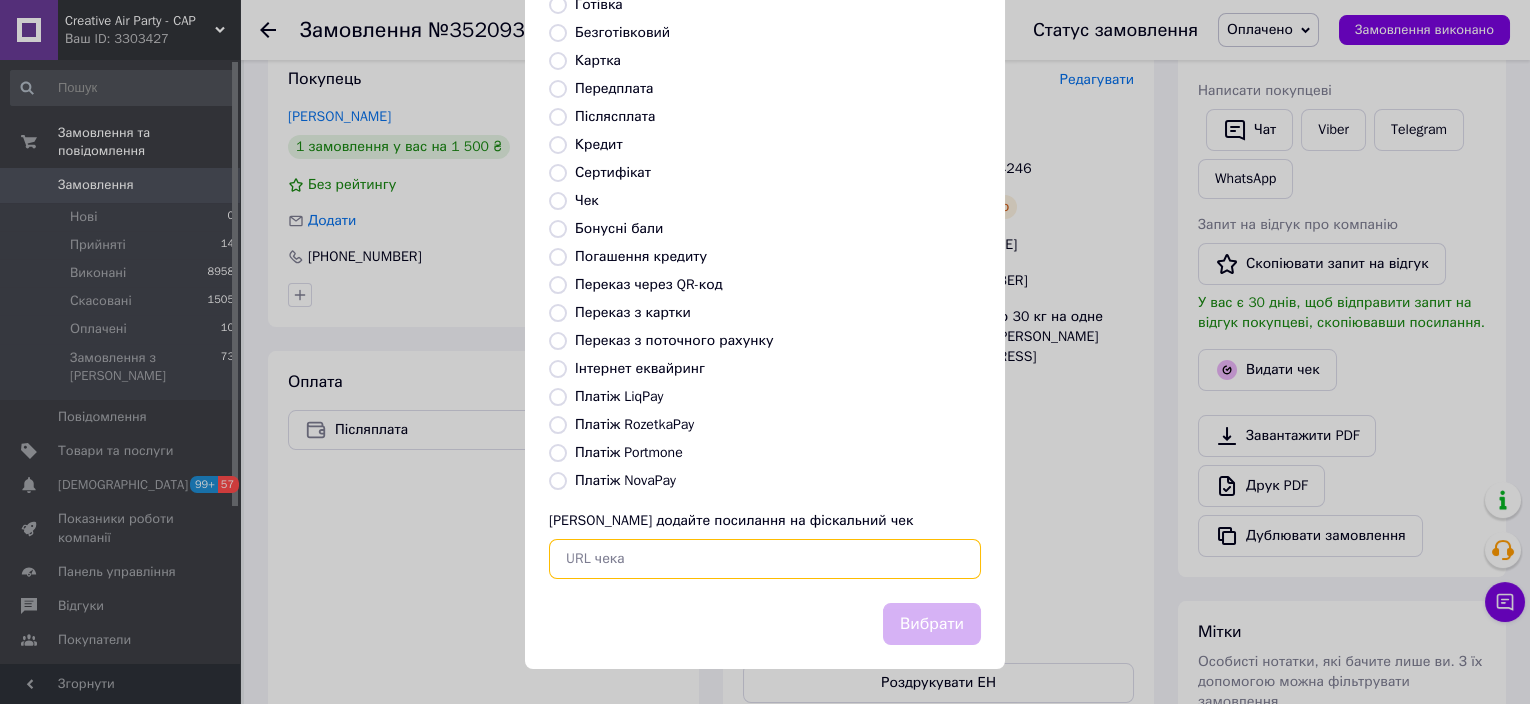 paste on "https://kasa.vchasno.ua/check-viewer/Yt4cDY2dmPw" 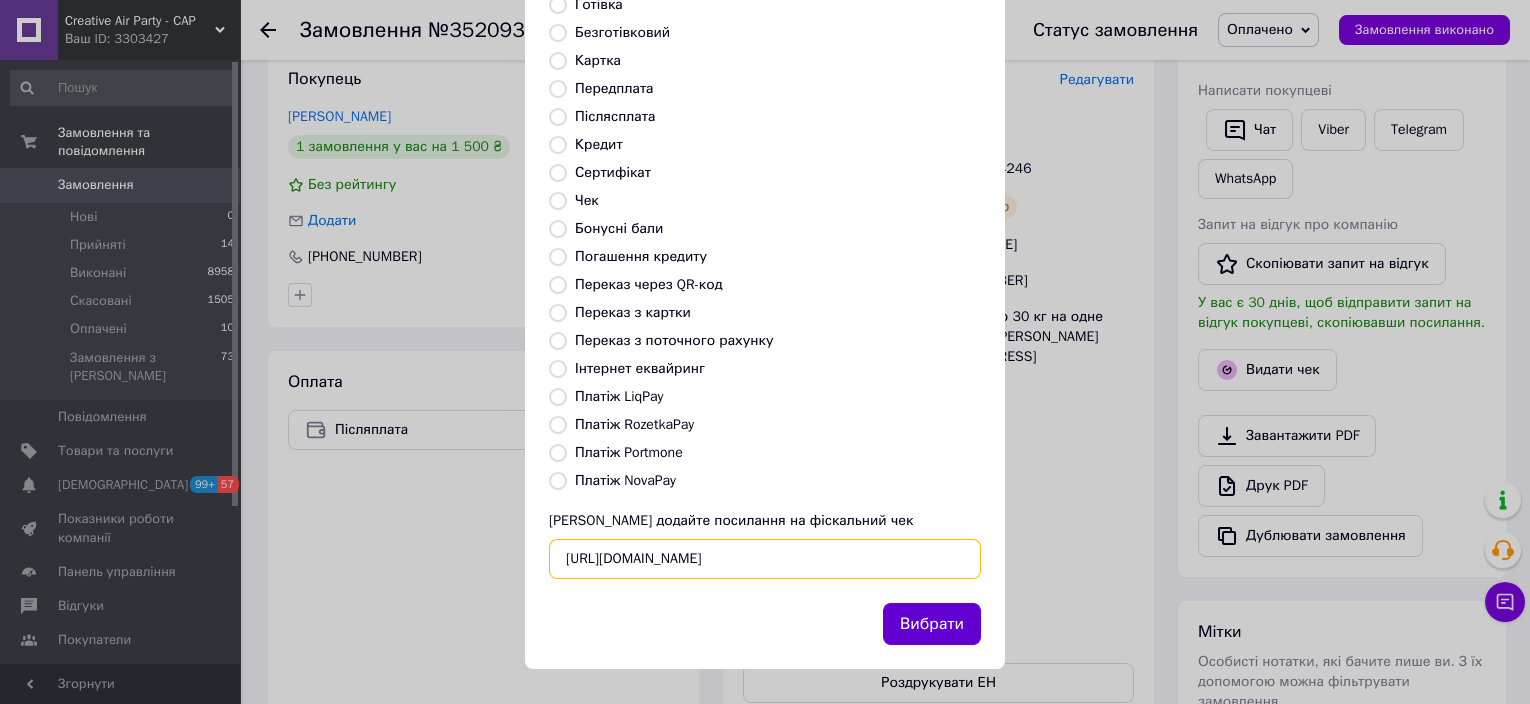 type on "https://kasa.vchasno.ua/check-viewer/Yt4cDY2dmPw" 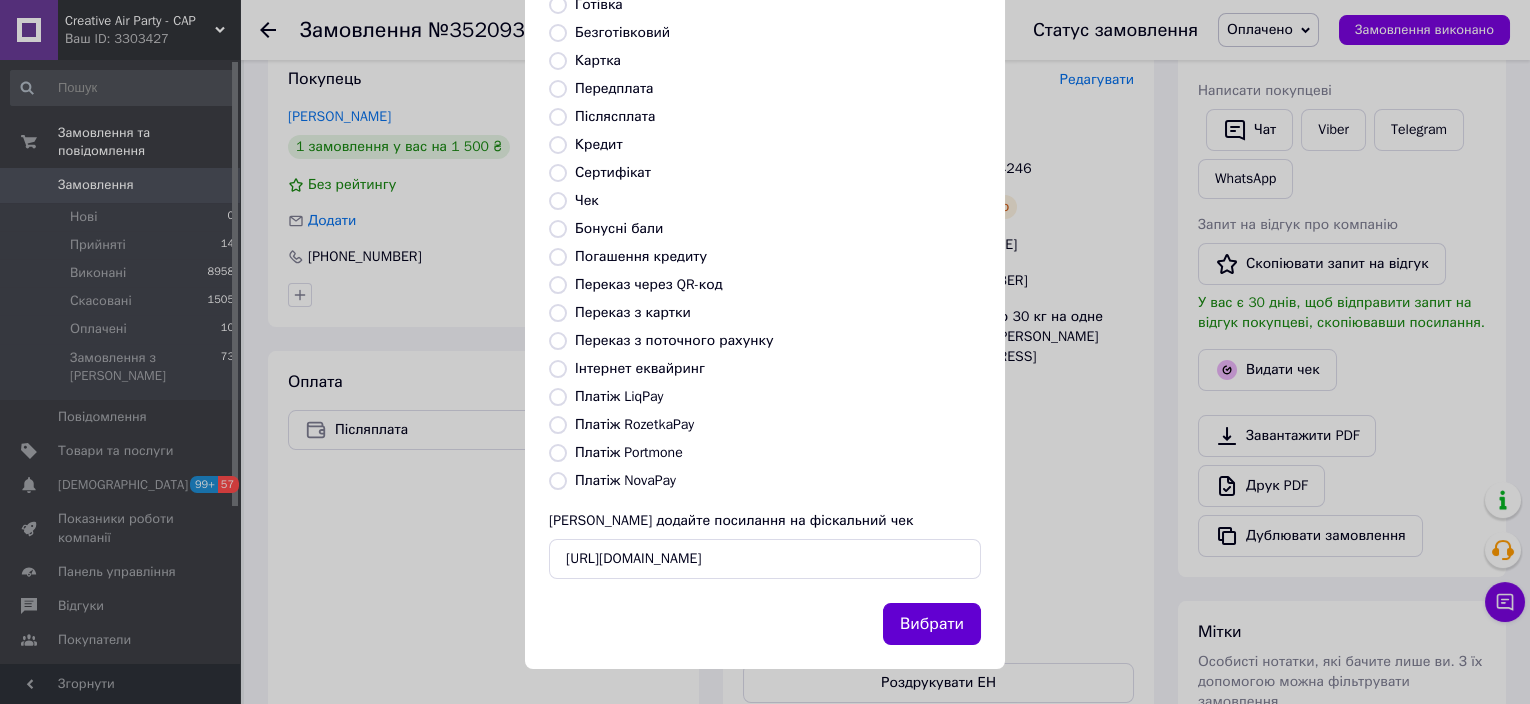click on "Вибрати" at bounding box center [932, 624] 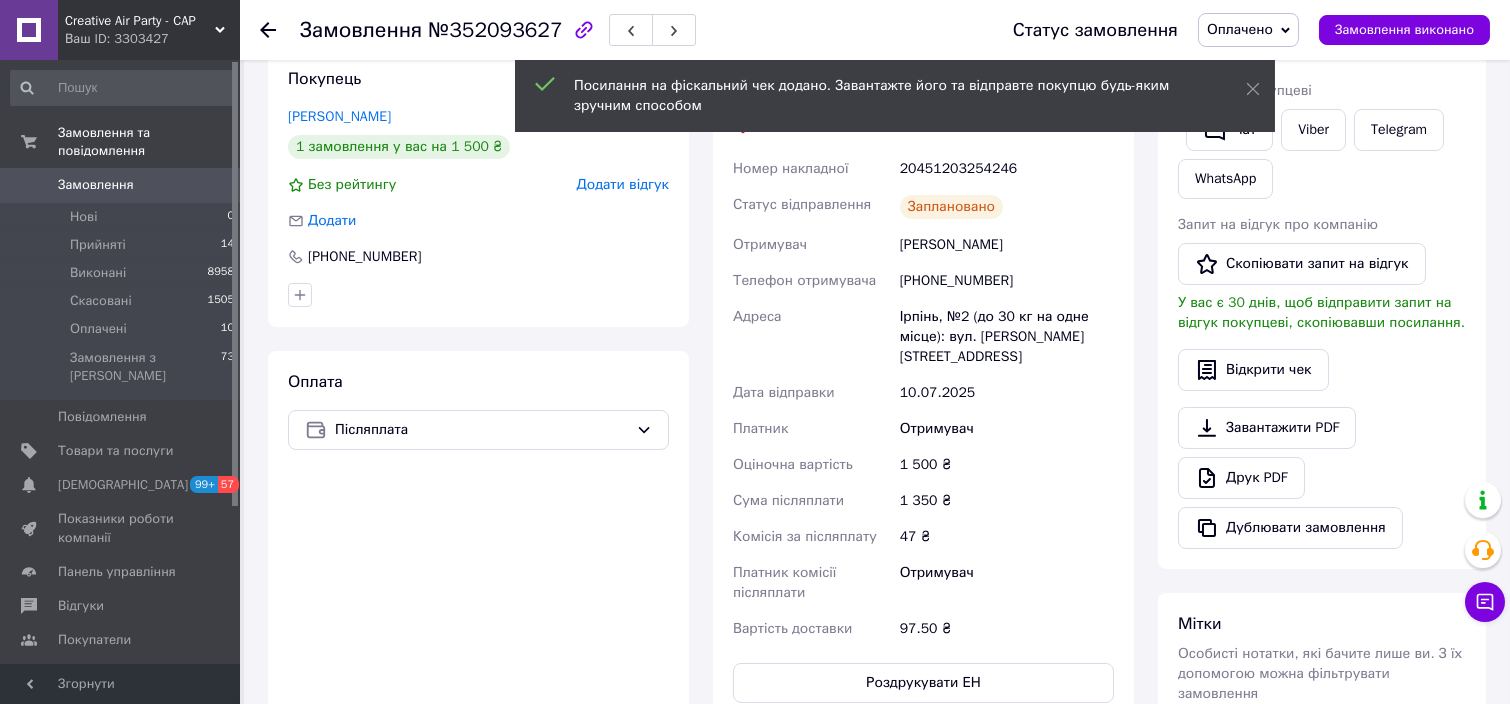 scroll, scrollTop: 533, scrollLeft: 0, axis: vertical 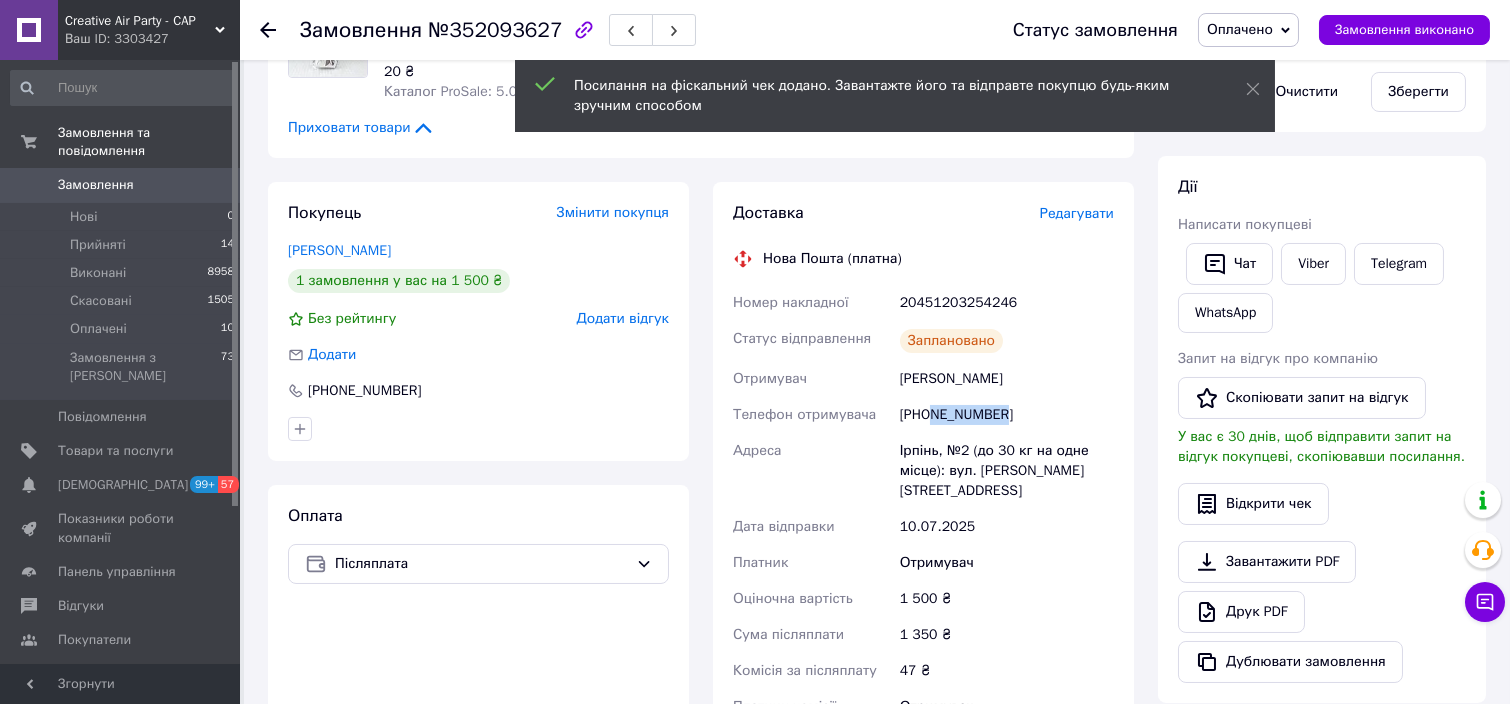 drag, startPoint x: 932, startPoint y: 395, endPoint x: 1041, endPoint y: 386, distance: 109.370926 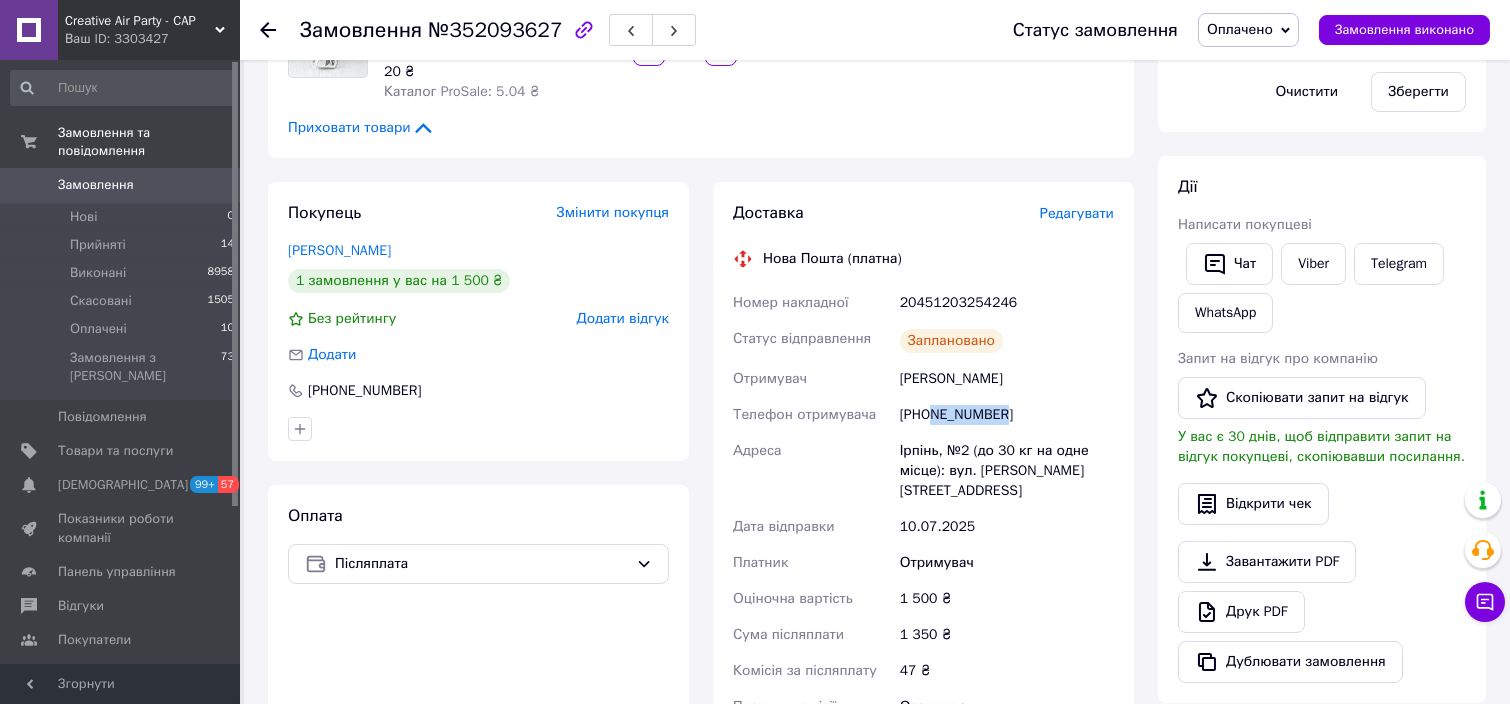 copy on "681091100" 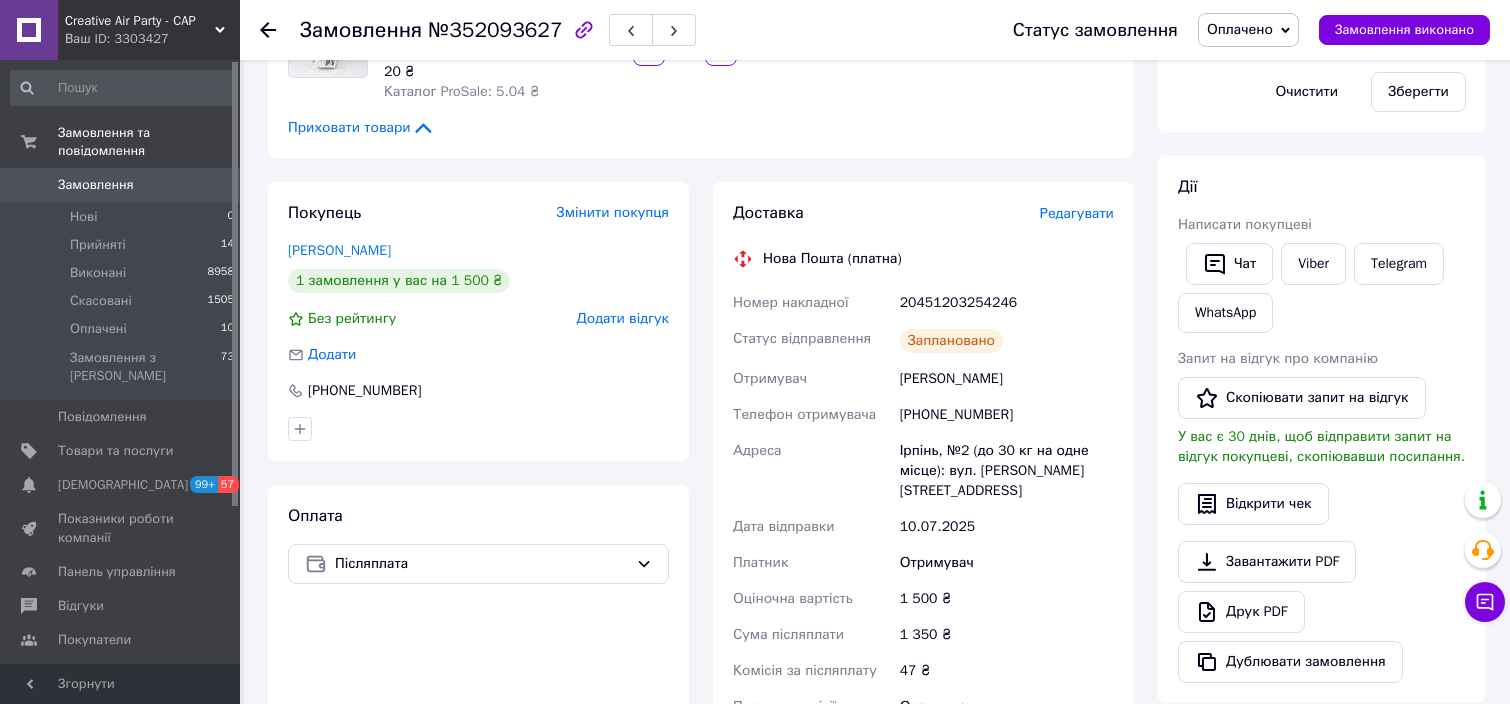 click 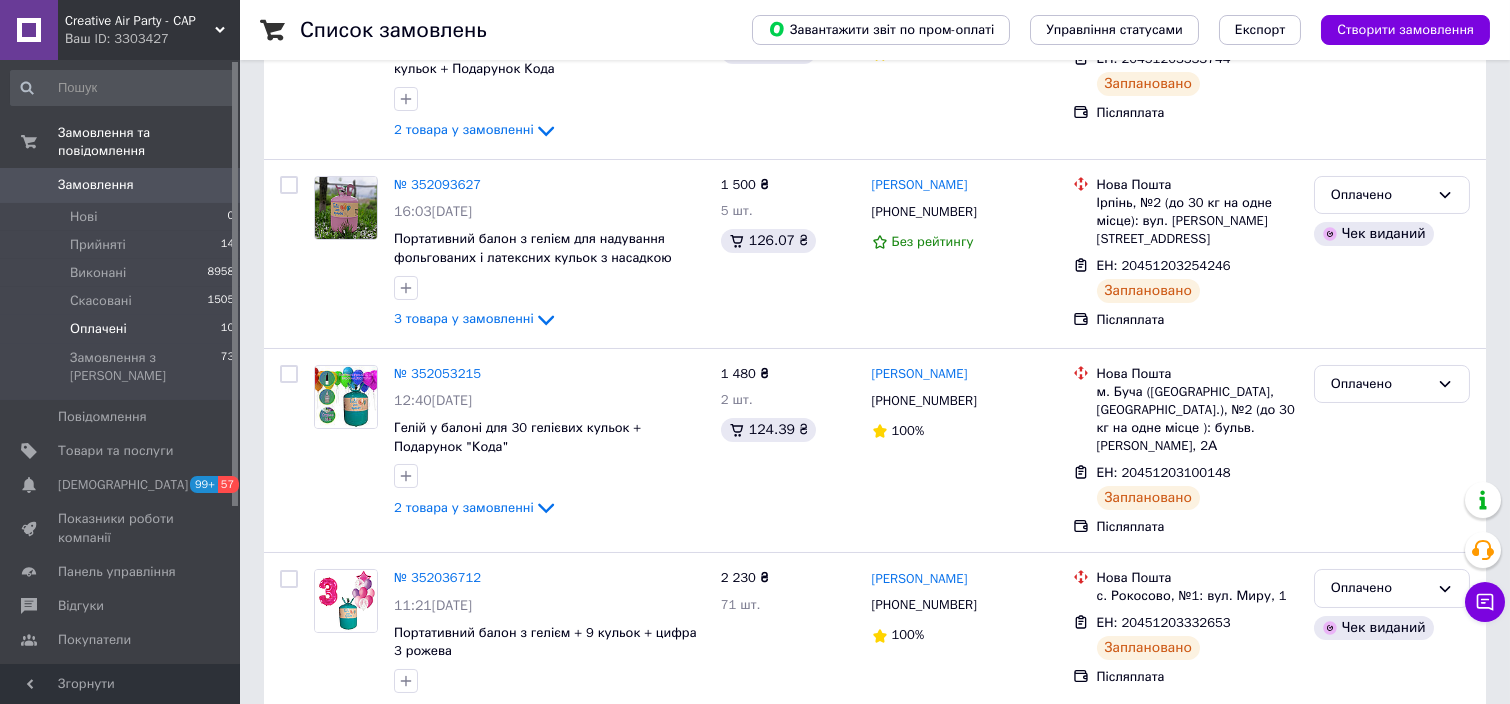 scroll, scrollTop: 400, scrollLeft: 0, axis: vertical 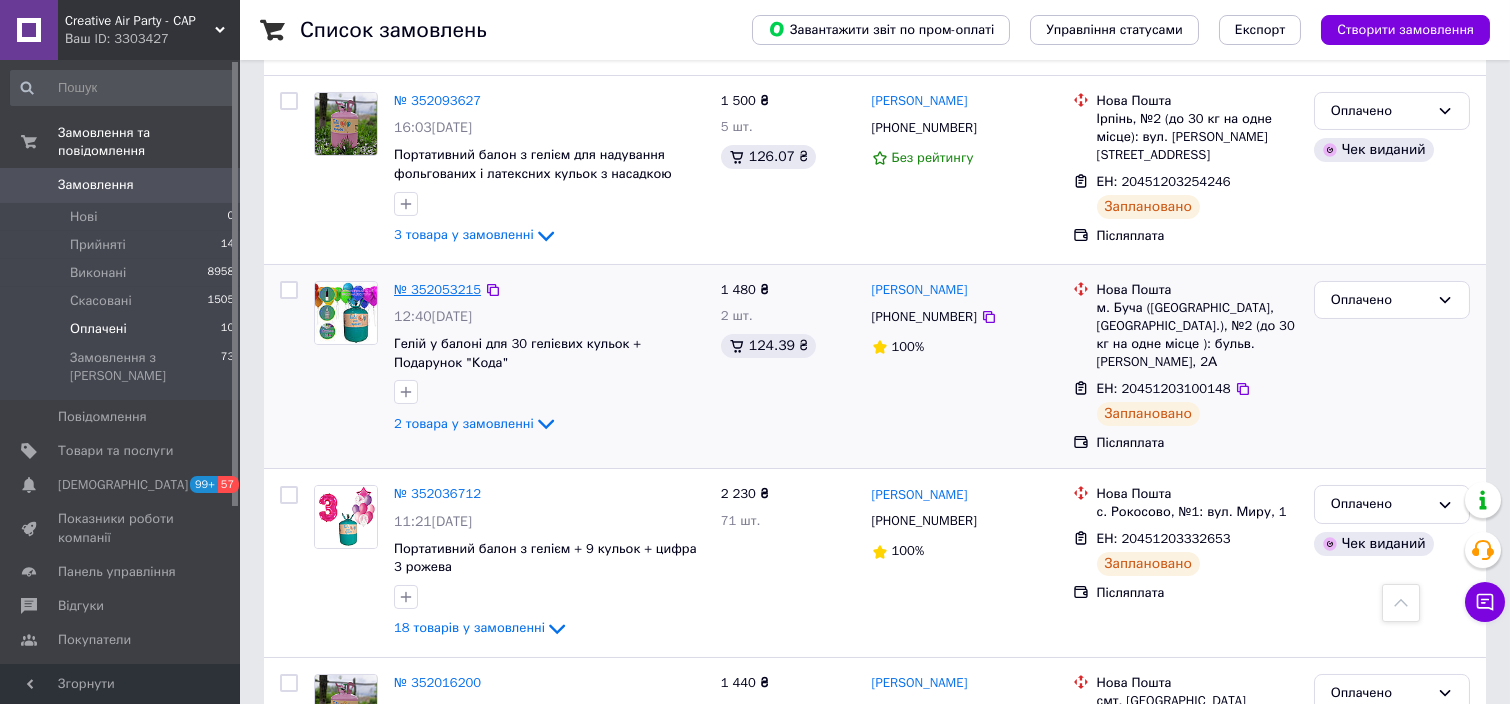 click on "№ 352053215" at bounding box center (437, 289) 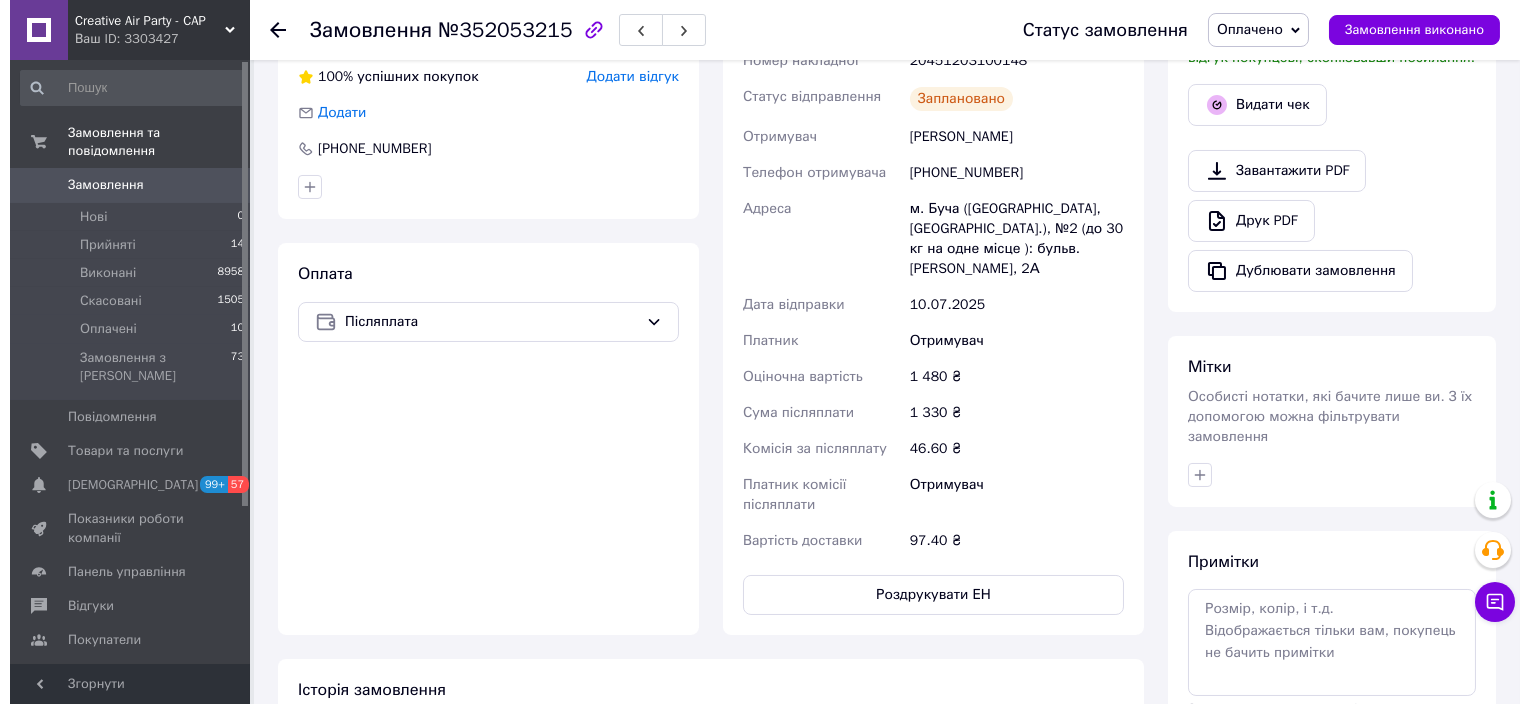 scroll, scrollTop: 509, scrollLeft: 0, axis: vertical 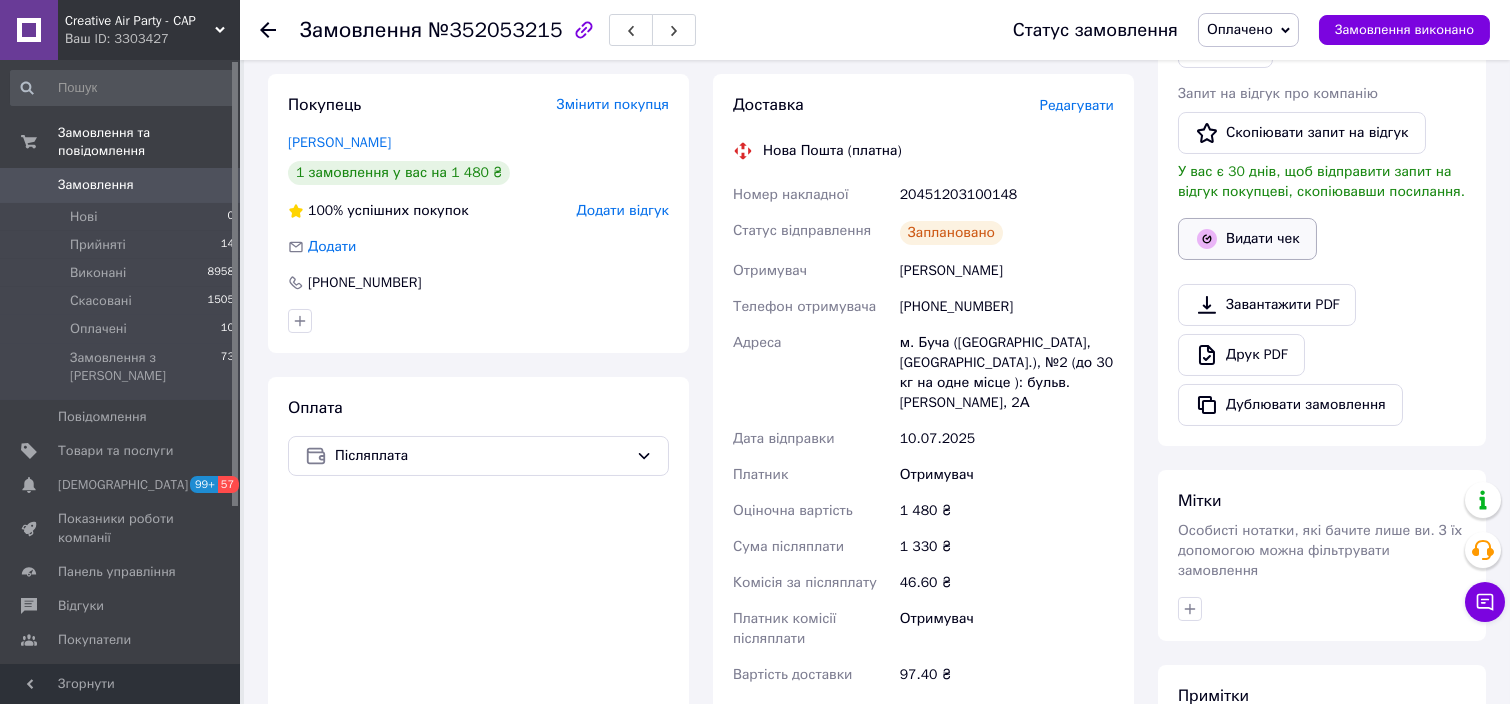 click 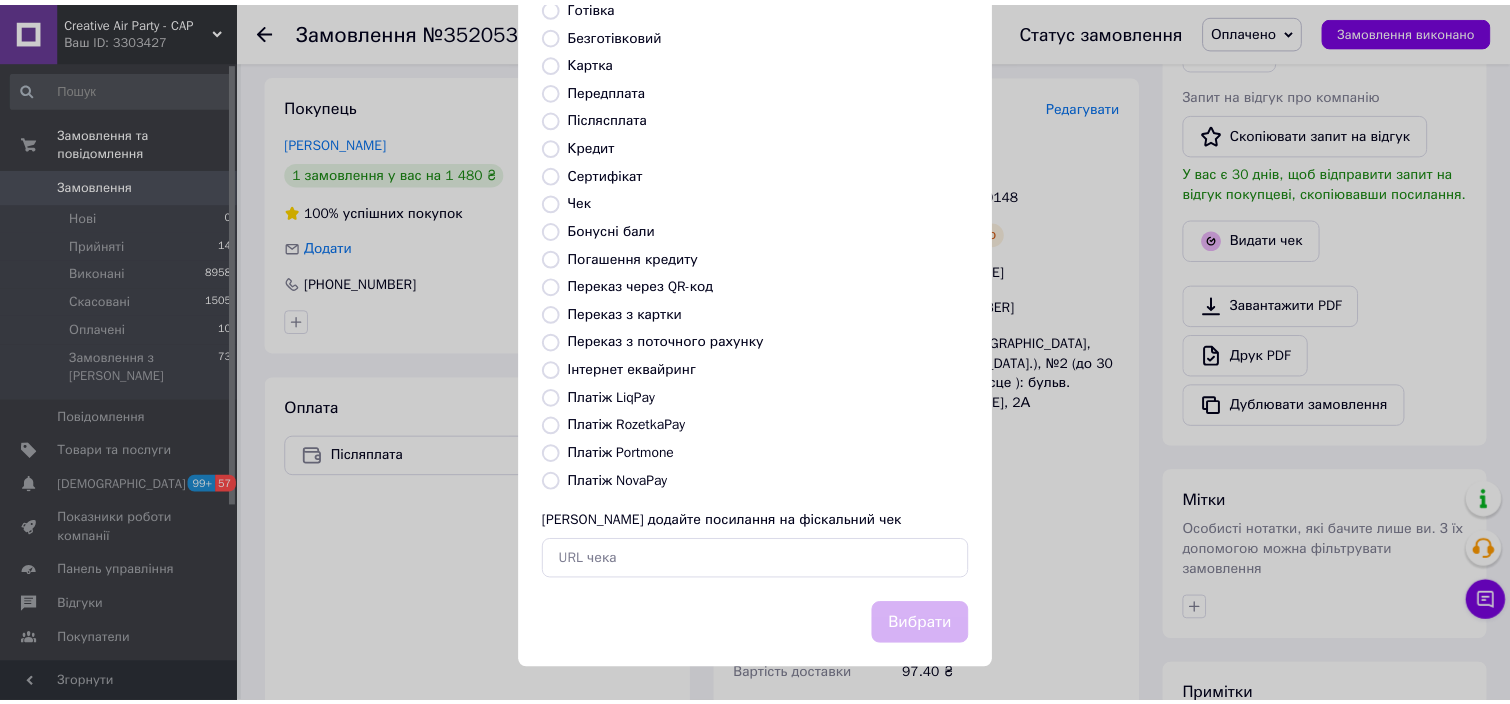 scroll, scrollTop: 154, scrollLeft: 0, axis: vertical 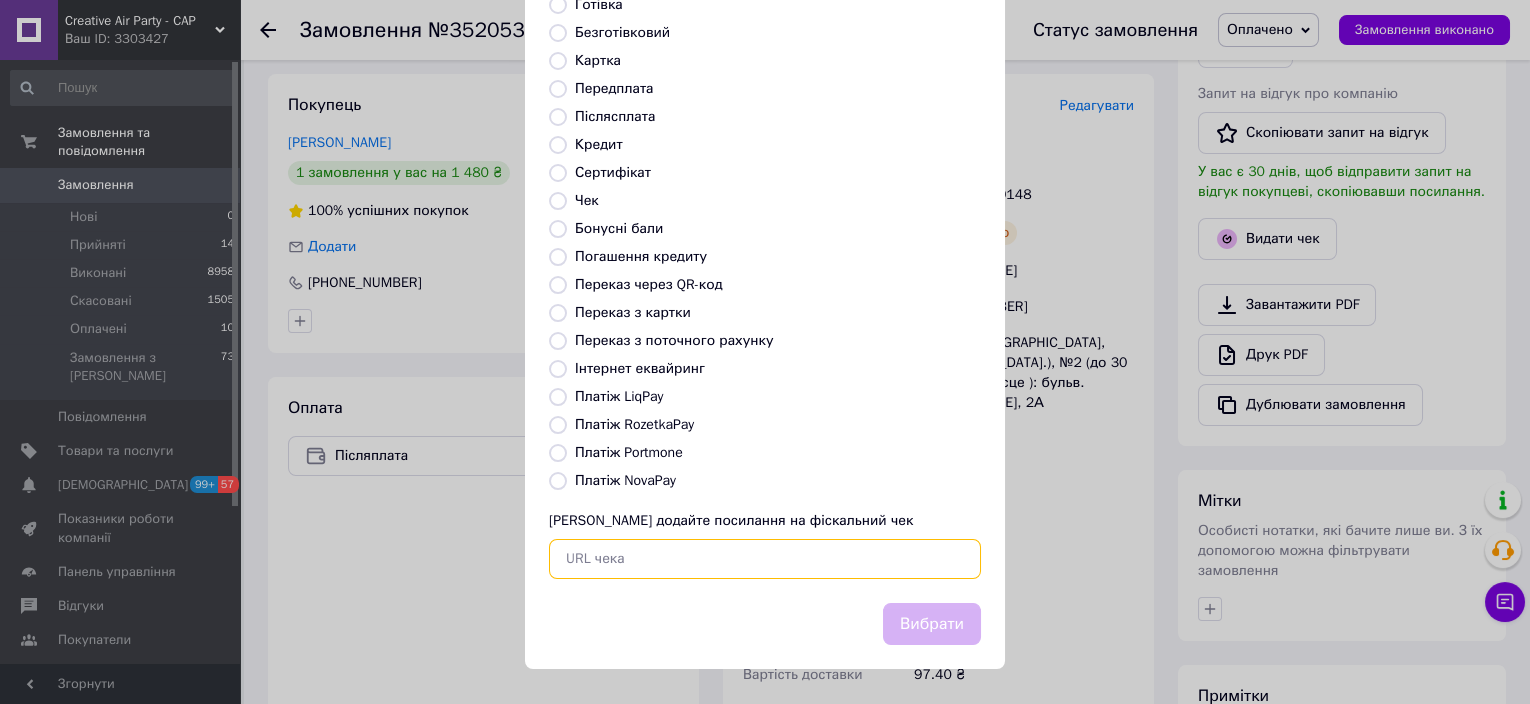 click at bounding box center [765, 559] 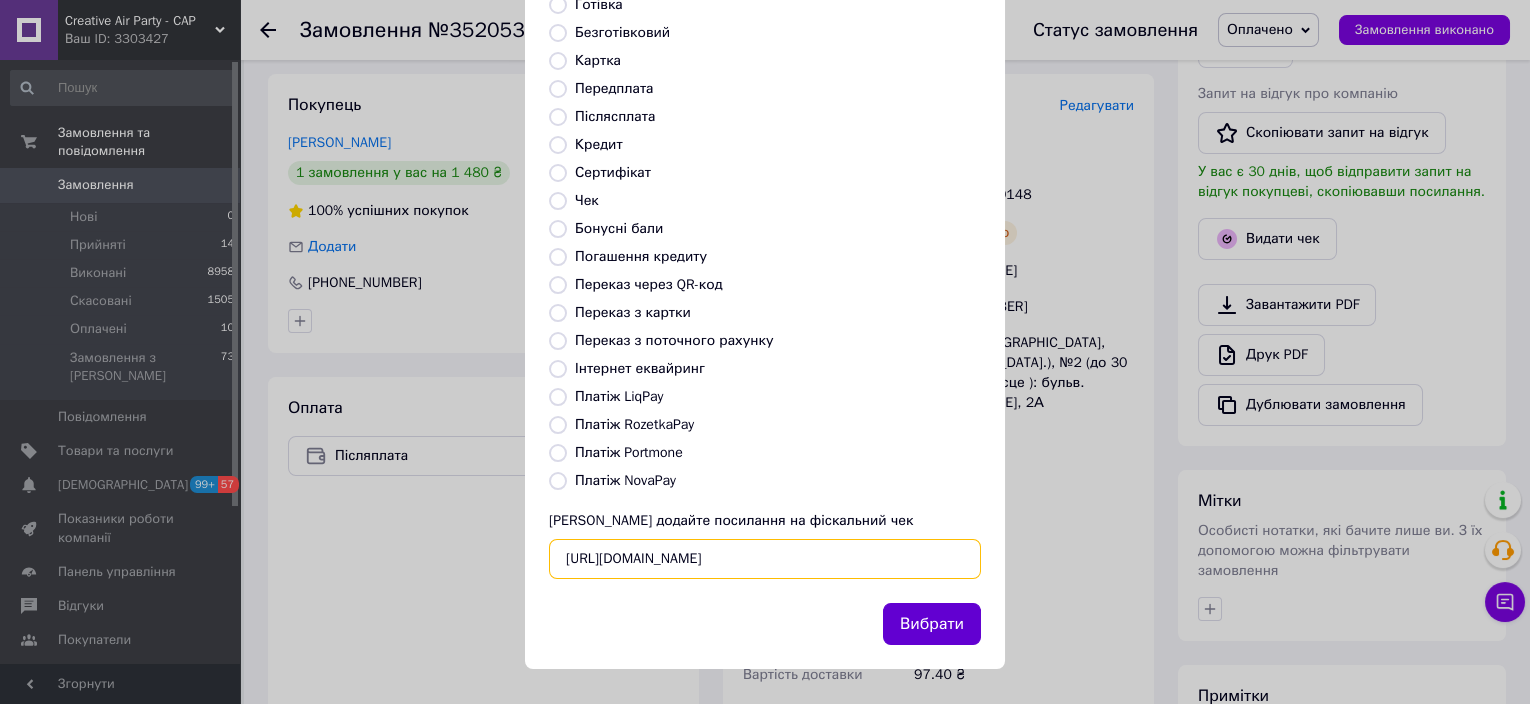 type on "https://kasa.vchasno.ua/check-viewer/bBRXr_PD8LA" 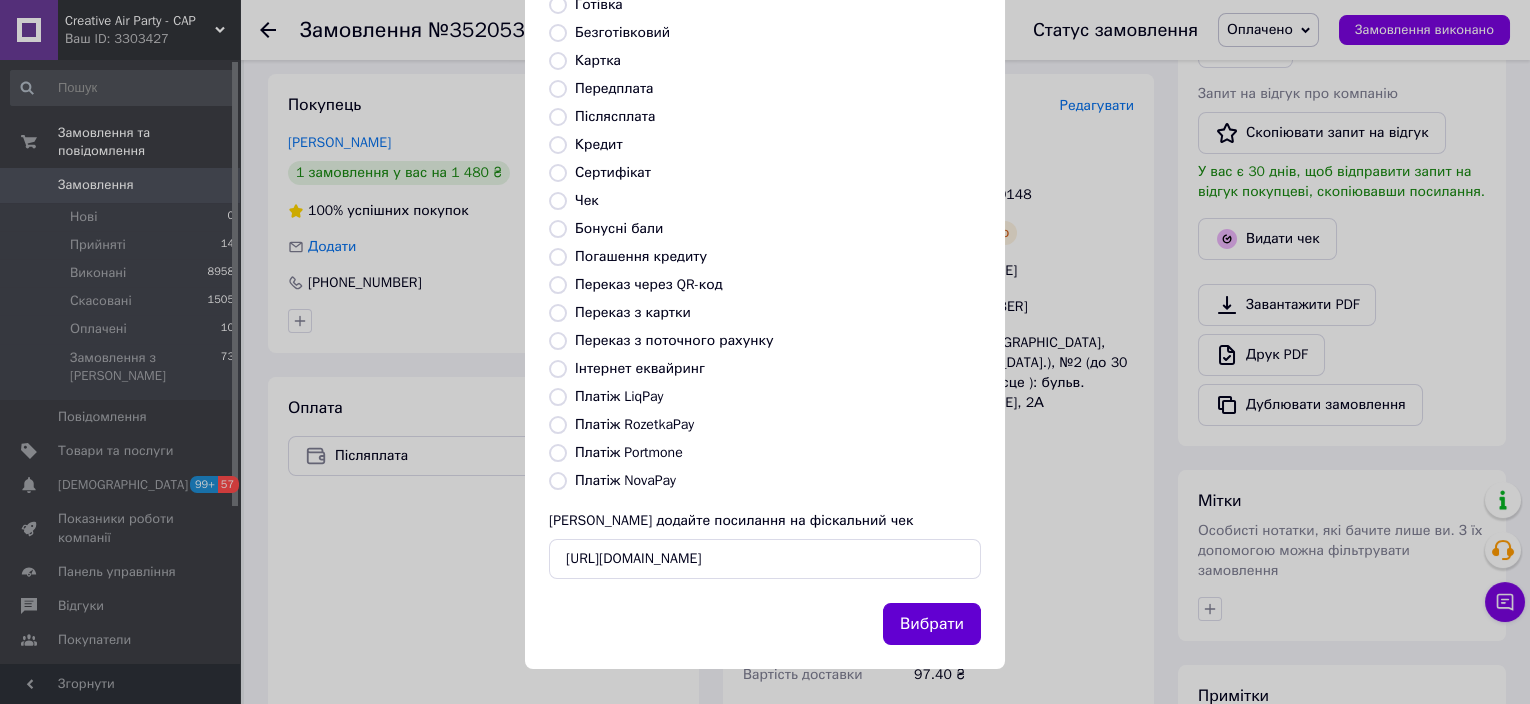 click on "Вибрати" at bounding box center [932, 624] 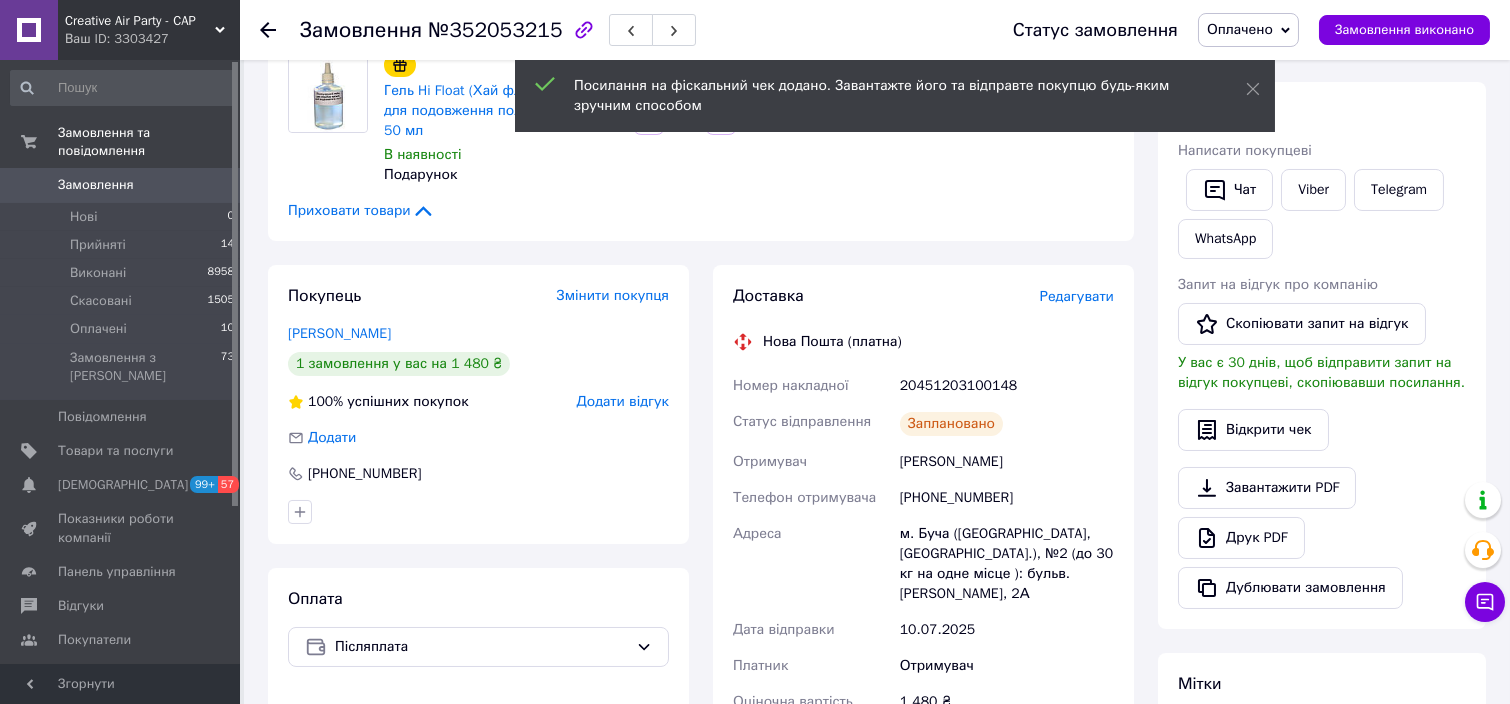 scroll, scrollTop: 242, scrollLeft: 0, axis: vertical 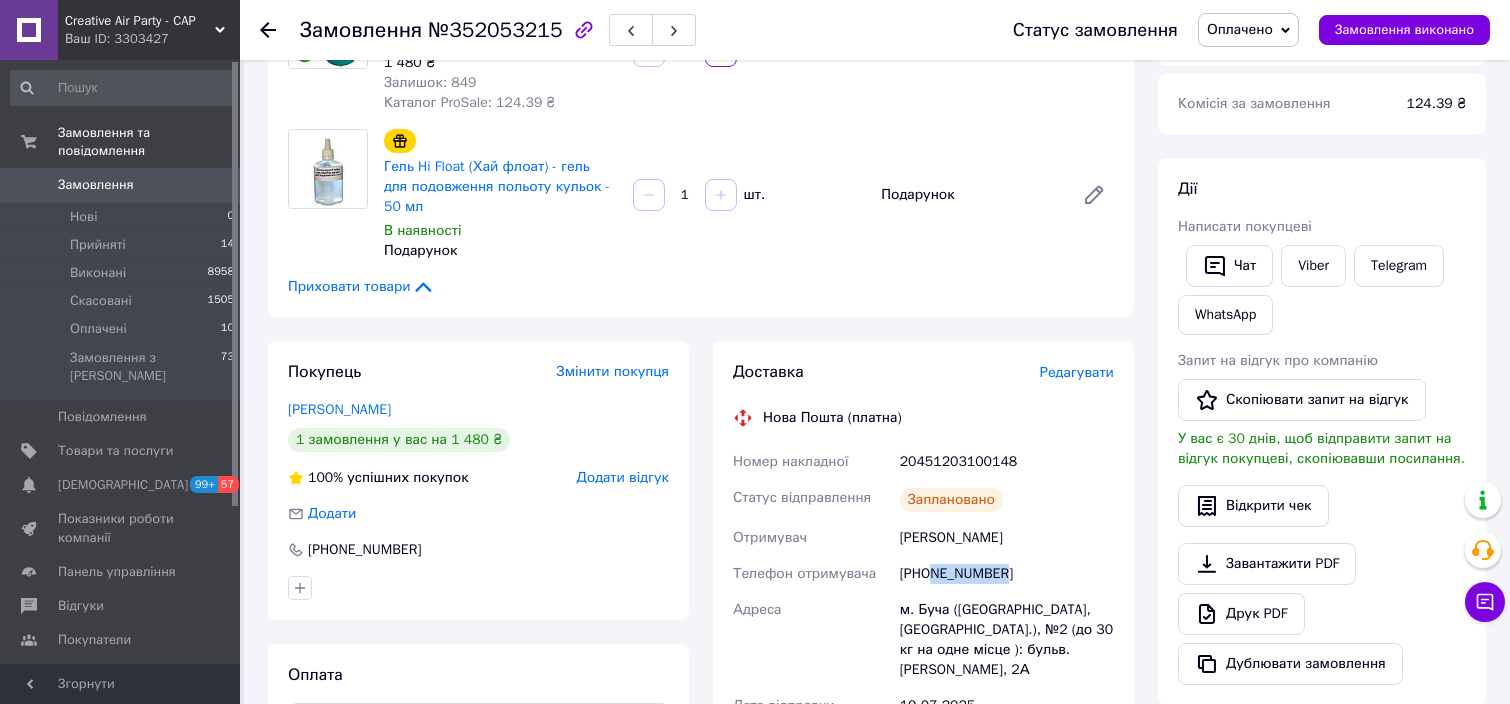 drag, startPoint x: 932, startPoint y: 559, endPoint x: 1004, endPoint y: 552, distance: 72.33948 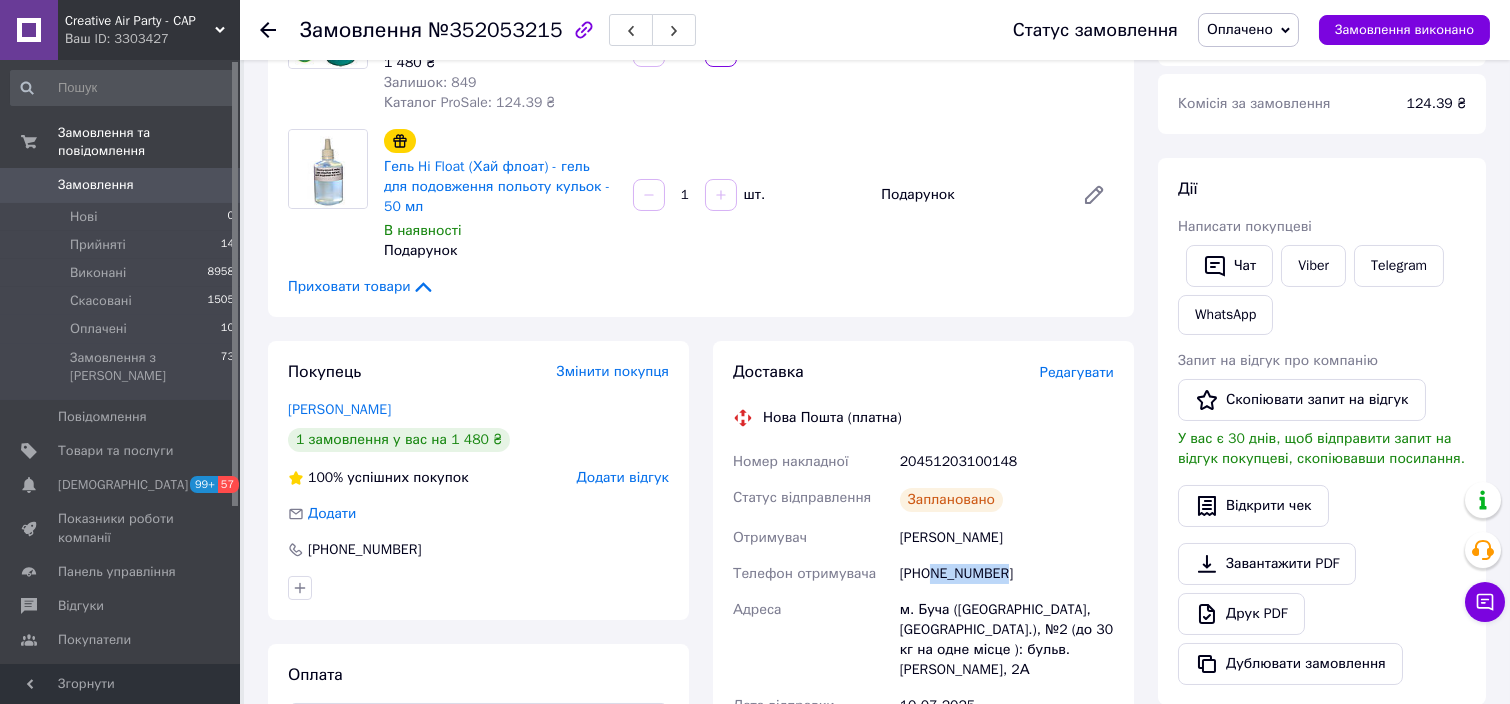 copy on "959121510" 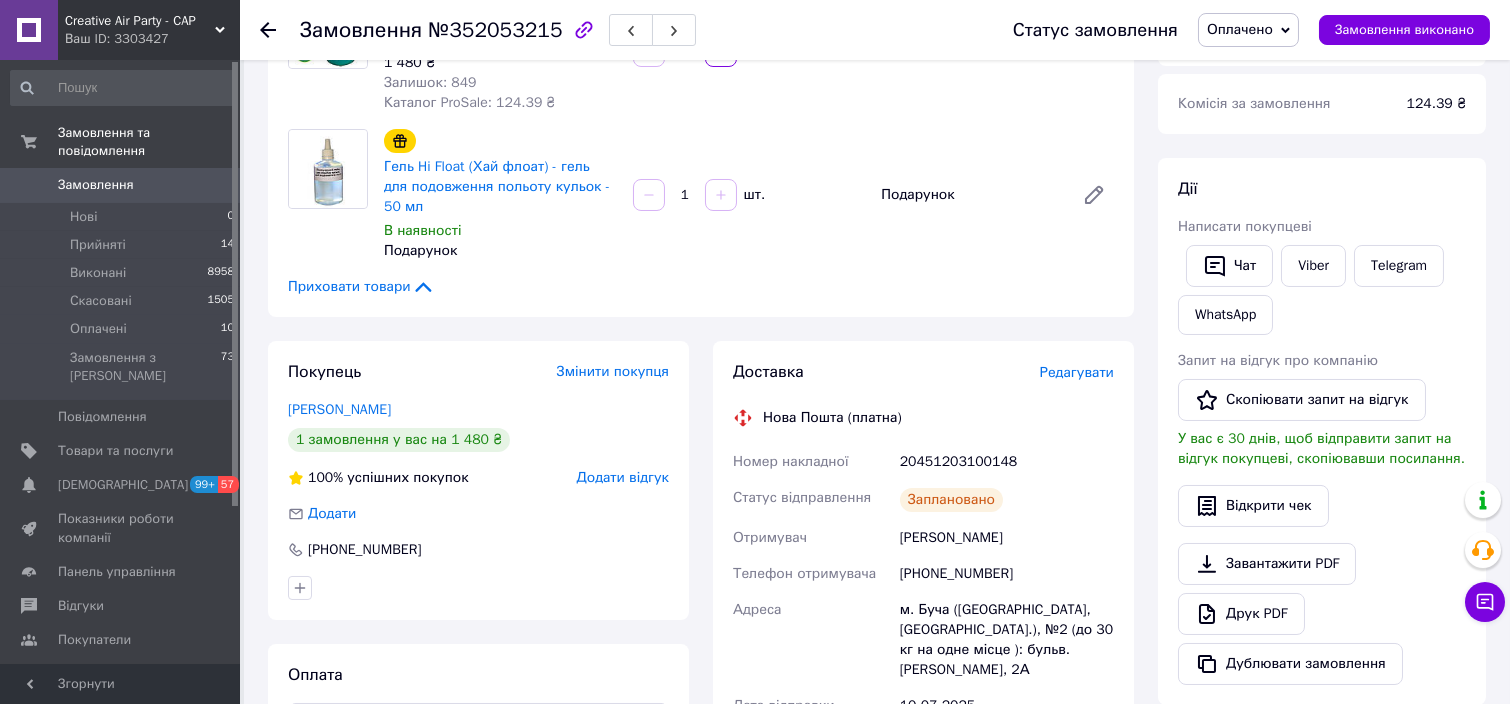 click 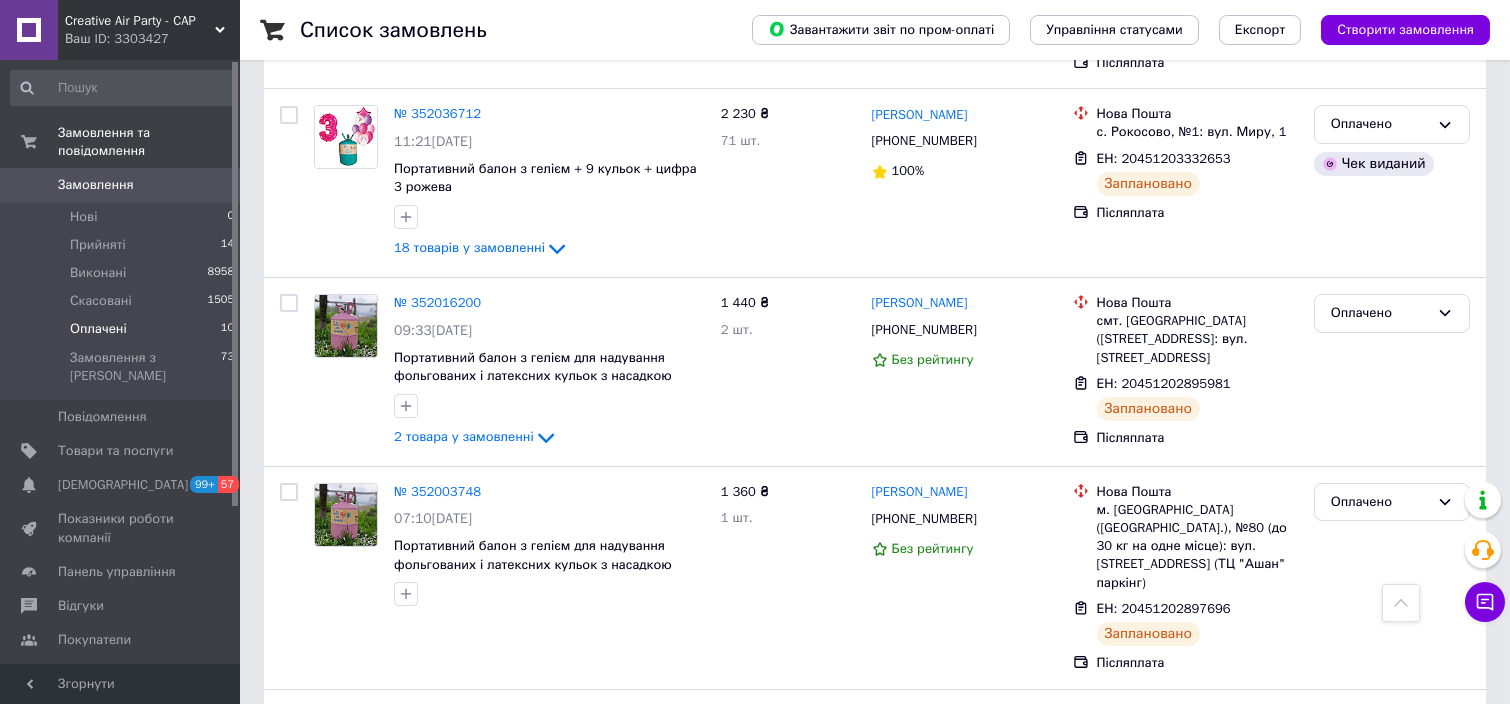 scroll, scrollTop: 800, scrollLeft: 0, axis: vertical 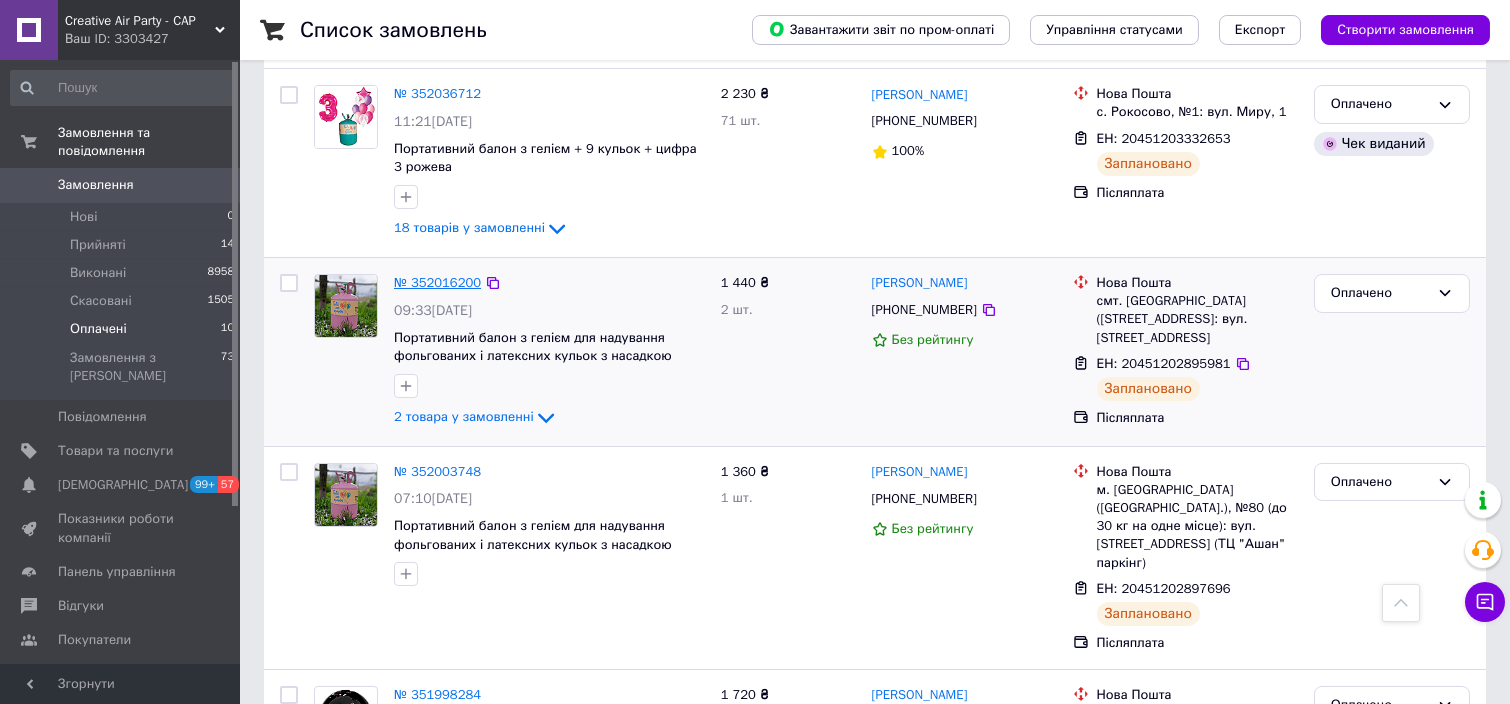 click on "№ 352016200" at bounding box center [437, 282] 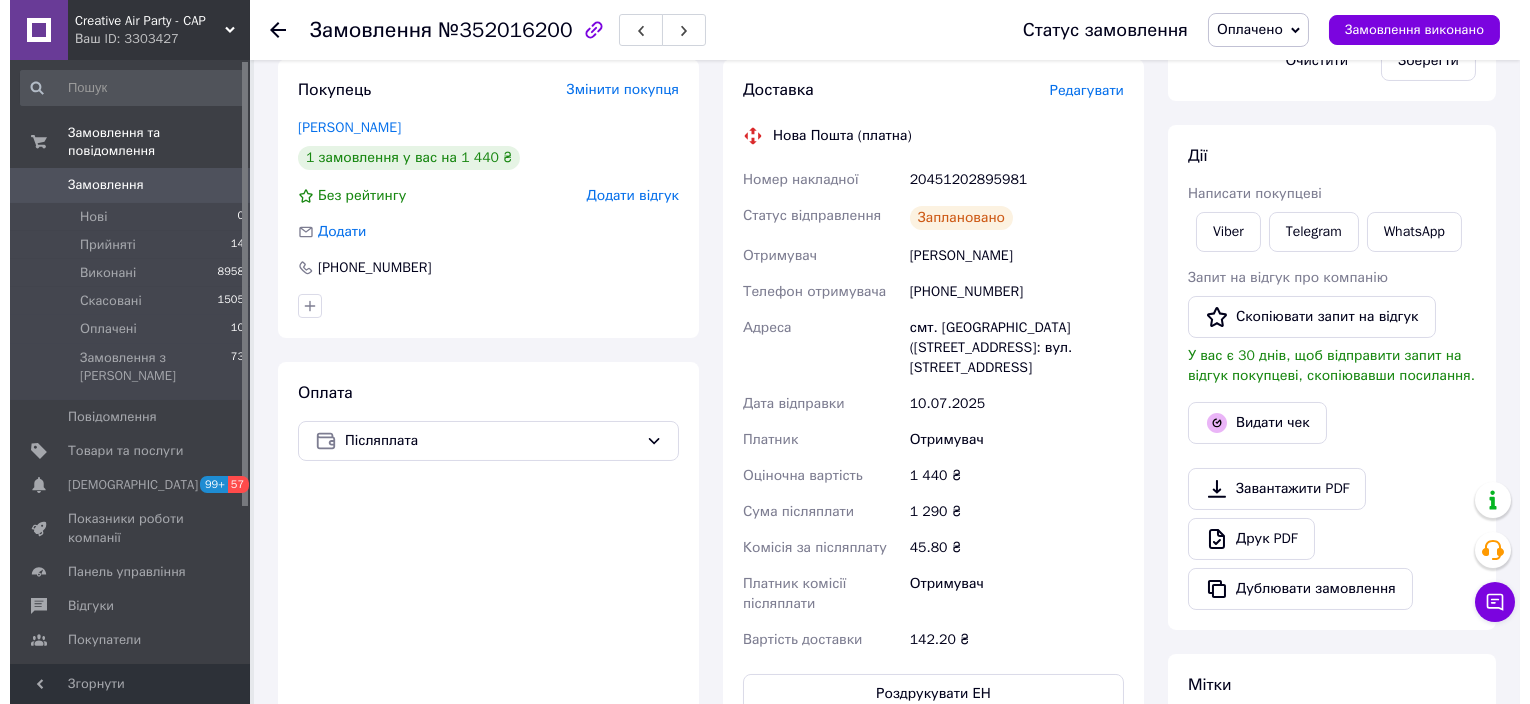 scroll, scrollTop: 533, scrollLeft: 0, axis: vertical 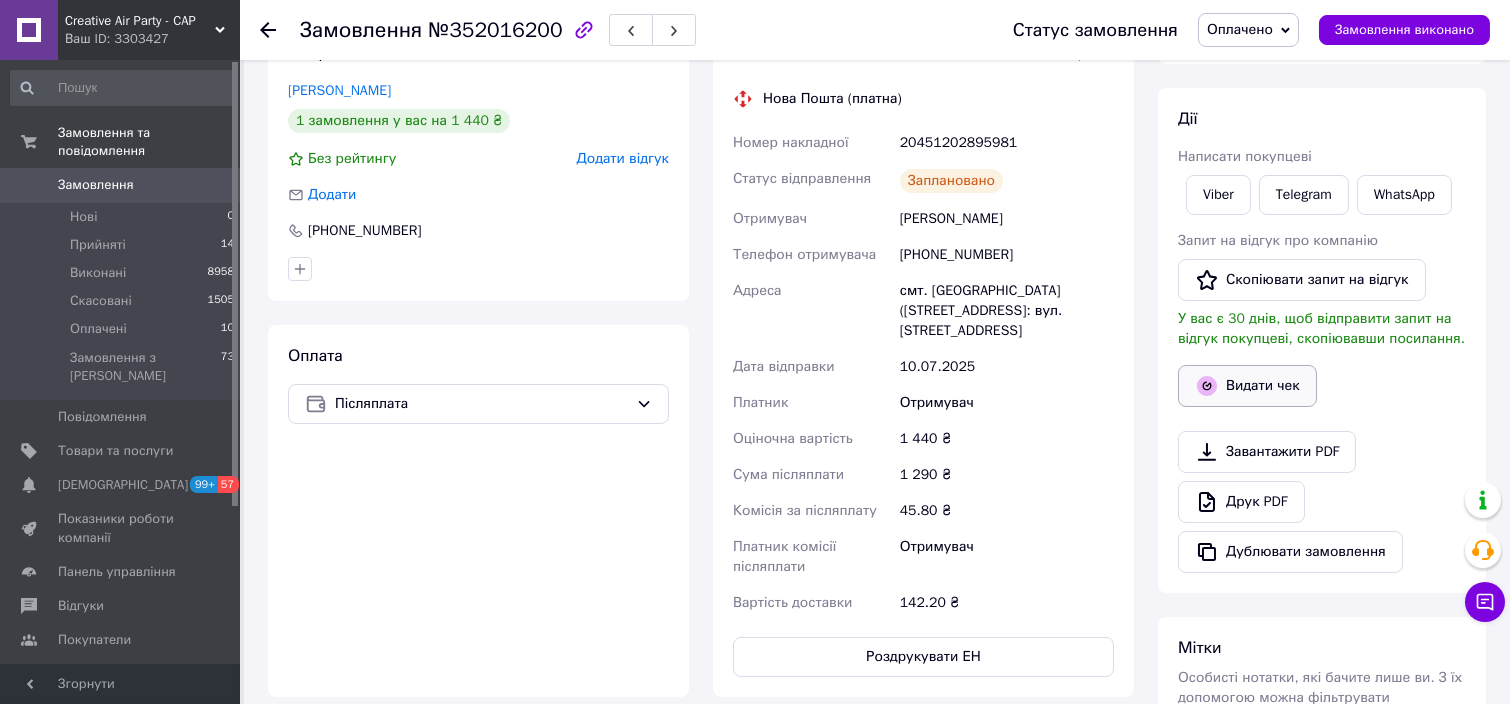 click on "Видати чек" at bounding box center (1247, 386) 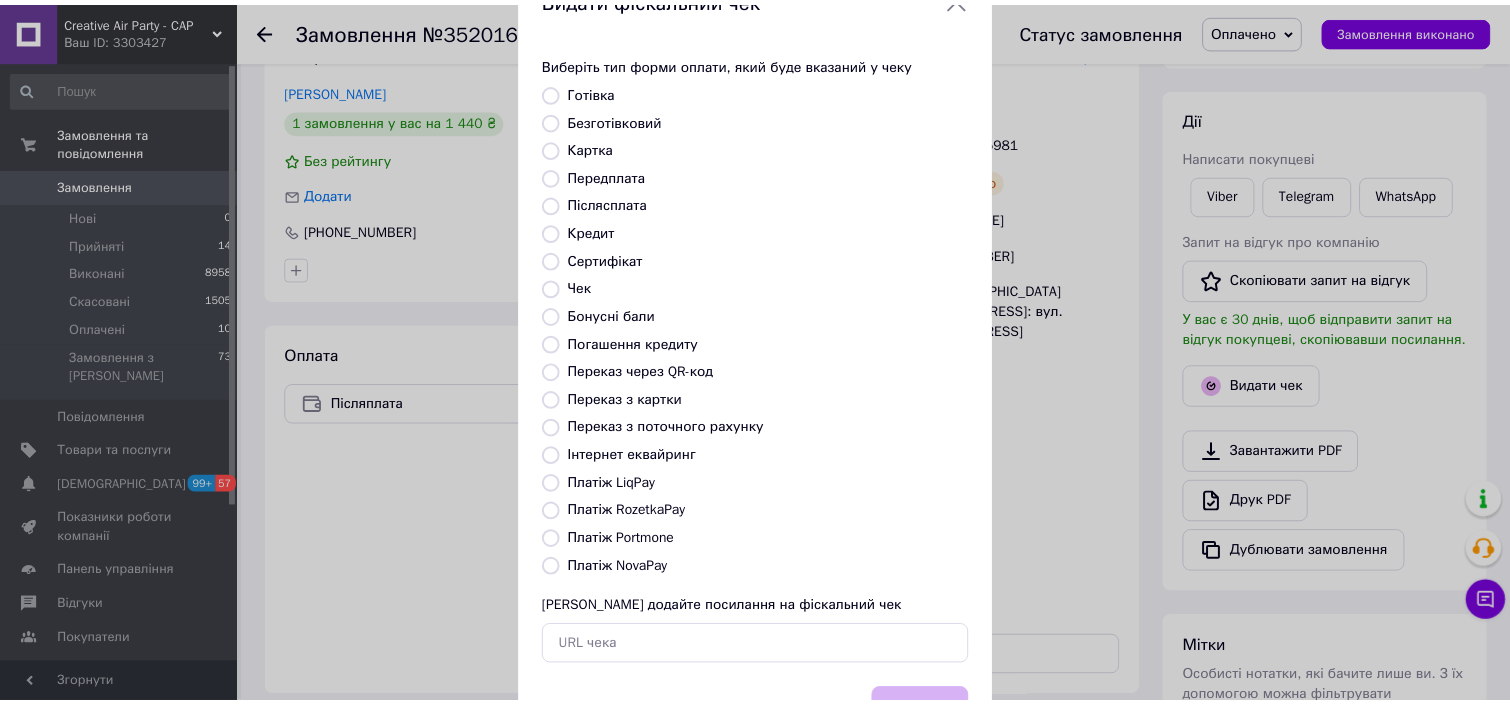 scroll, scrollTop: 154, scrollLeft: 0, axis: vertical 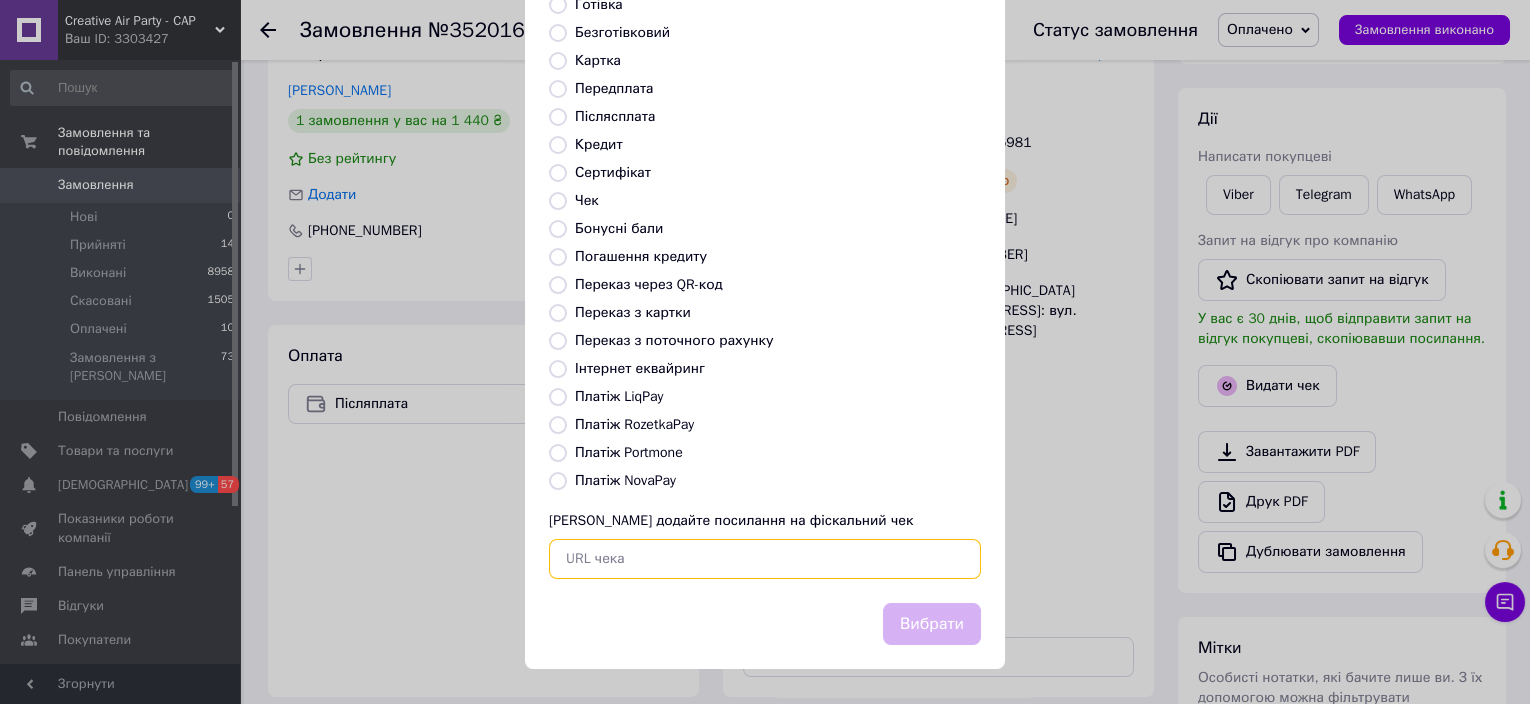 click at bounding box center (765, 559) 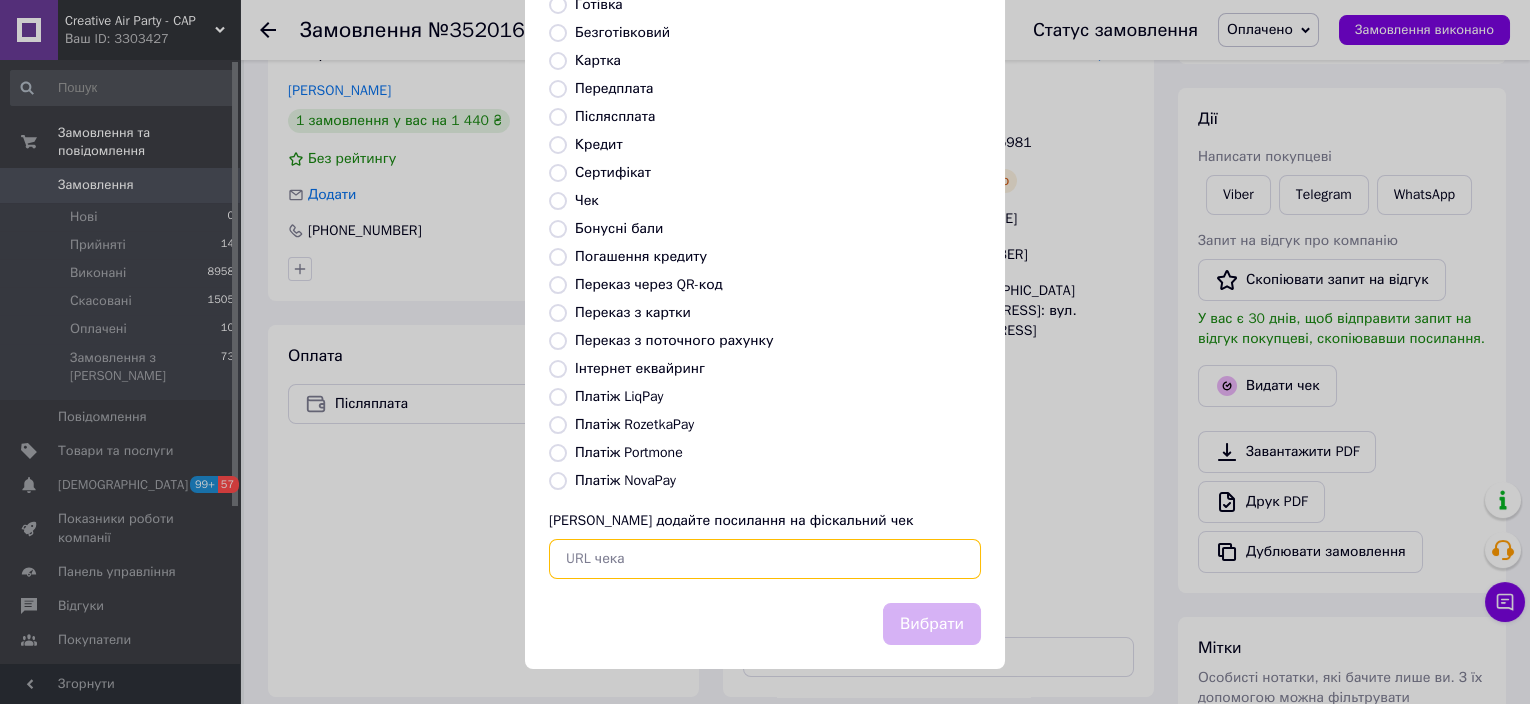 paste on "https://kasa.vchasno.ua/check-viewer/a_ZvOycpTJM" 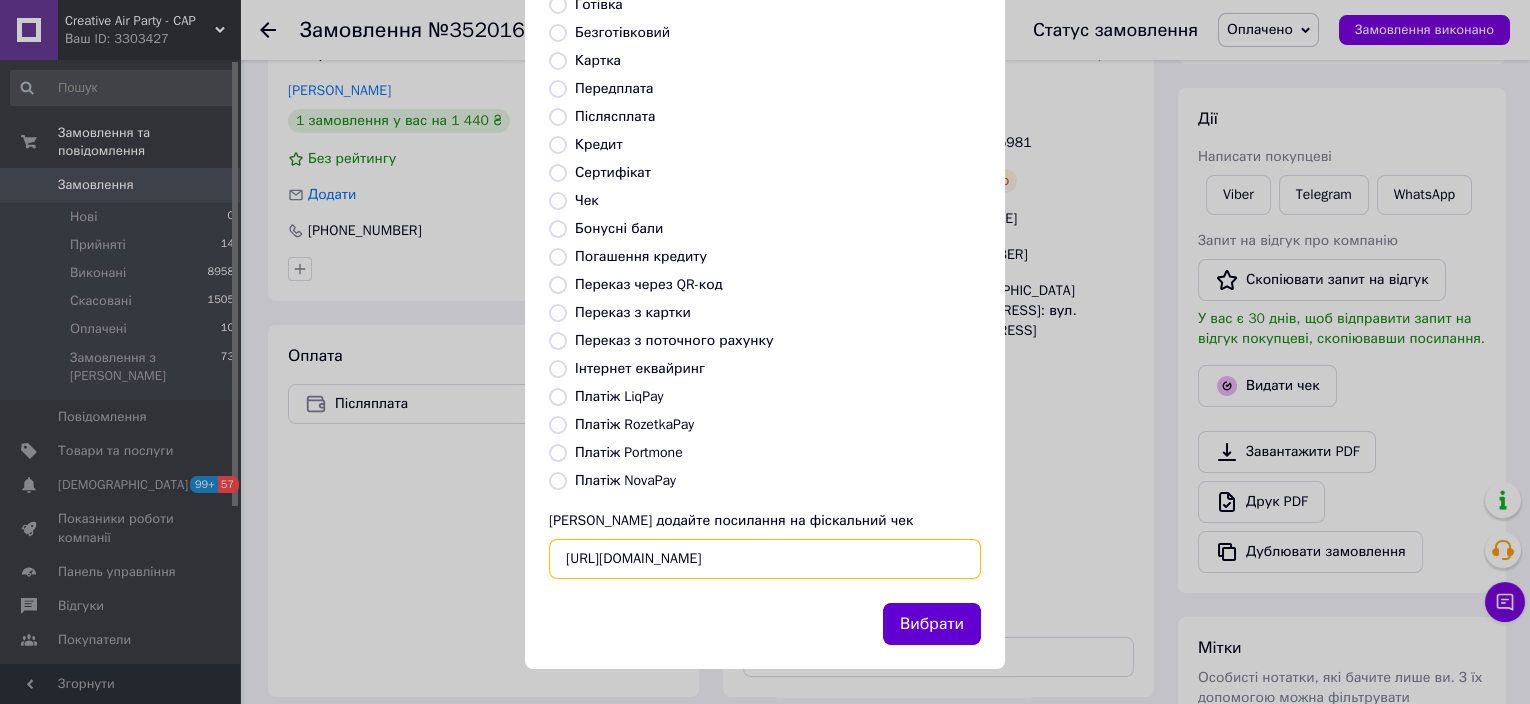 type on "https://kasa.vchasno.ua/check-viewer/a_ZvOycpTJM" 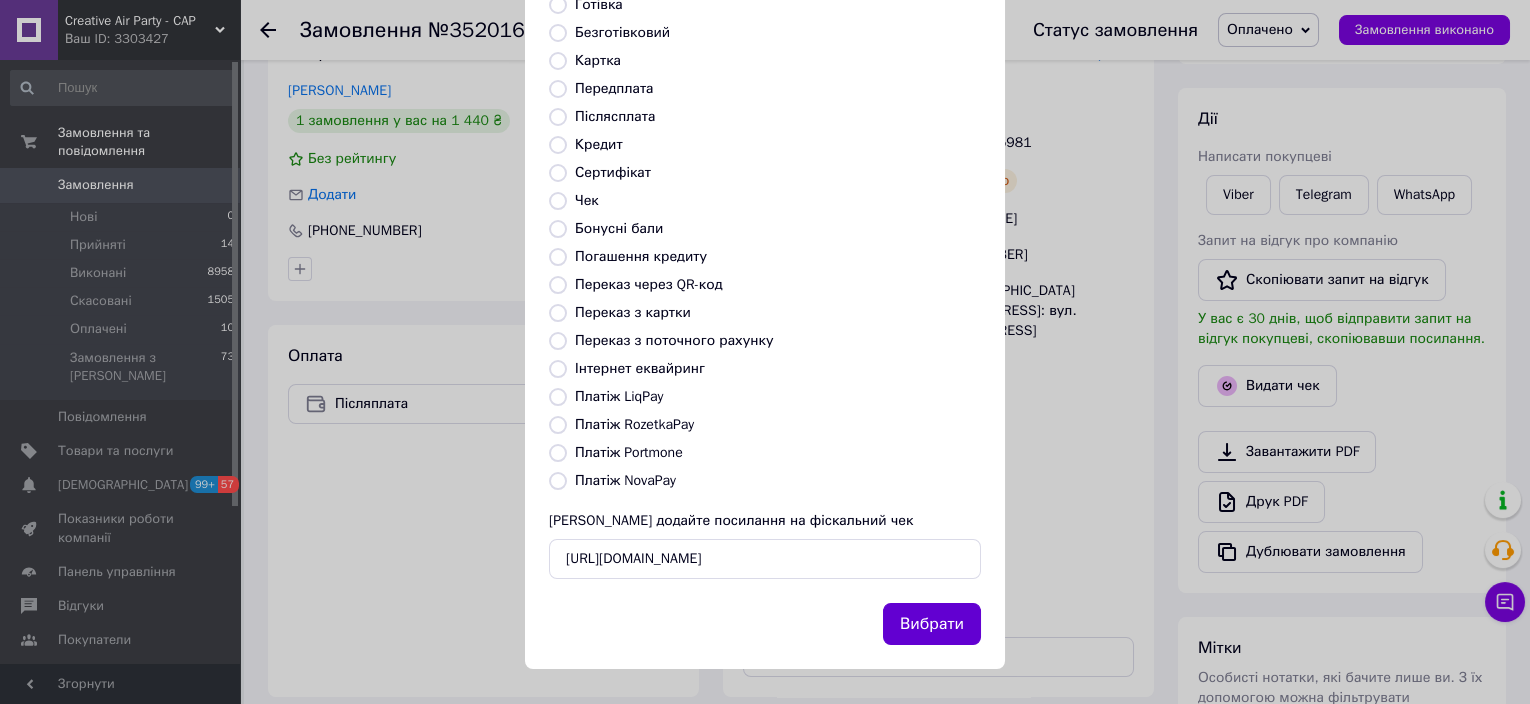 click on "Вибрати" at bounding box center (932, 624) 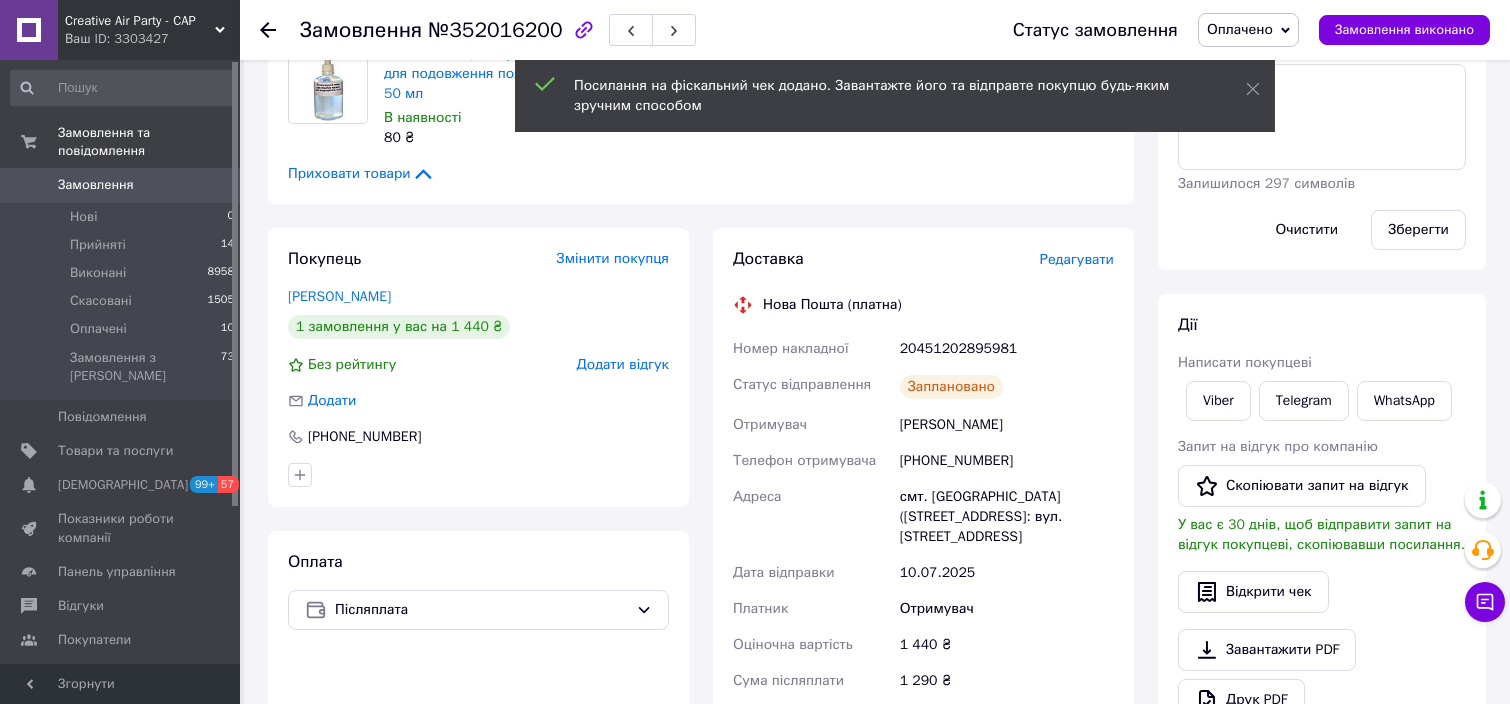 scroll, scrollTop: 266, scrollLeft: 0, axis: vertical 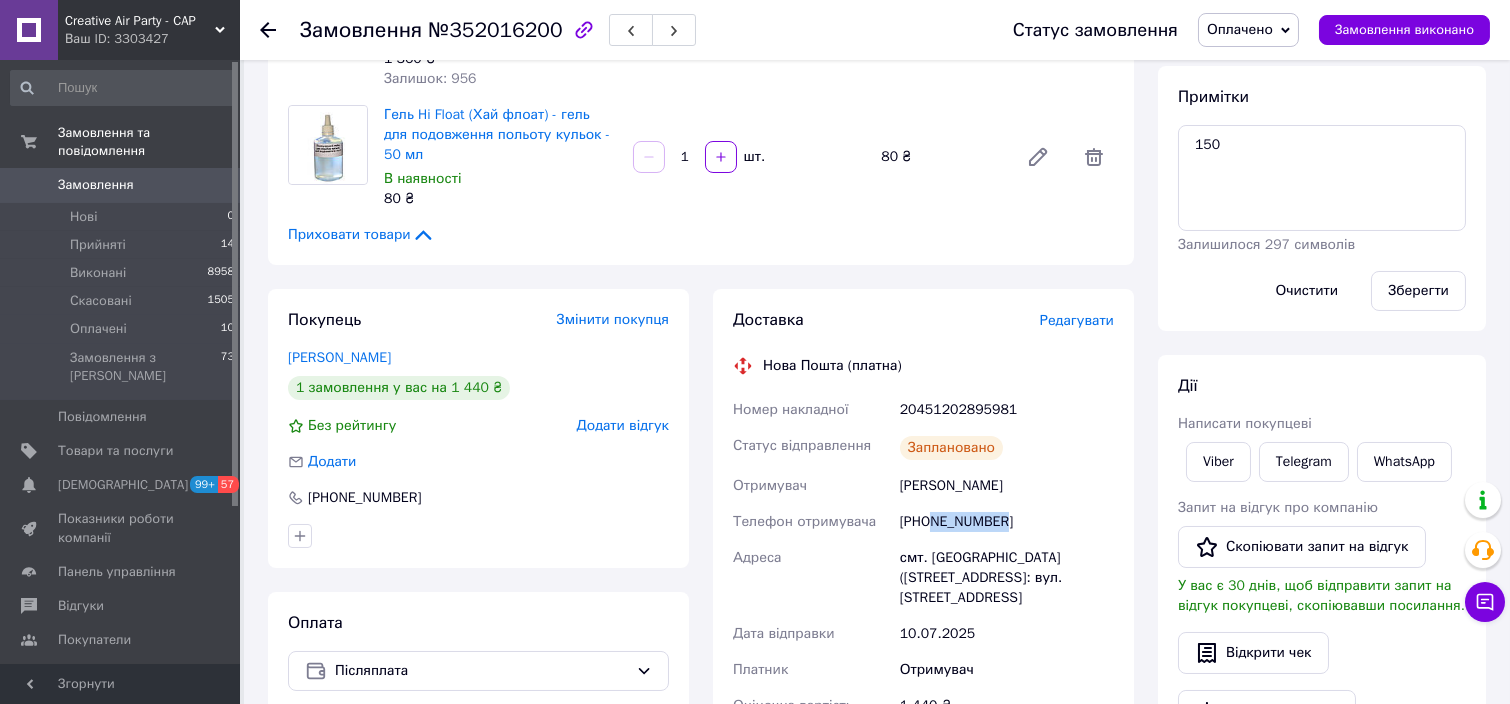 drag, startPoint x: 930, startPoint y: 504, endPoint x: 1012, endPoint y: 498, distance: 82.219215 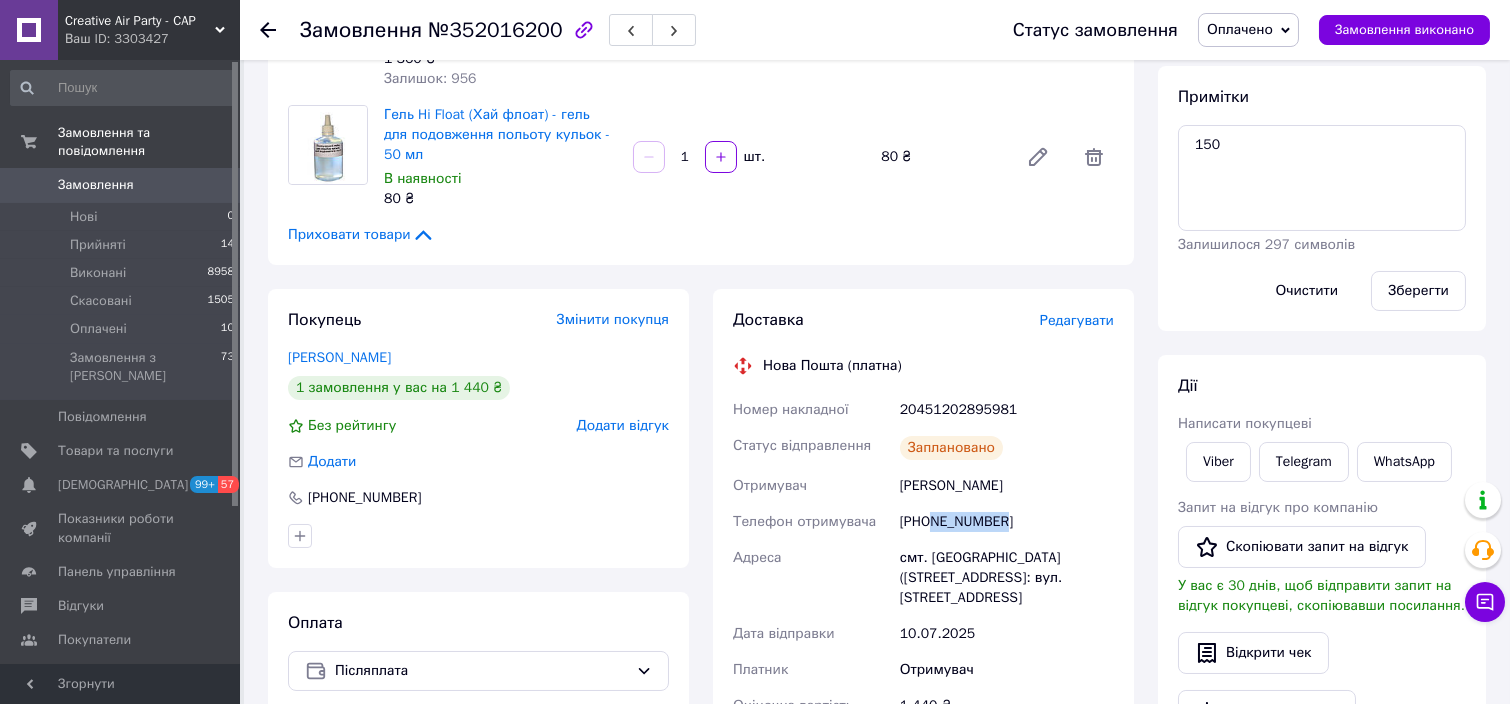 copy on "671828237" 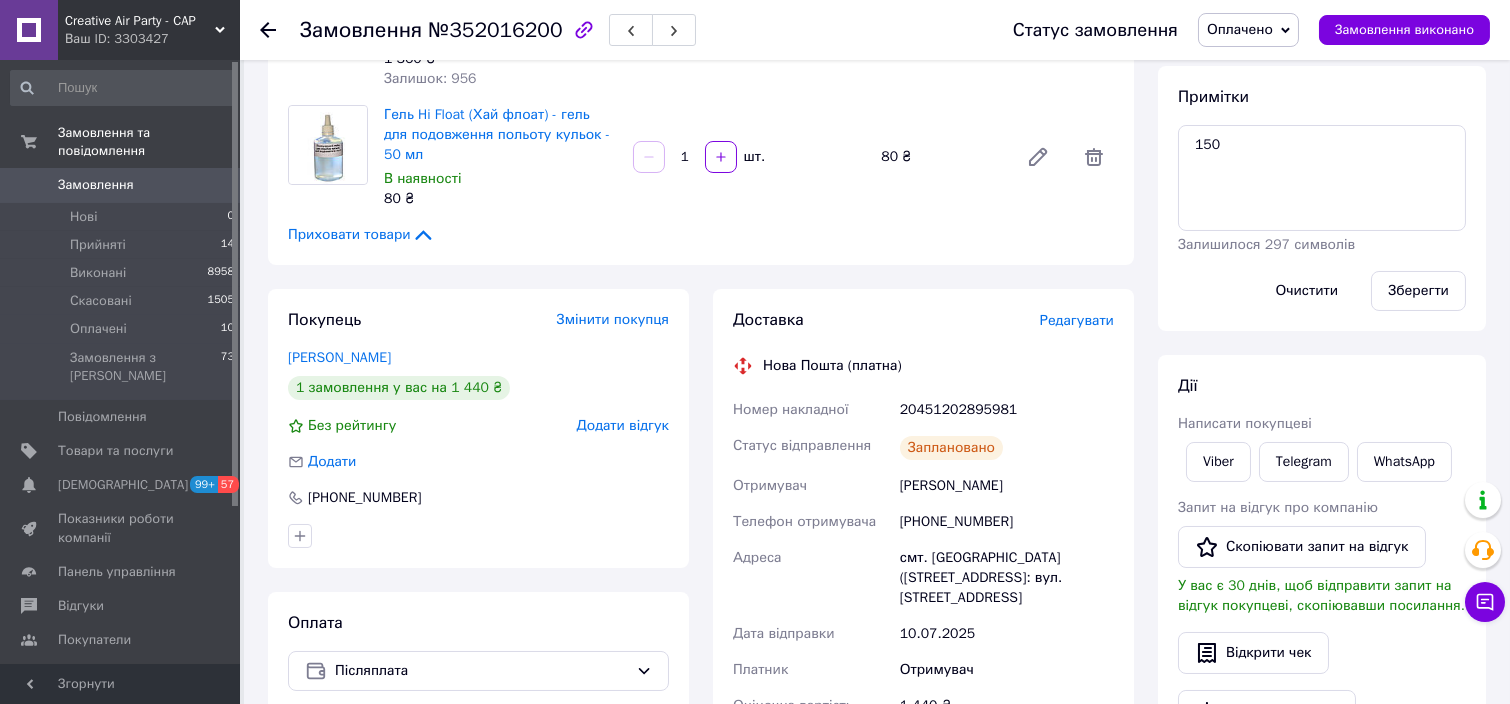 click 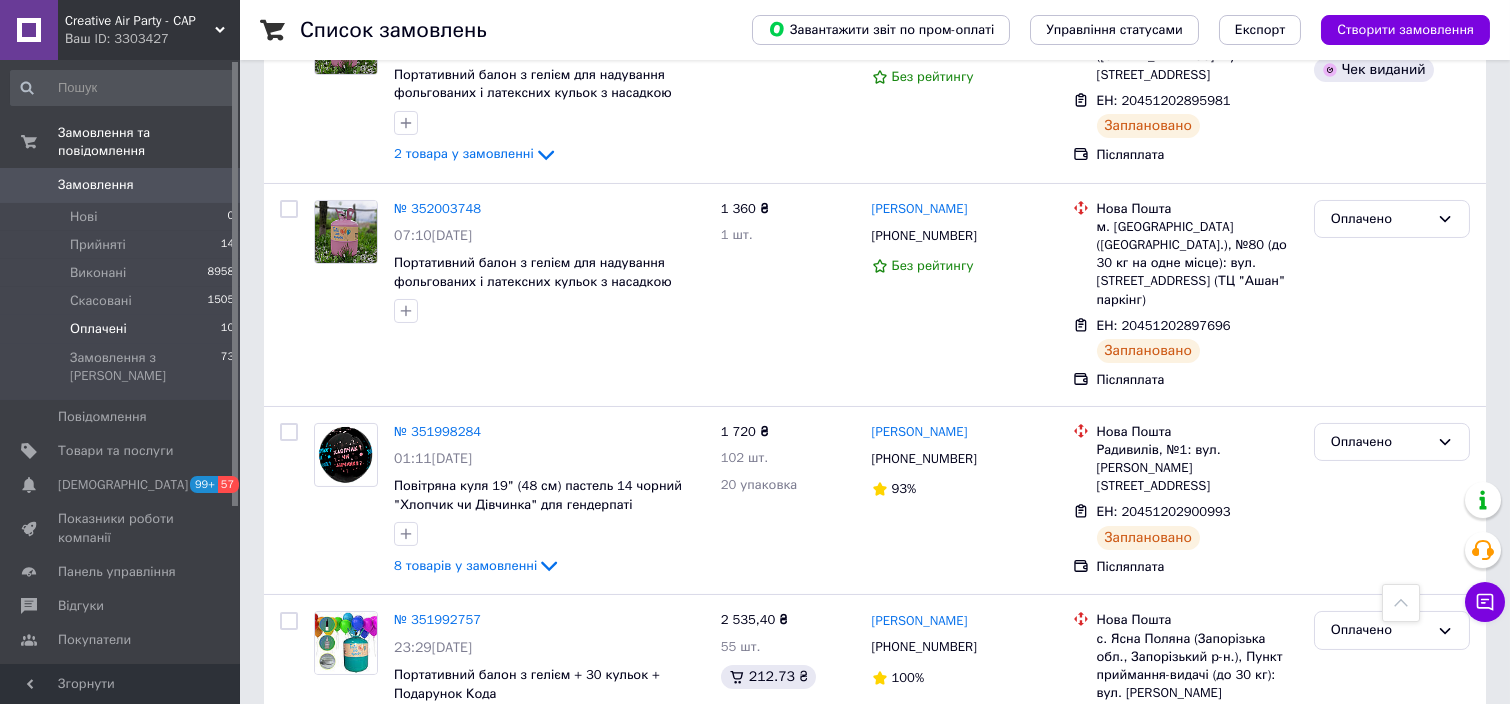 scroll, scrollTop: 1066, scrollLeft: 0, axis: vertical 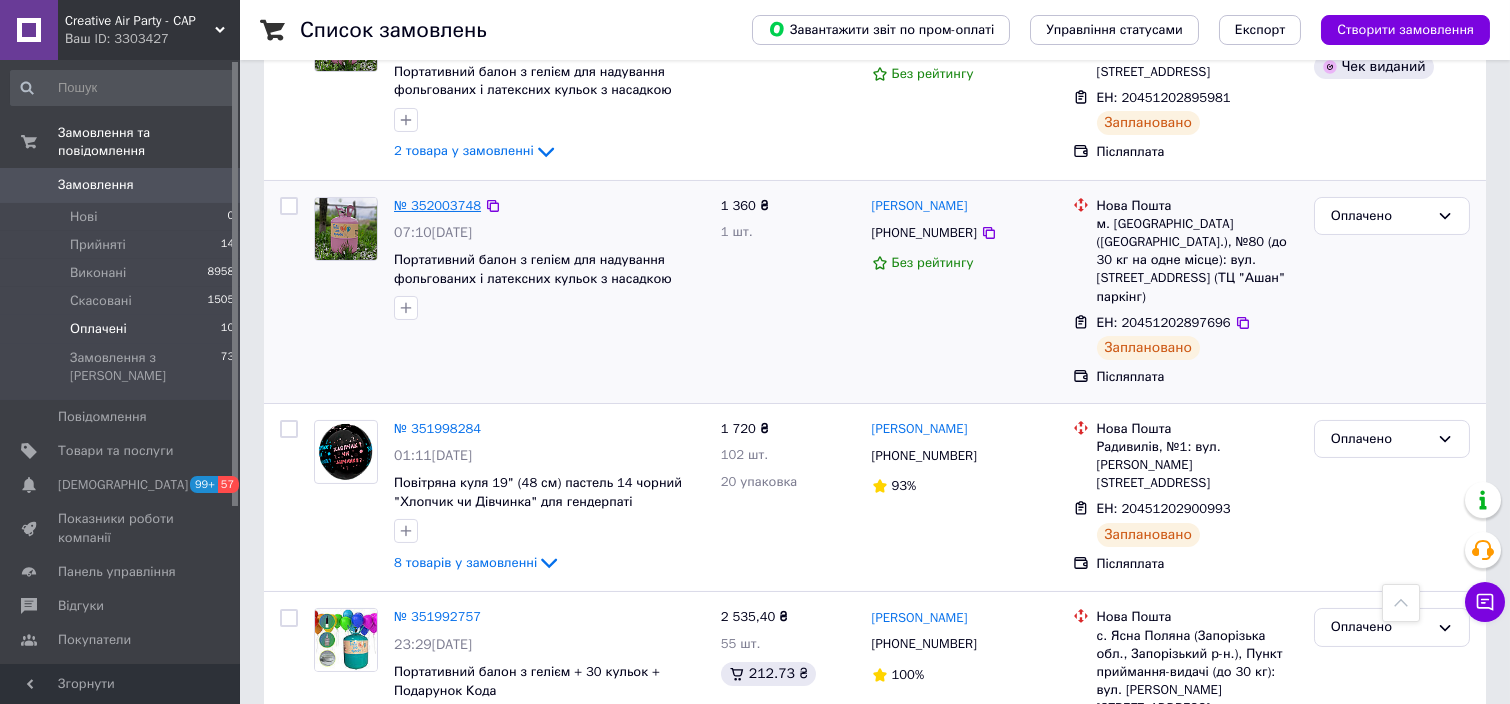 click on "№ 352003748" at bounding box center [437, 205] 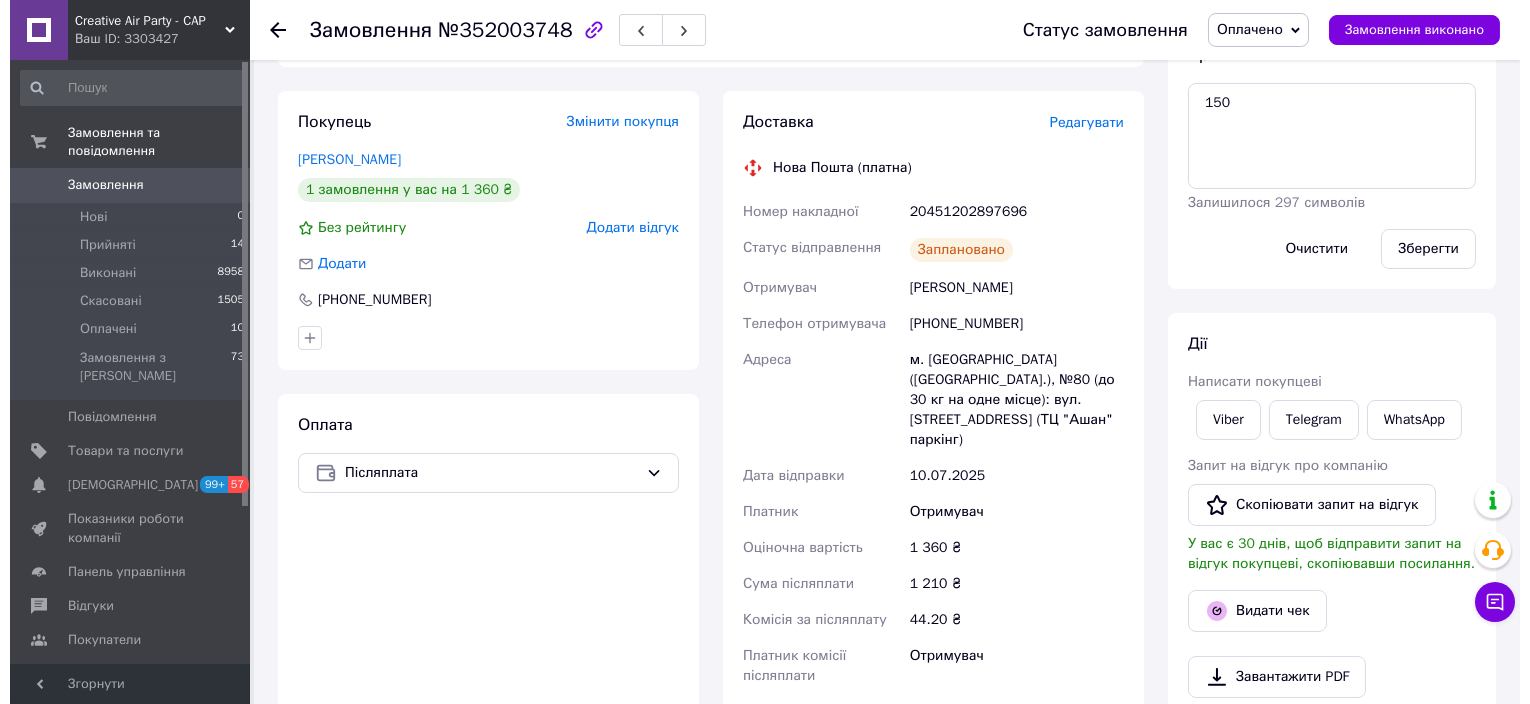 scroll, scrollTop: 566, scrollLeft: 0, axis: vertical 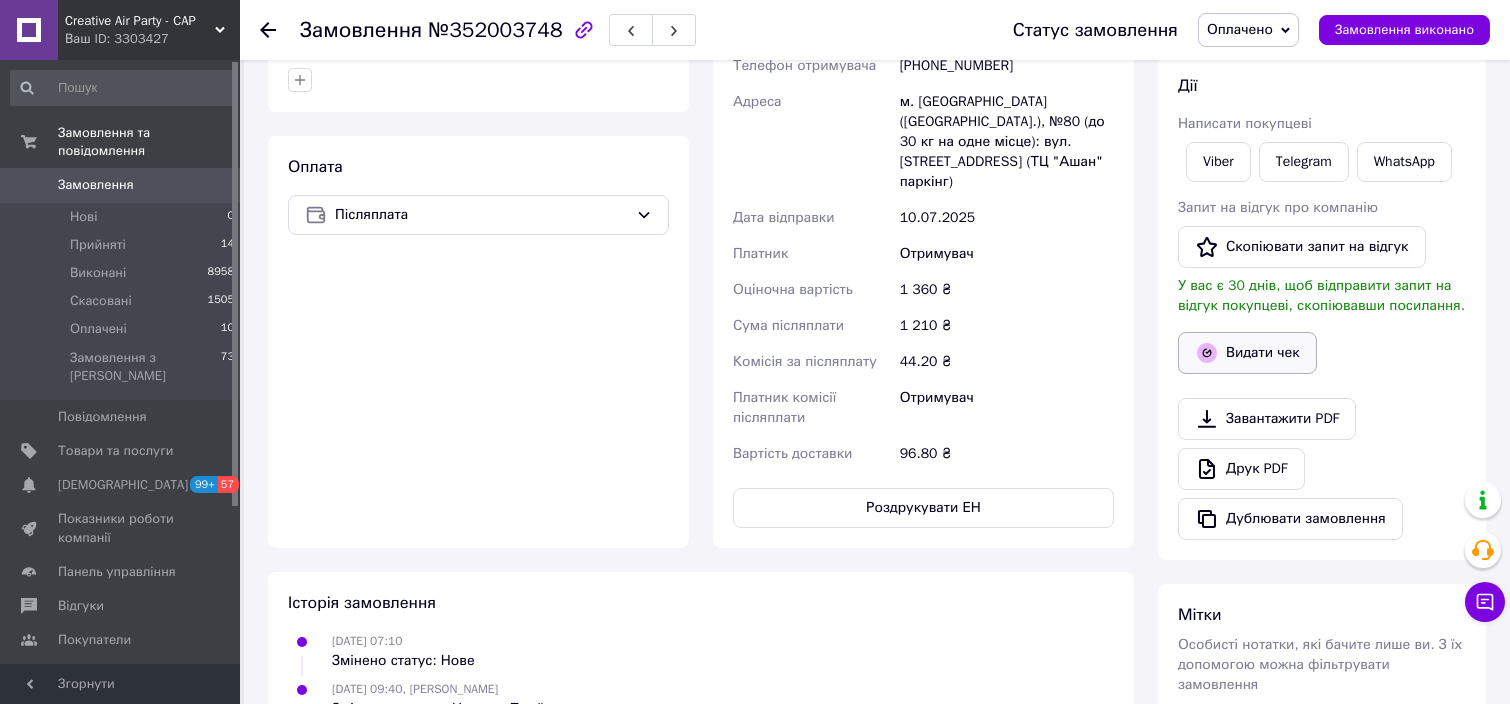 click on "Видати чек" at bounding box center [1247, 353] 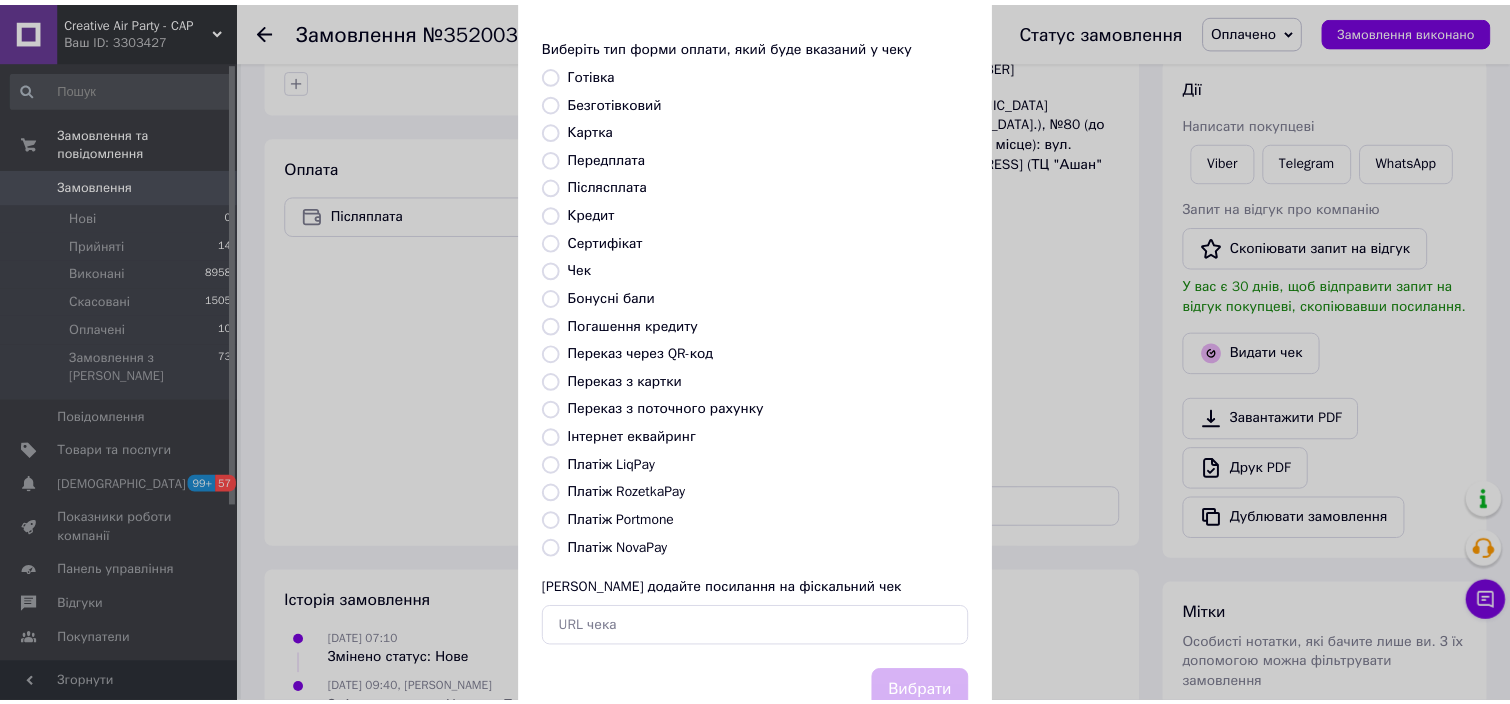 scroll, scrollTop: 154, scrollLeft: 0, axis: vertical 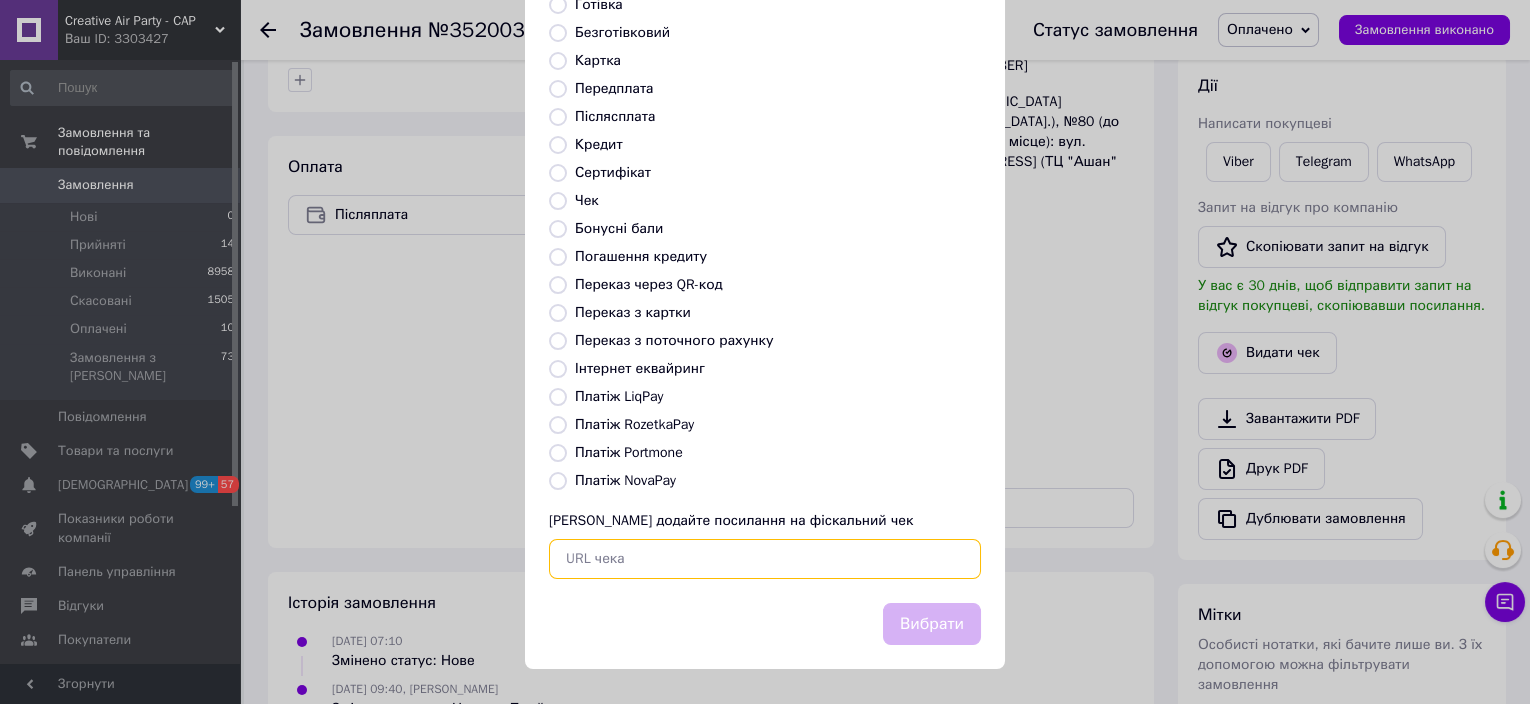 click at bounding box center [765, 559] 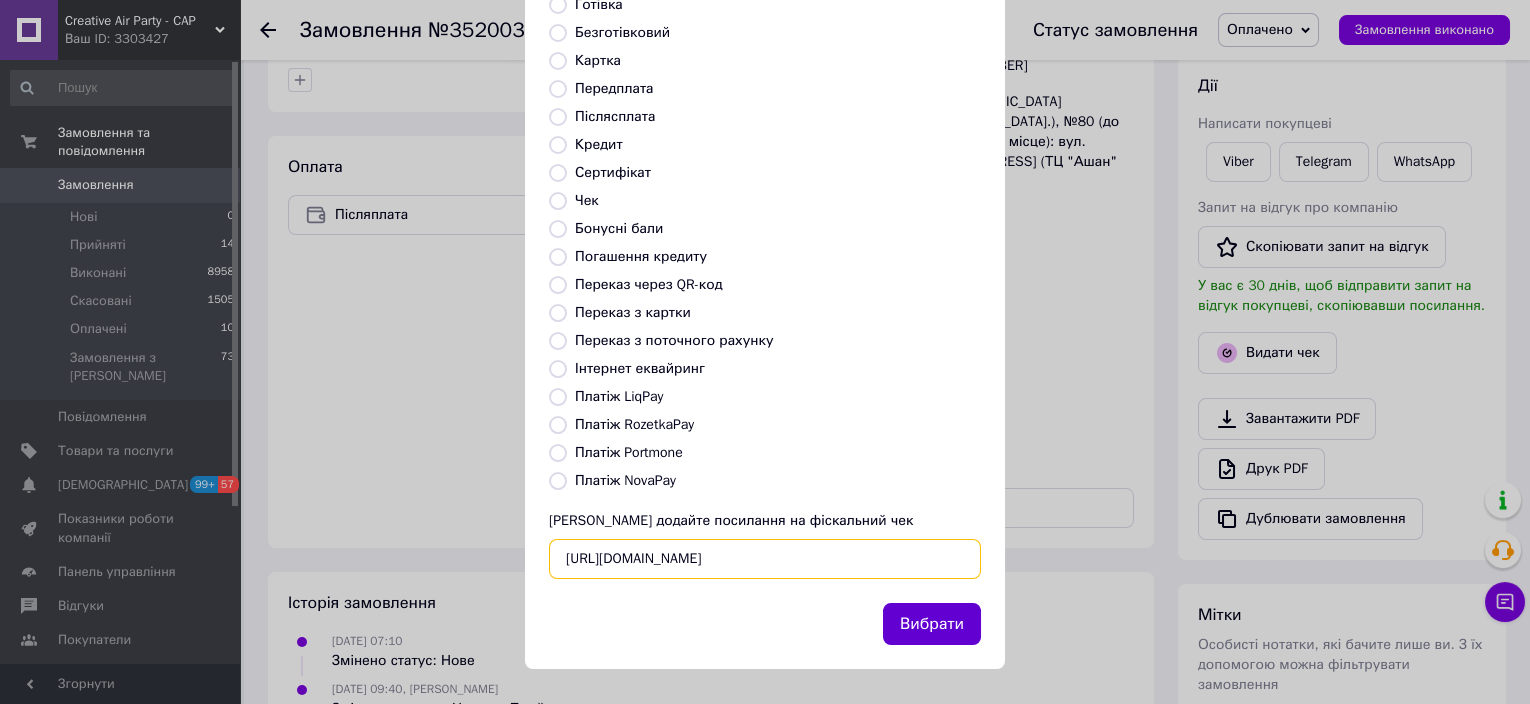 type on "https://kasa.vchasno.ua/check-viewer/730H38neKEU" 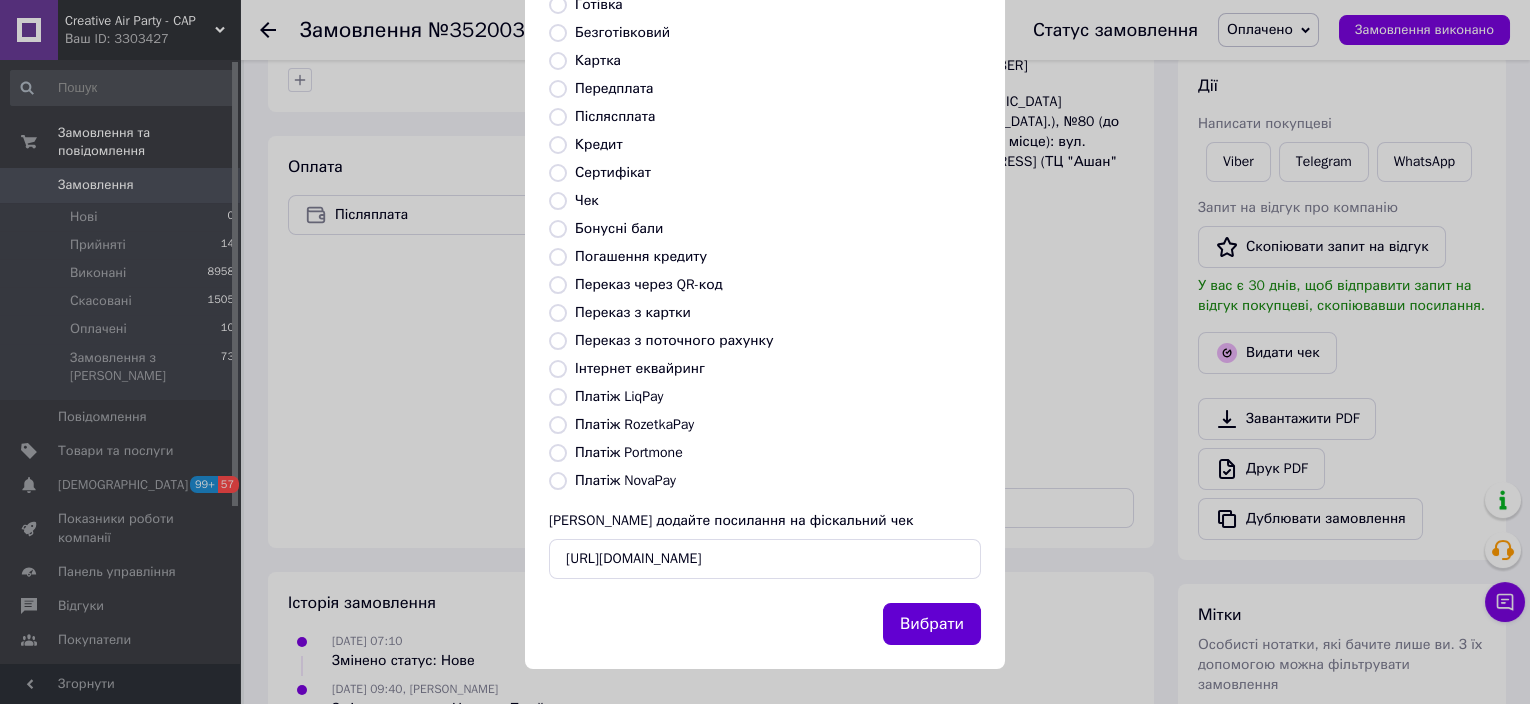 click on "Вибрати" at bounding box center (932, 624) 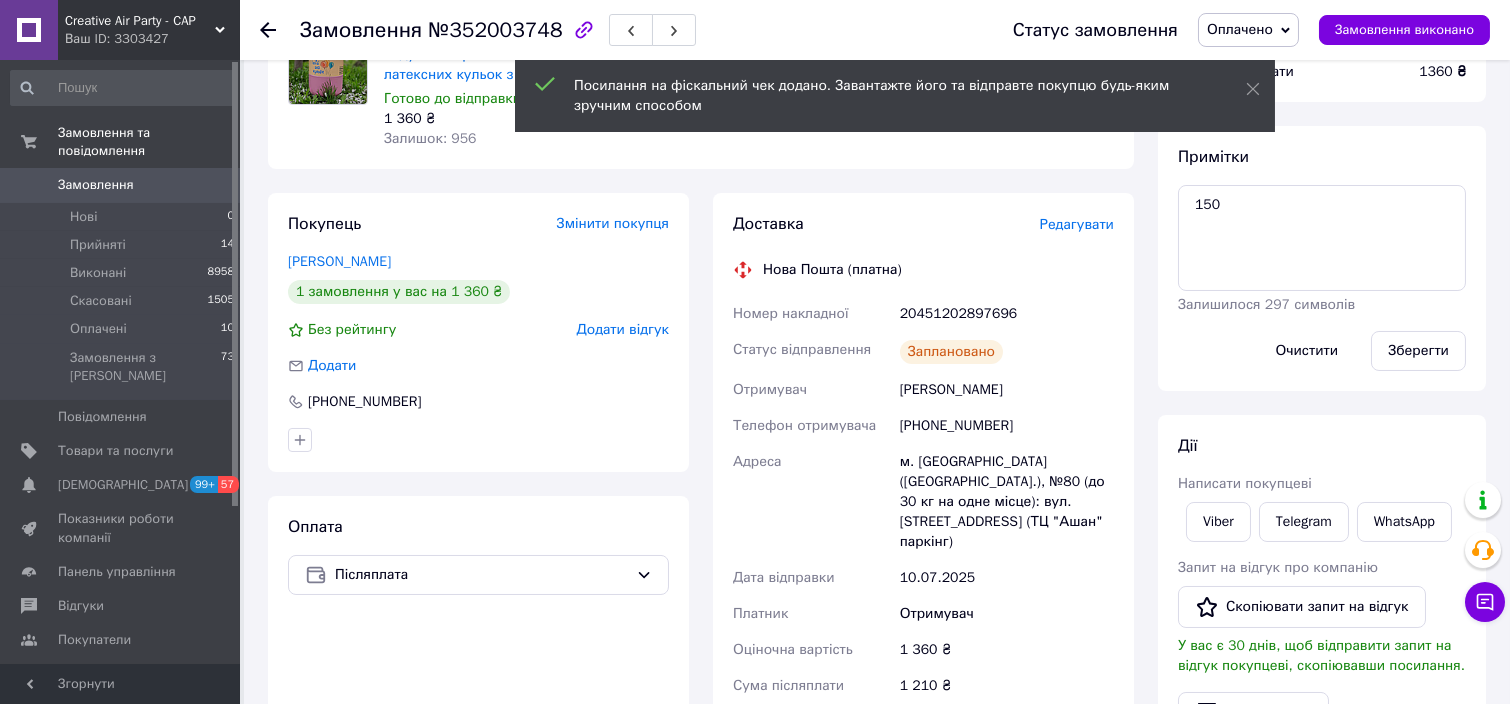 scroll, scrollTop: 166, scrollLeft: 0, axis: vertical 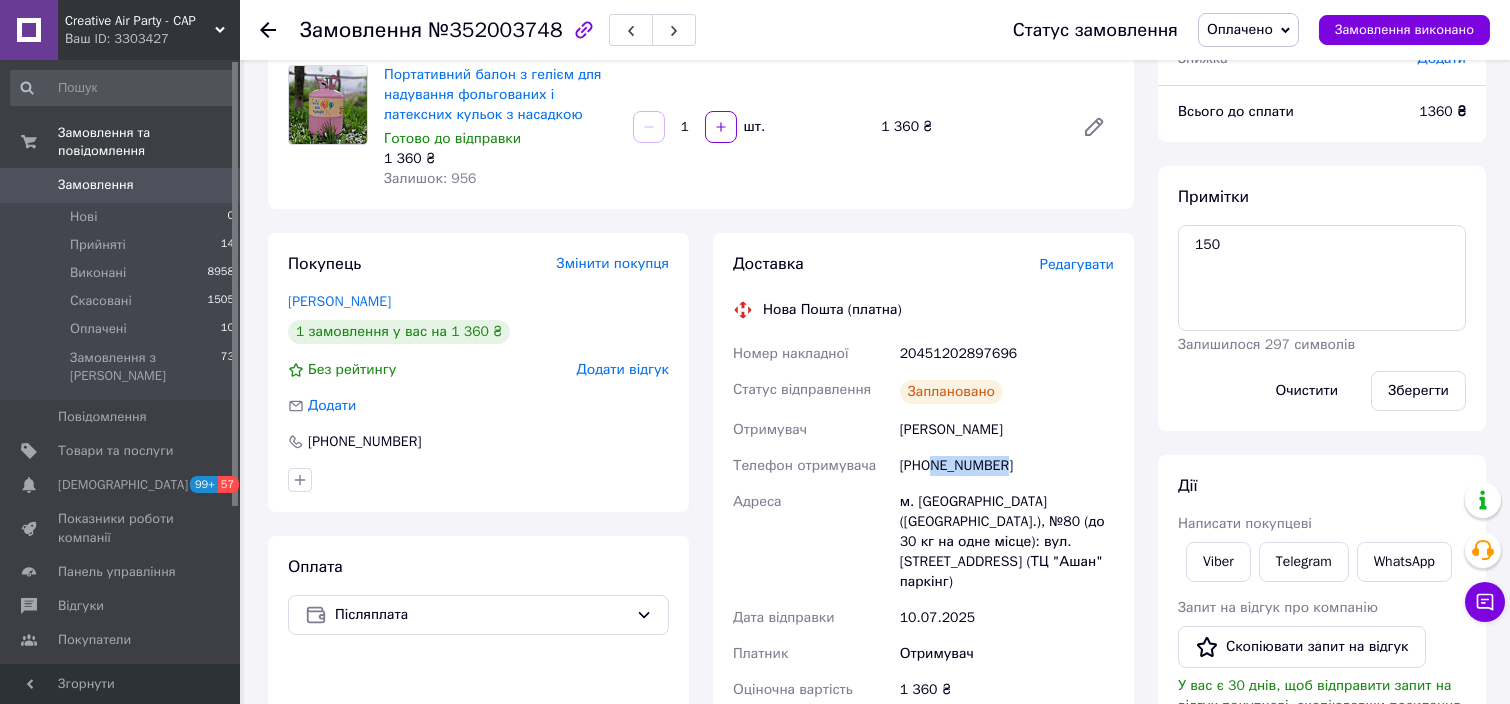 drag, startPoint x: 929, startPoint y: 464, endPoint x: 1015, endPoint y: 469, distance: 86.145226 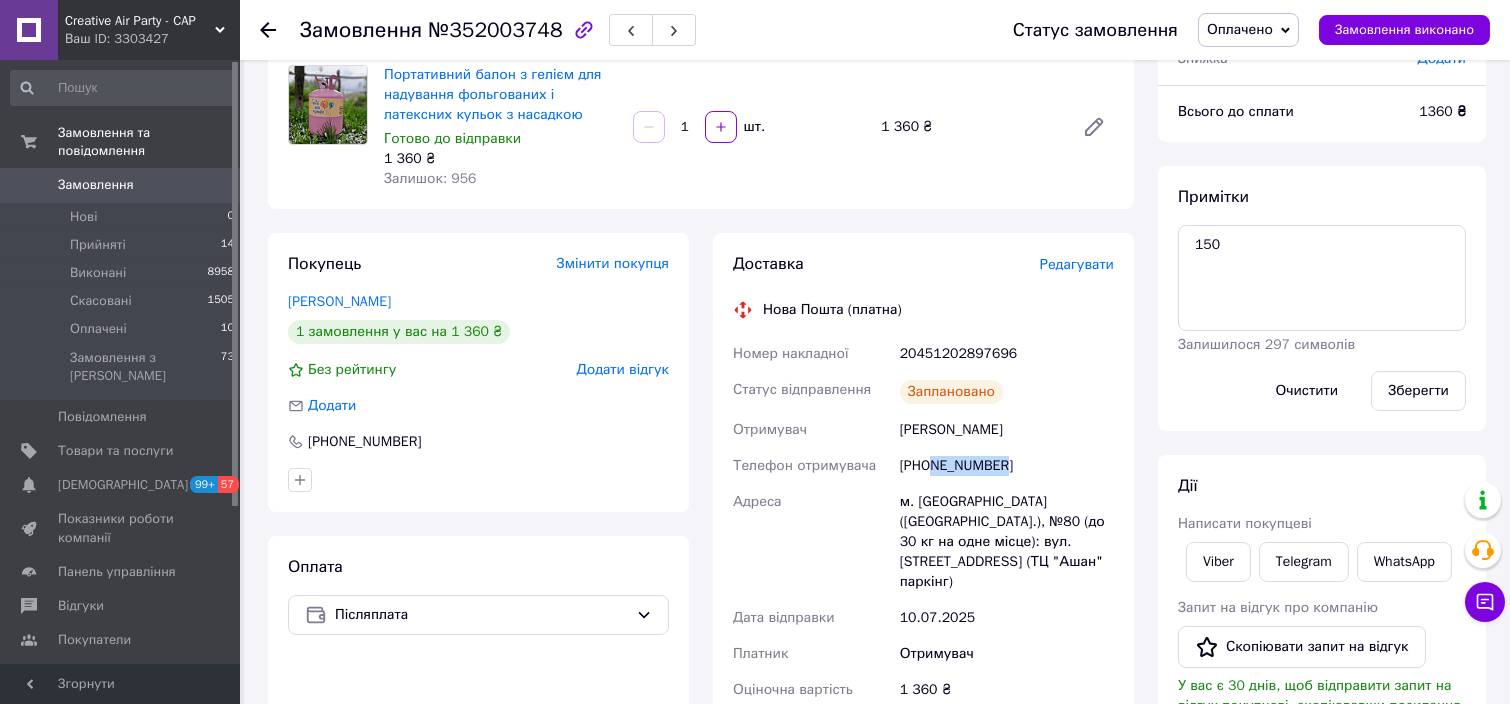 copy on "979179807" 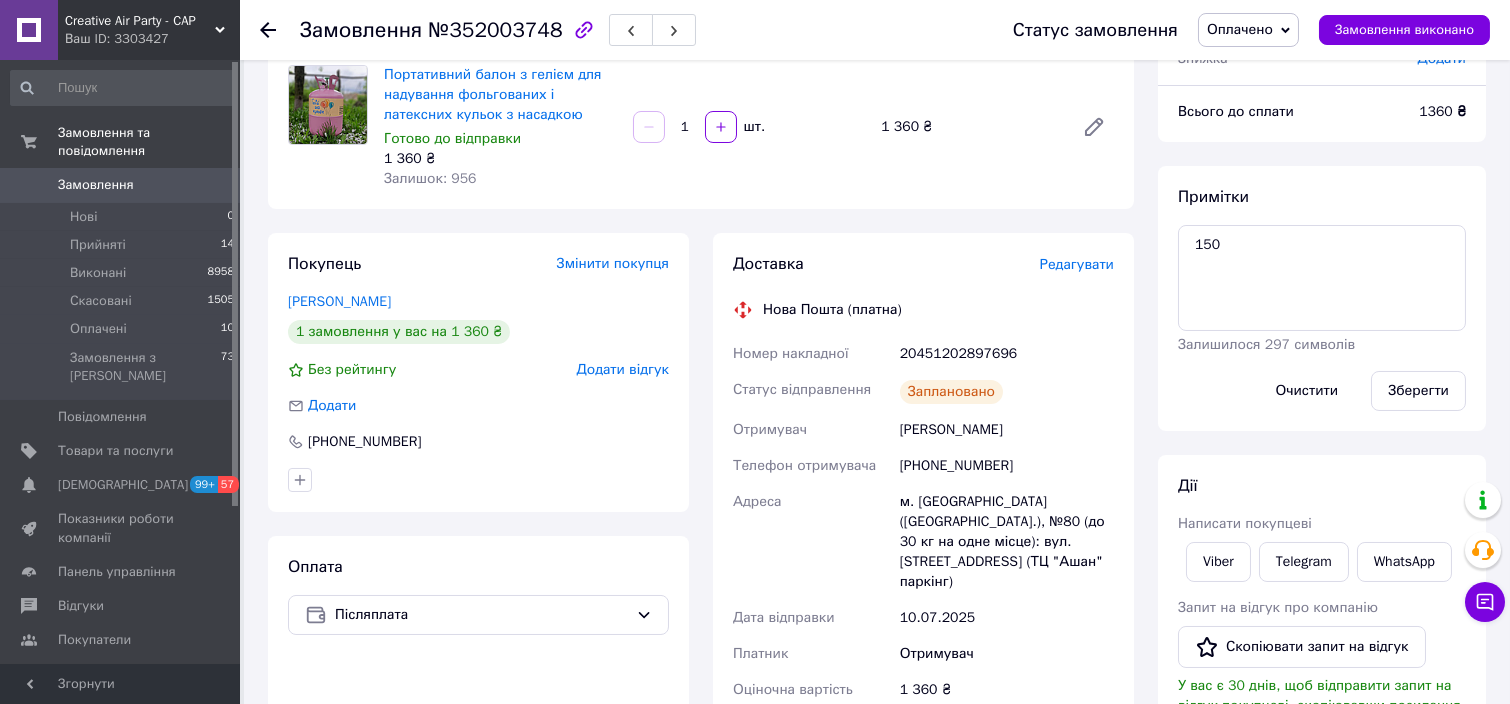 click at bounding box center [280, 30] 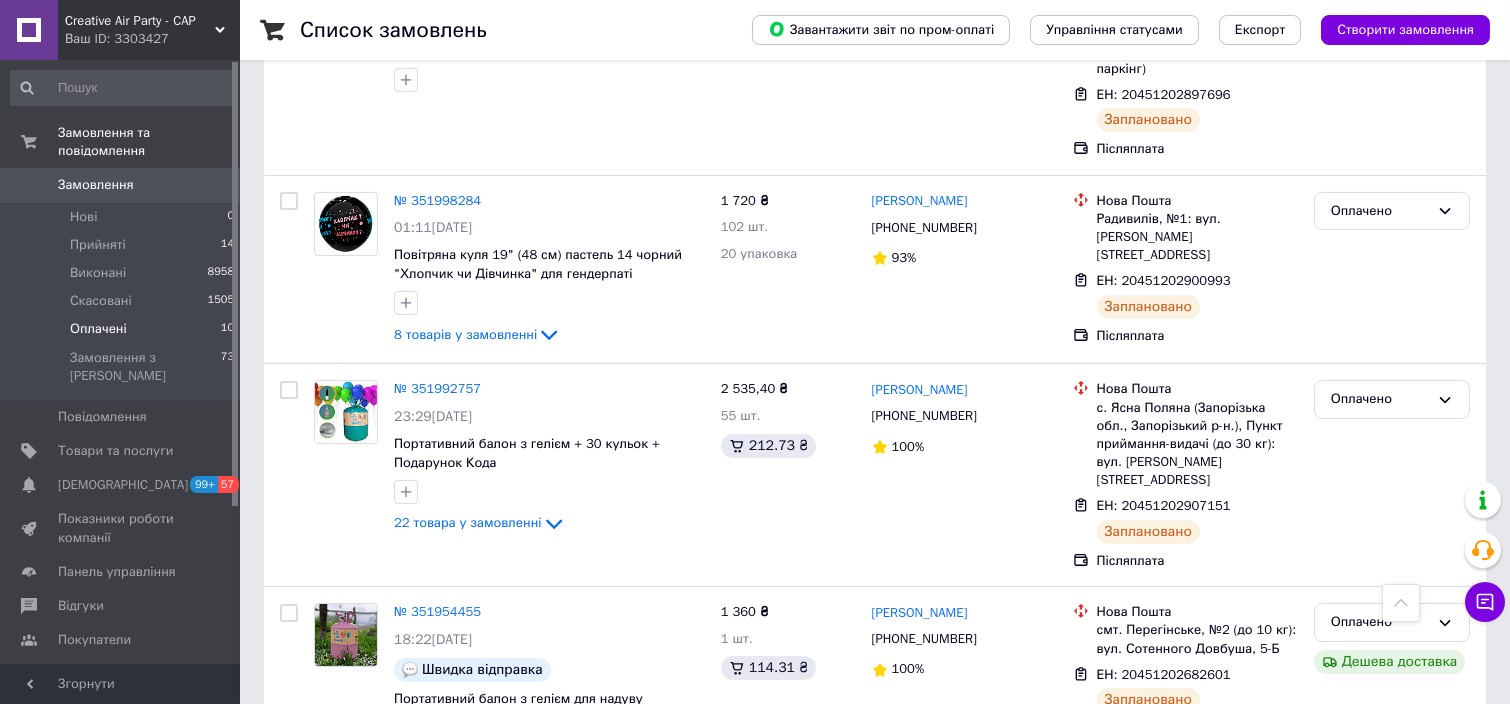 scroll, scrollTop: 1333, scrollLeft: 0, axis: vertical 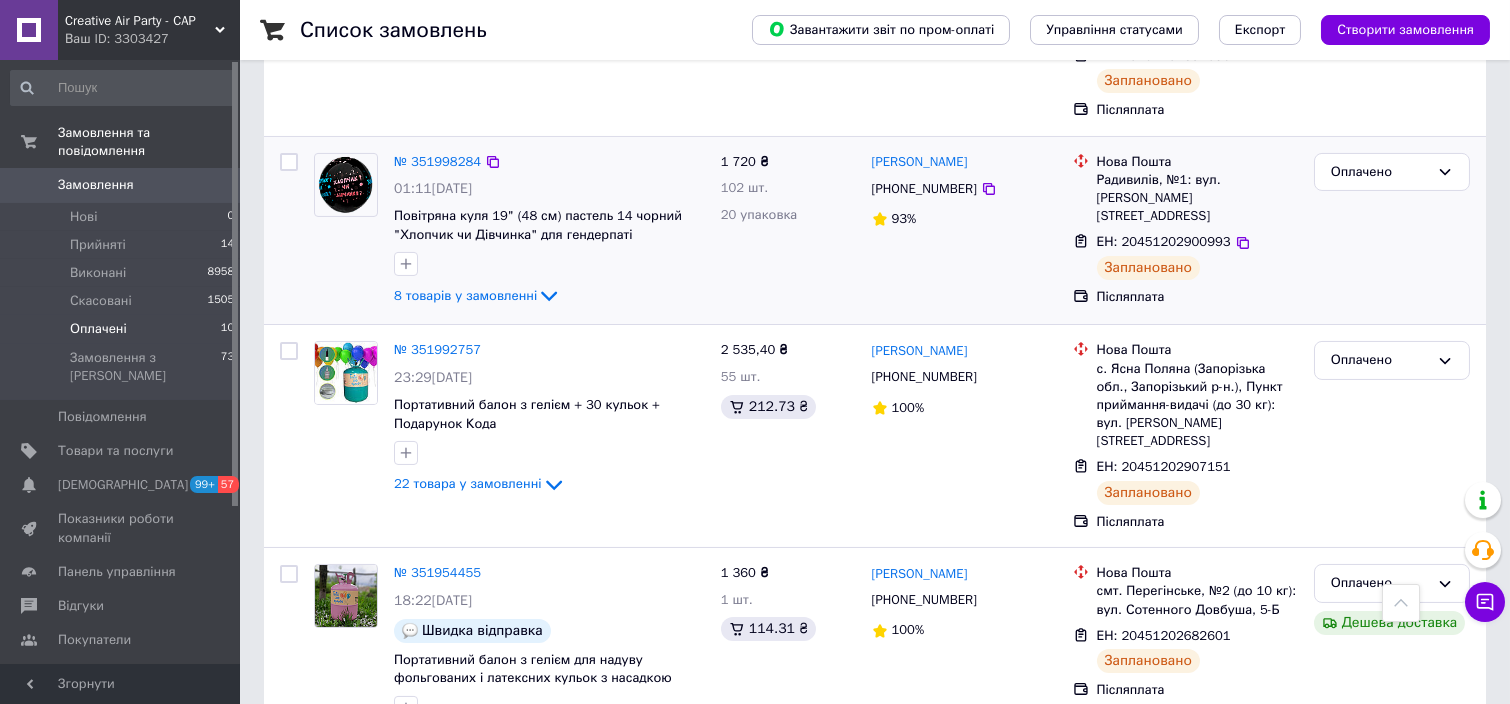 click on "№ 351998284" at bounding box center (437, 161) 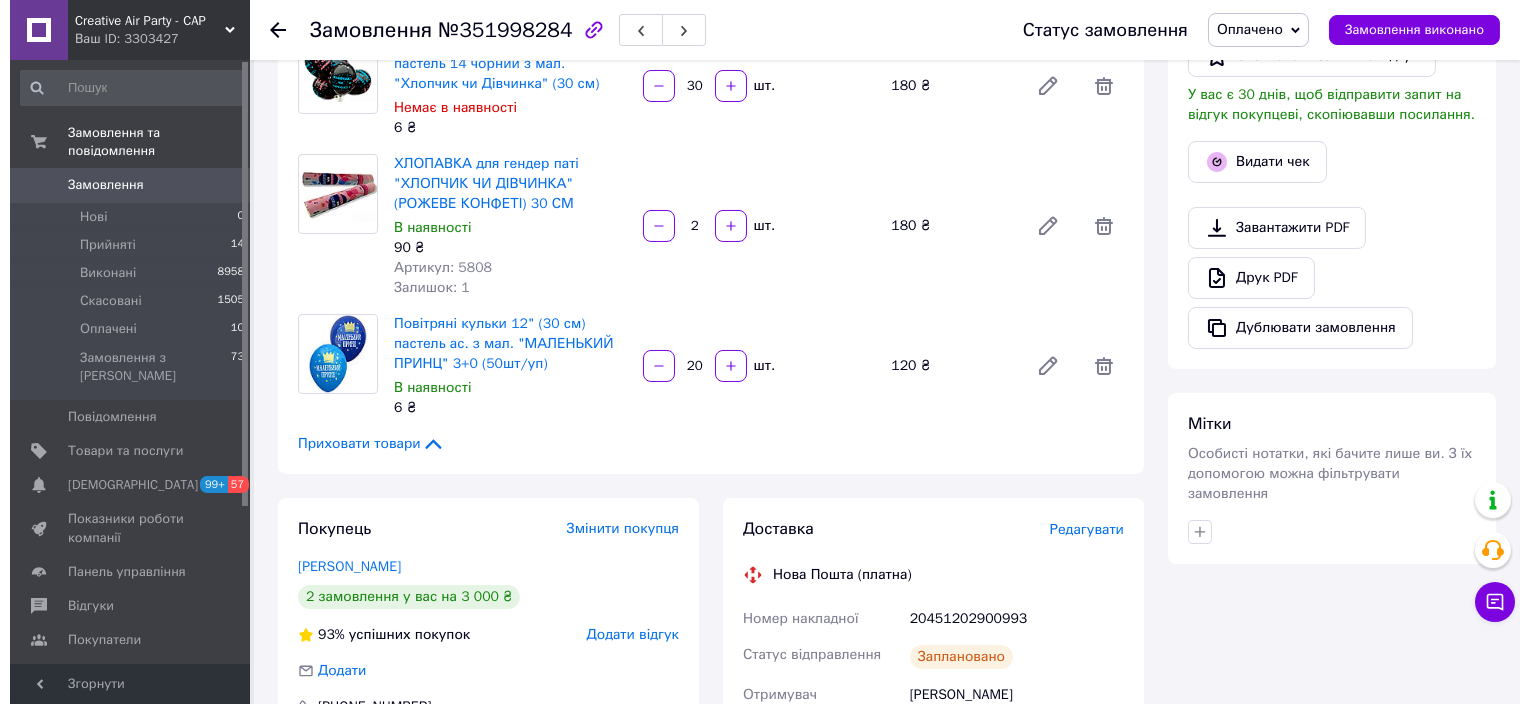 scroll, scrollTop: 491, scrollLeft: 0, axis: vertical 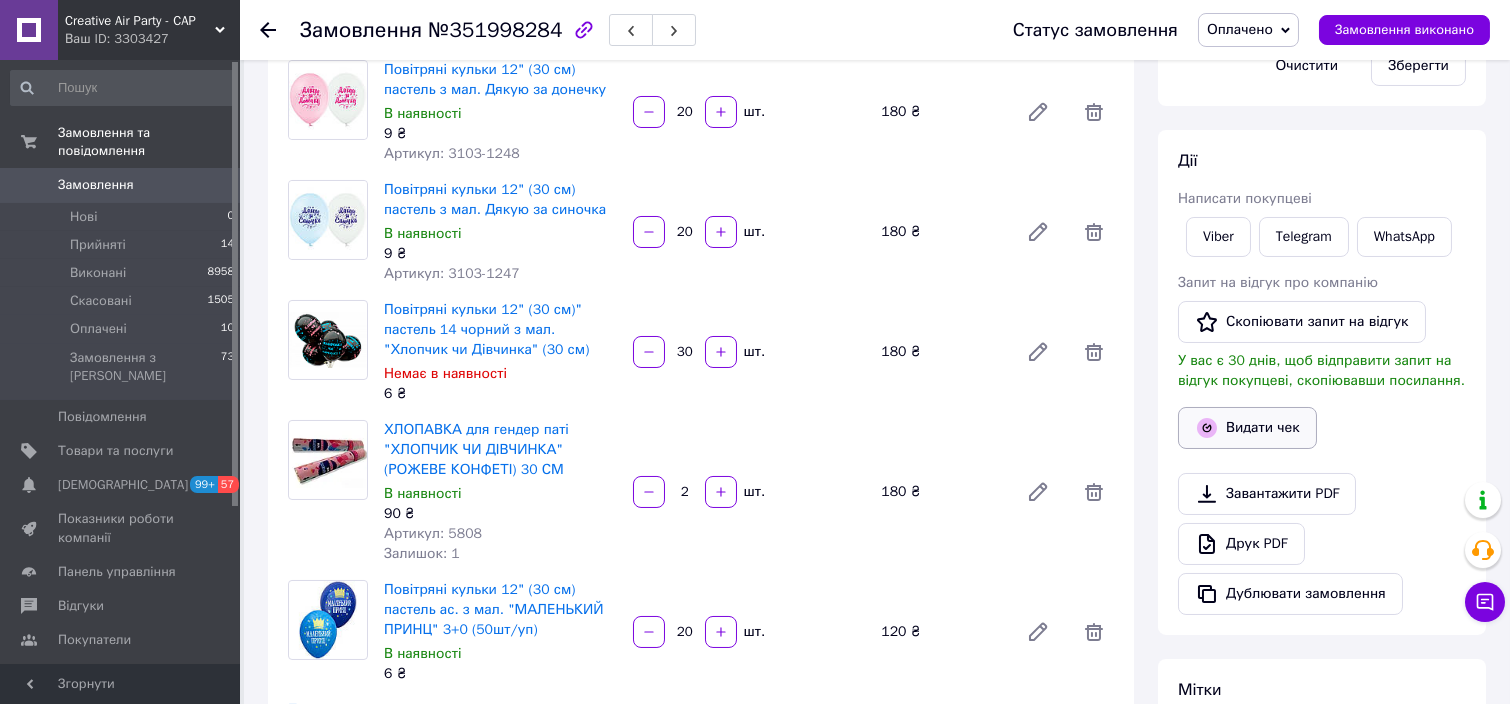 click on "Видати чек" at bounding box center (1247, 428) 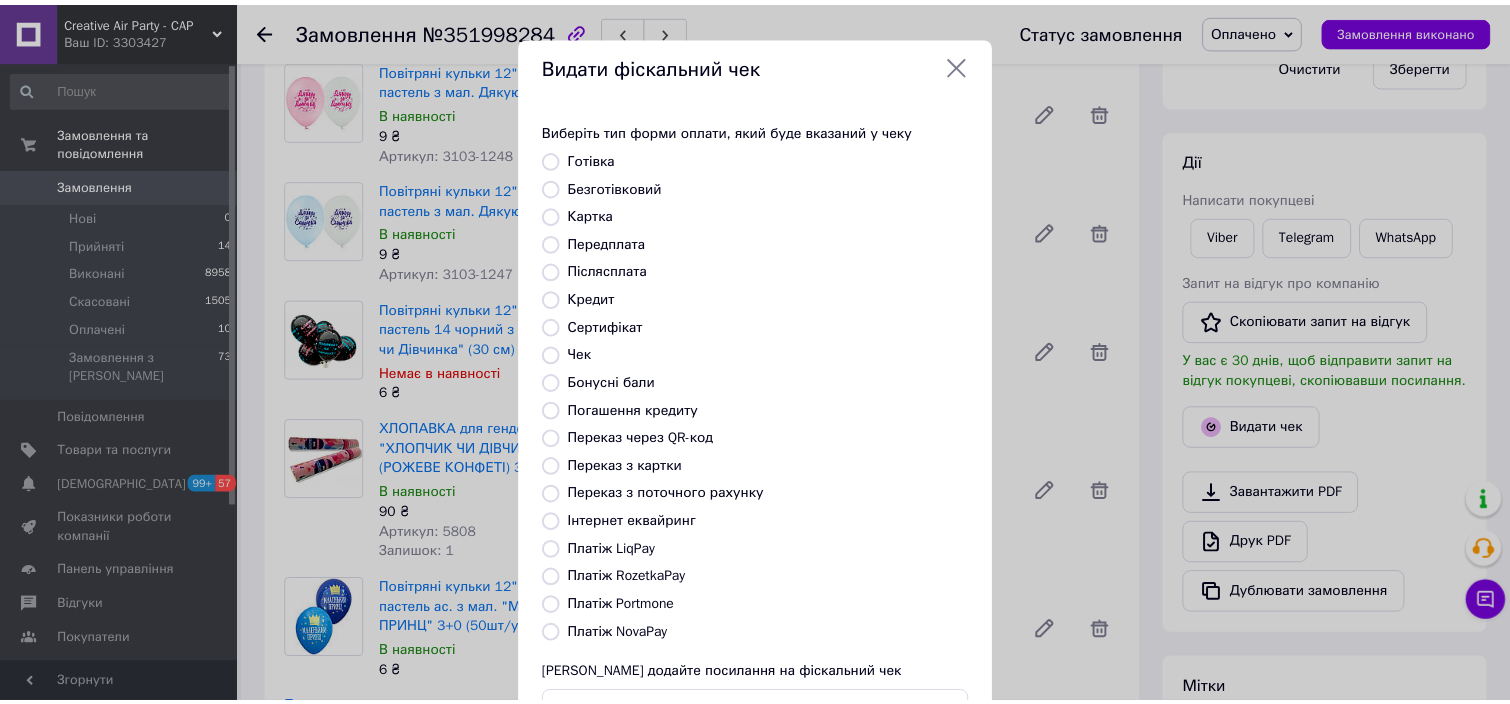 scroll, scrollTop: 154, scrollLeft: 0, axis: vertical 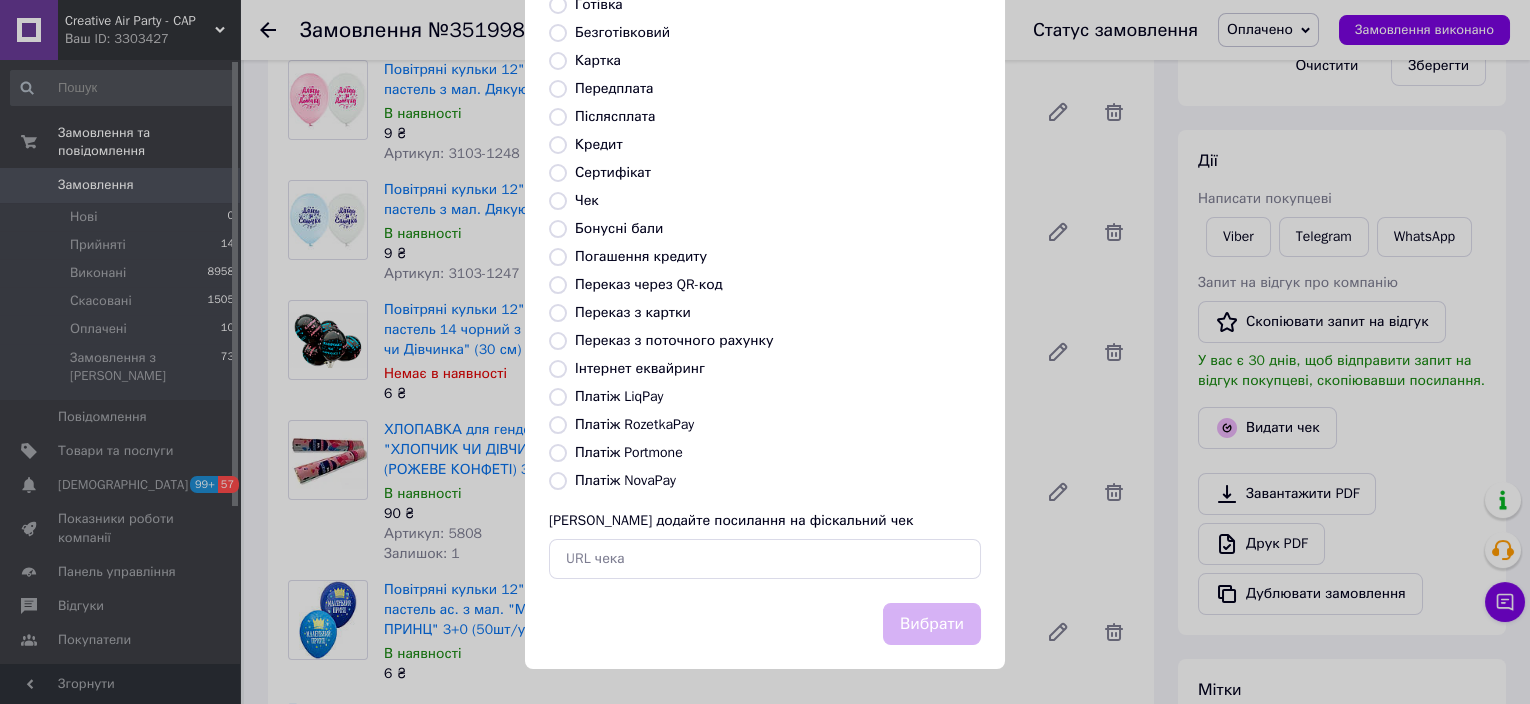 click on "Платіж NovaPay" at bounding box center [558, 481] 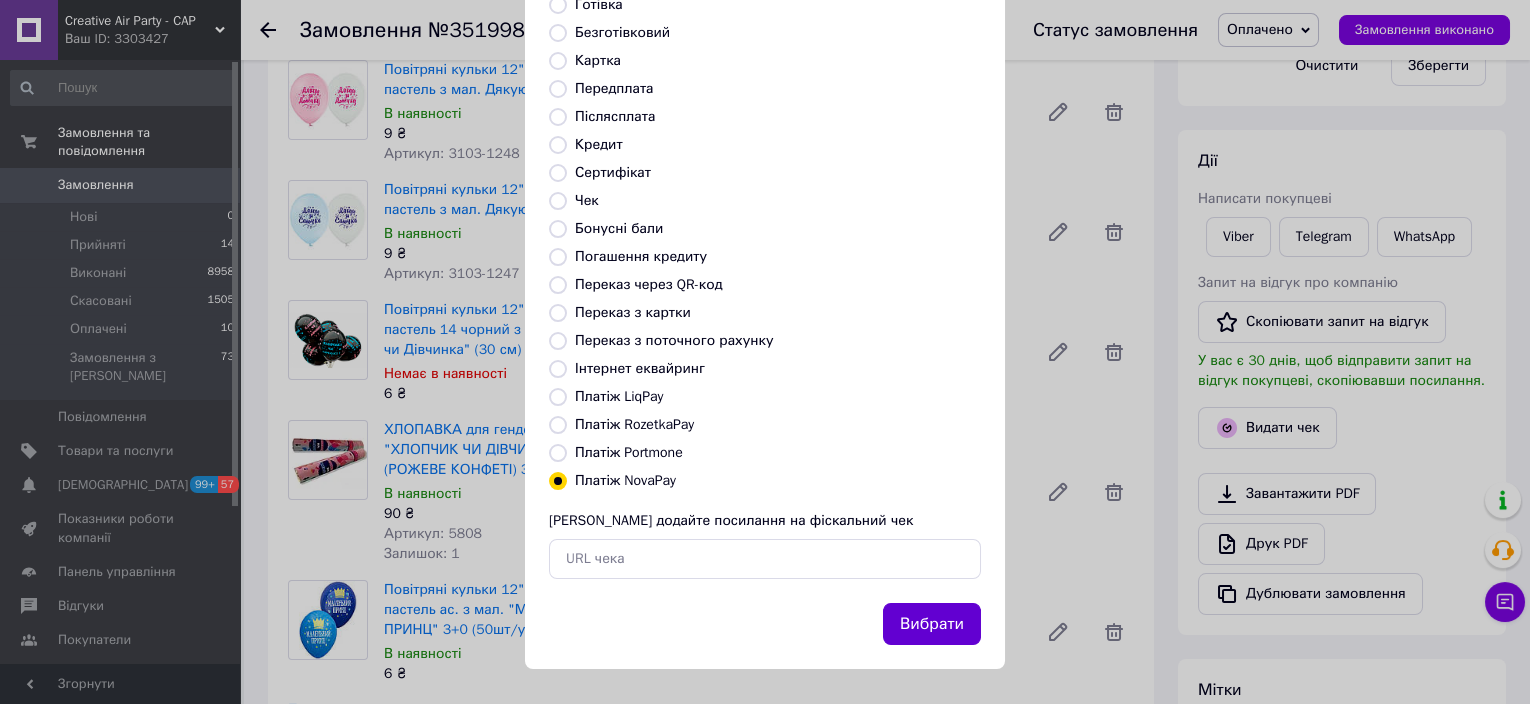 click on "Вибрати" at bounding box center (932, 624) 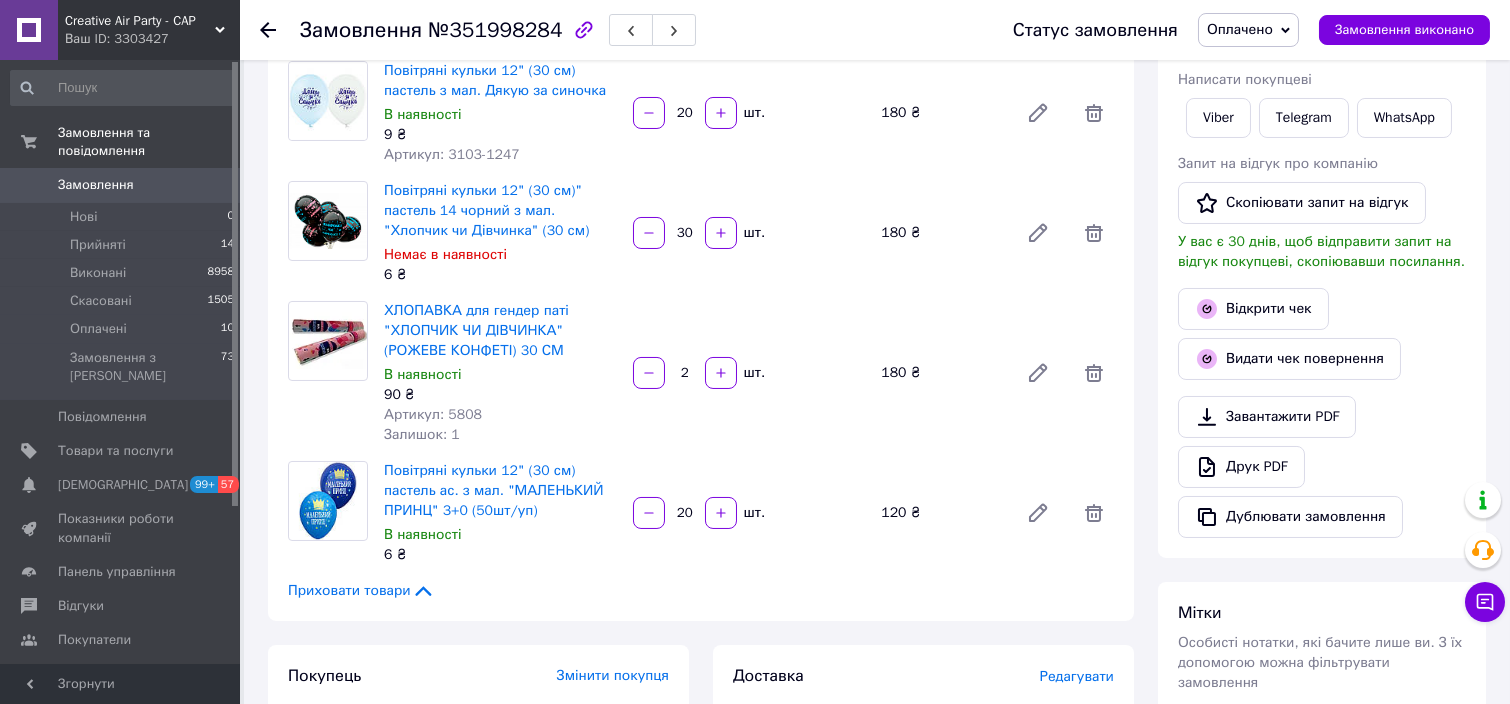 scroll, scrollTop: 667, scrollLeft: 0, axis: vertical 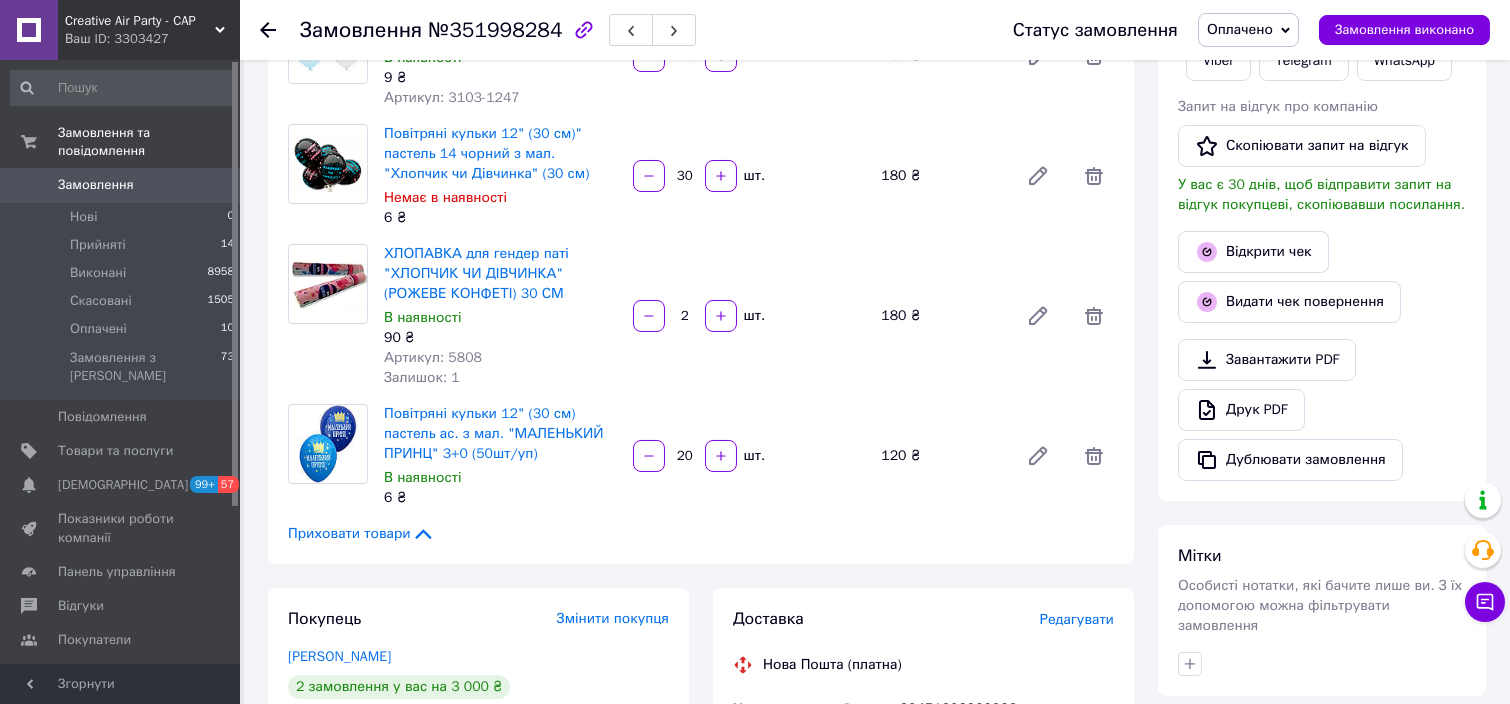 click 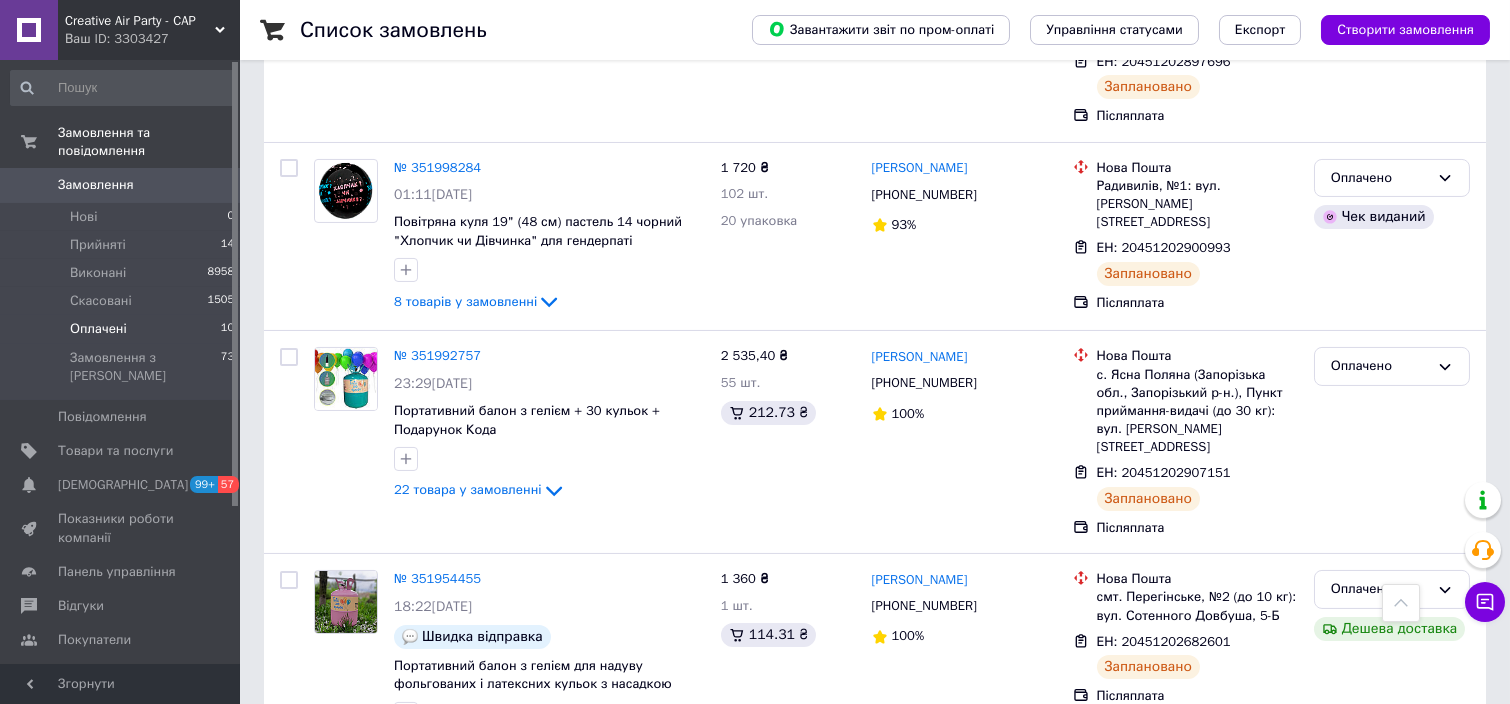 scroll, scrollTop: 1333, scrollLeft: 0, axis: vertical 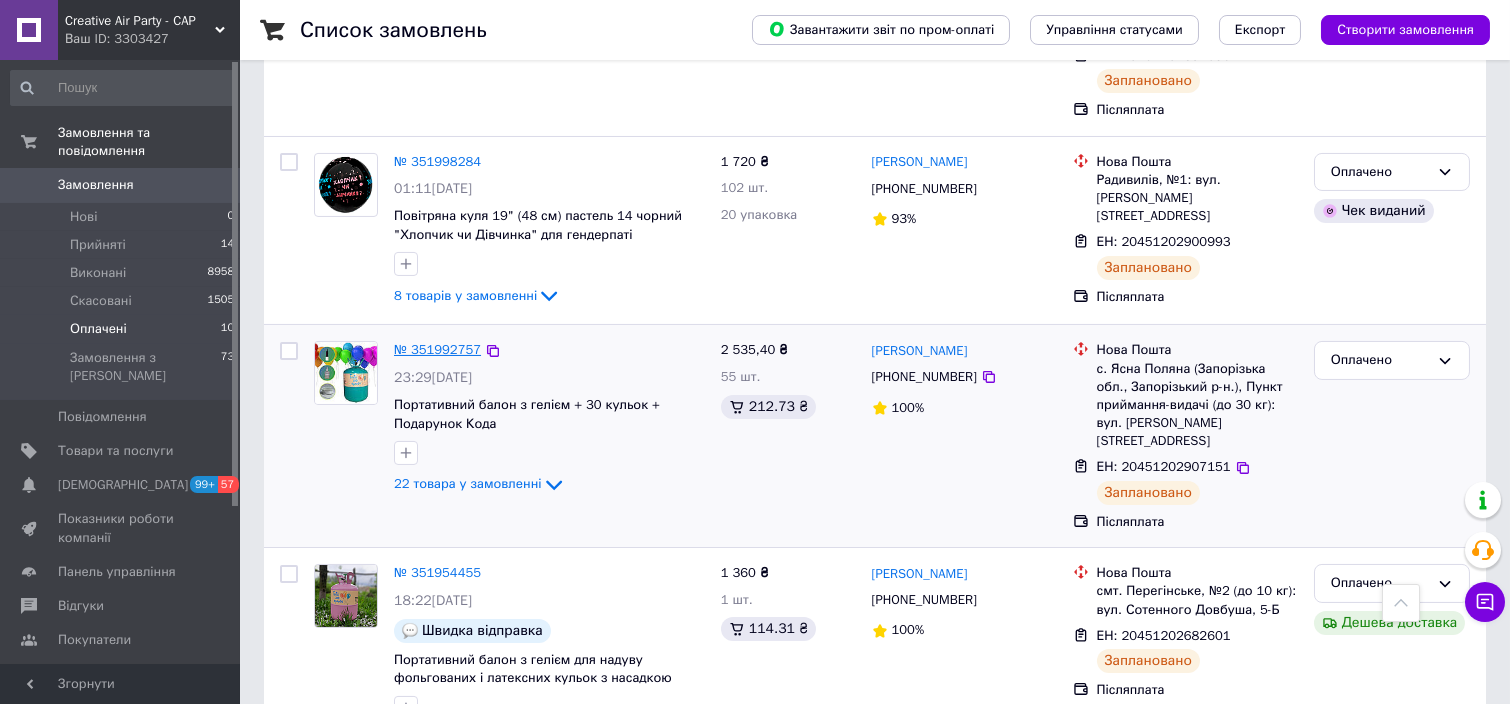 click on "№ 351992757" at bounding box center (437, 349) 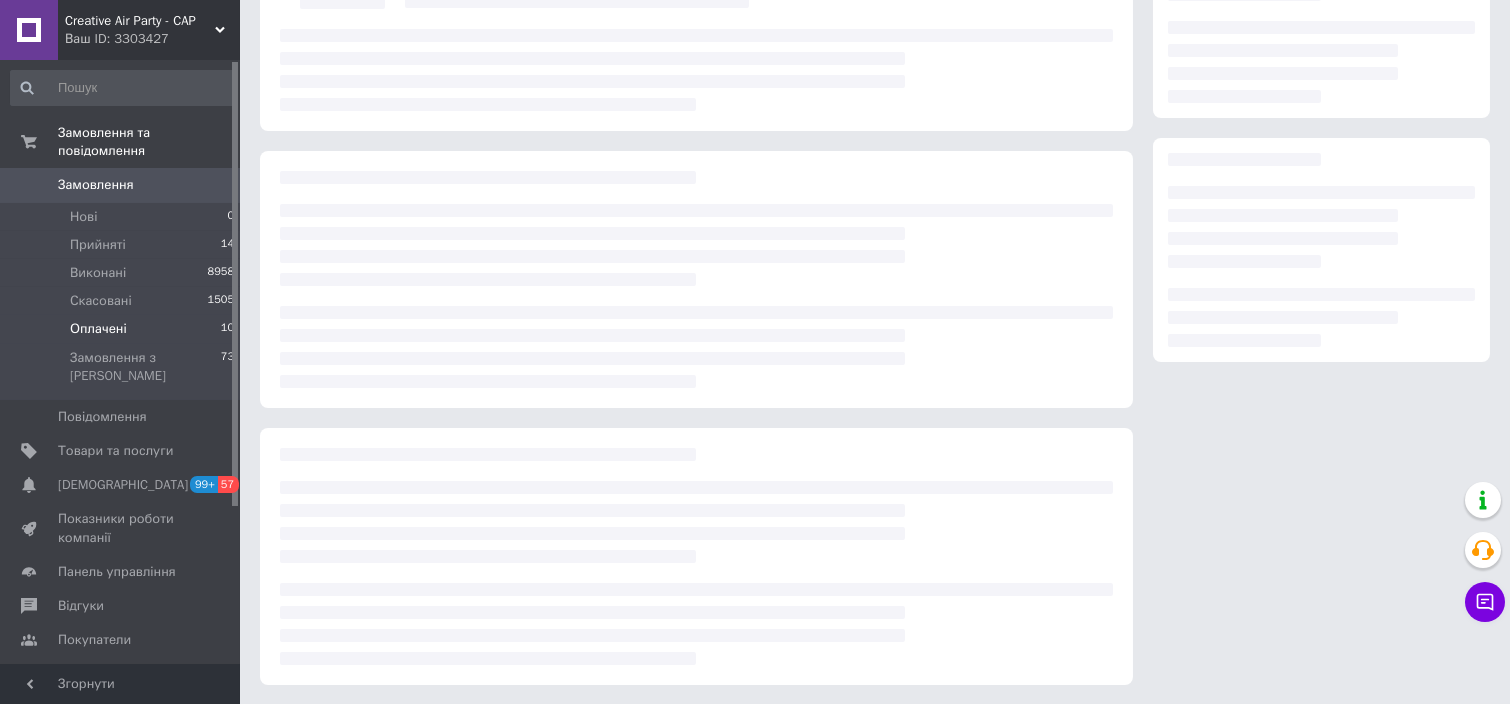 scroll, scrollTop: 1333, scrollLeft: 0, axis: vertical 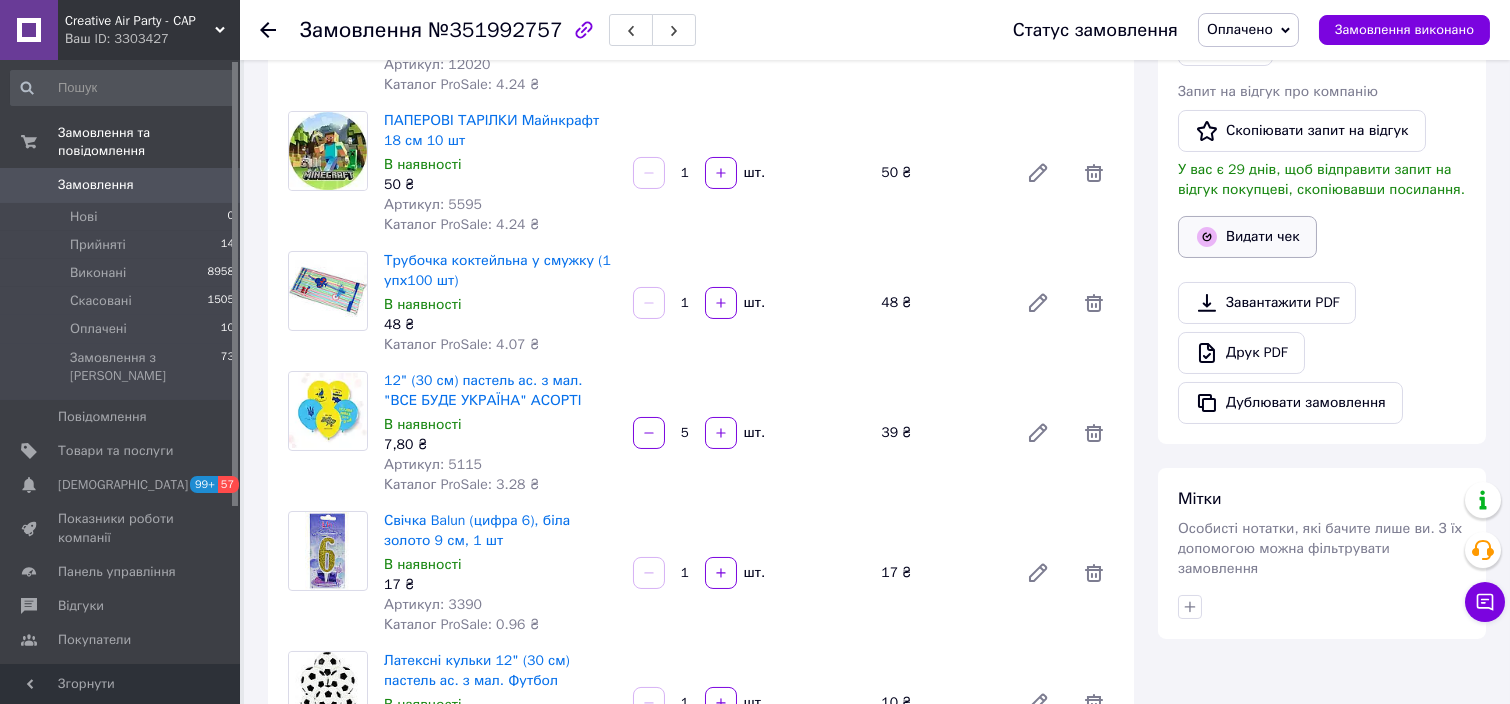 click on "Видати чек" at bounding box center [1247, 237] 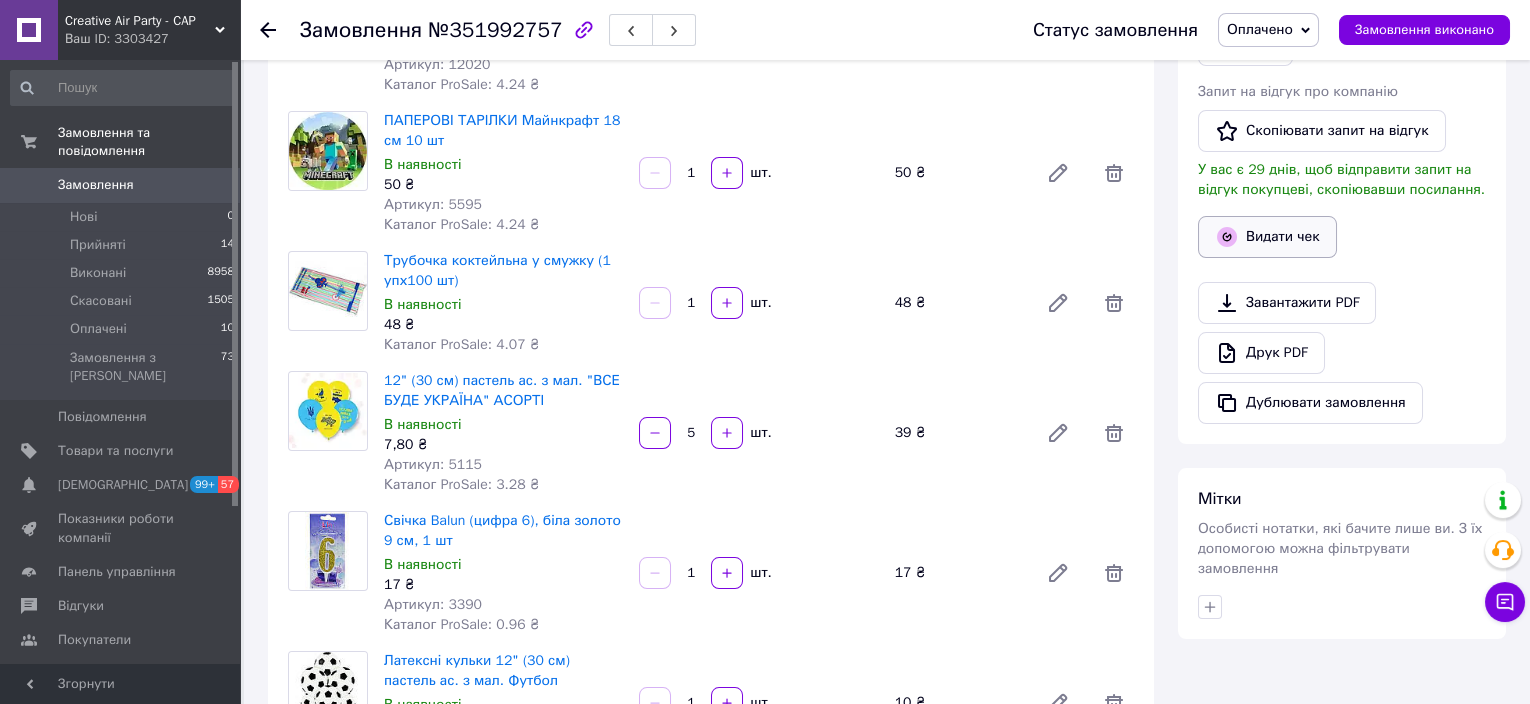 scroll, scrollTop: 225, scrollLeft: 0, axis: vertical 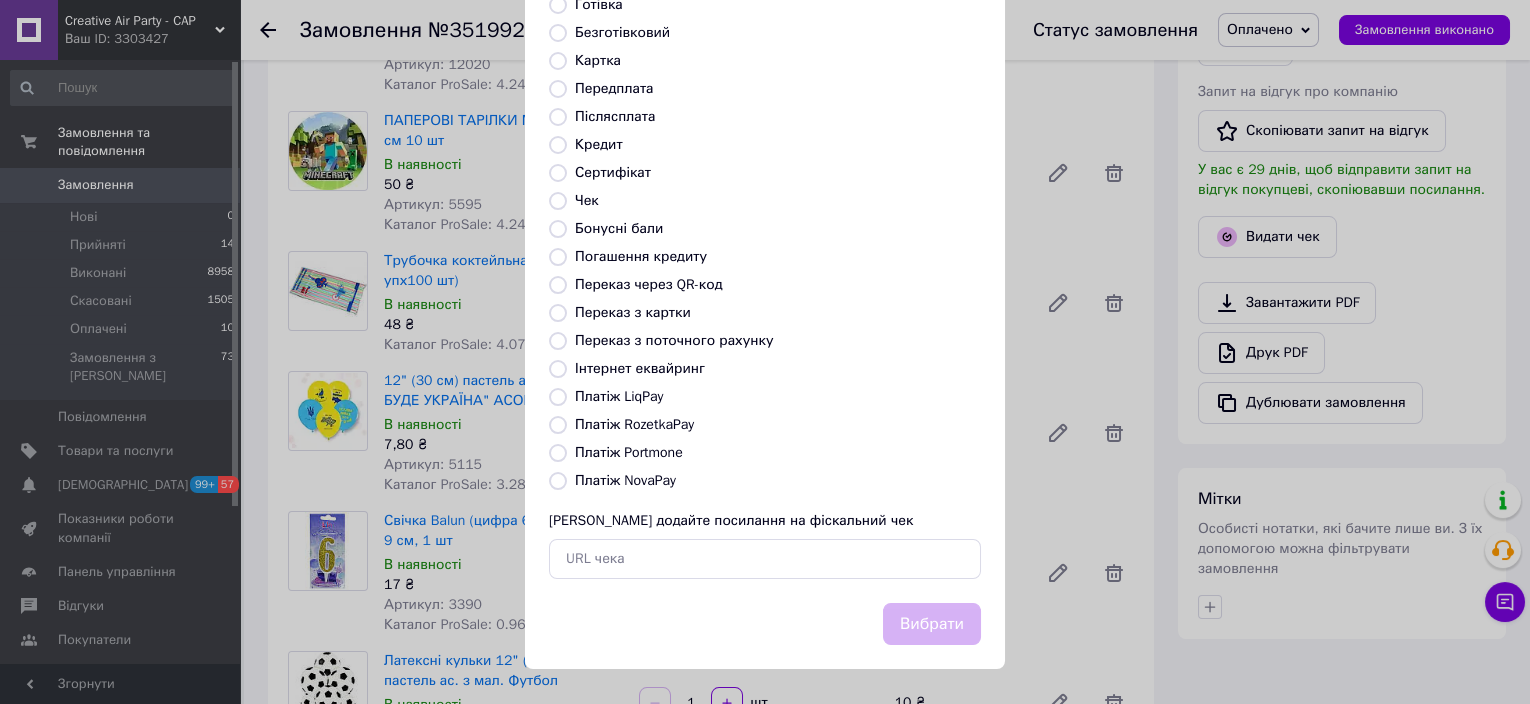 click on "Платіж NovaPay" at bounding box center [558, 481] 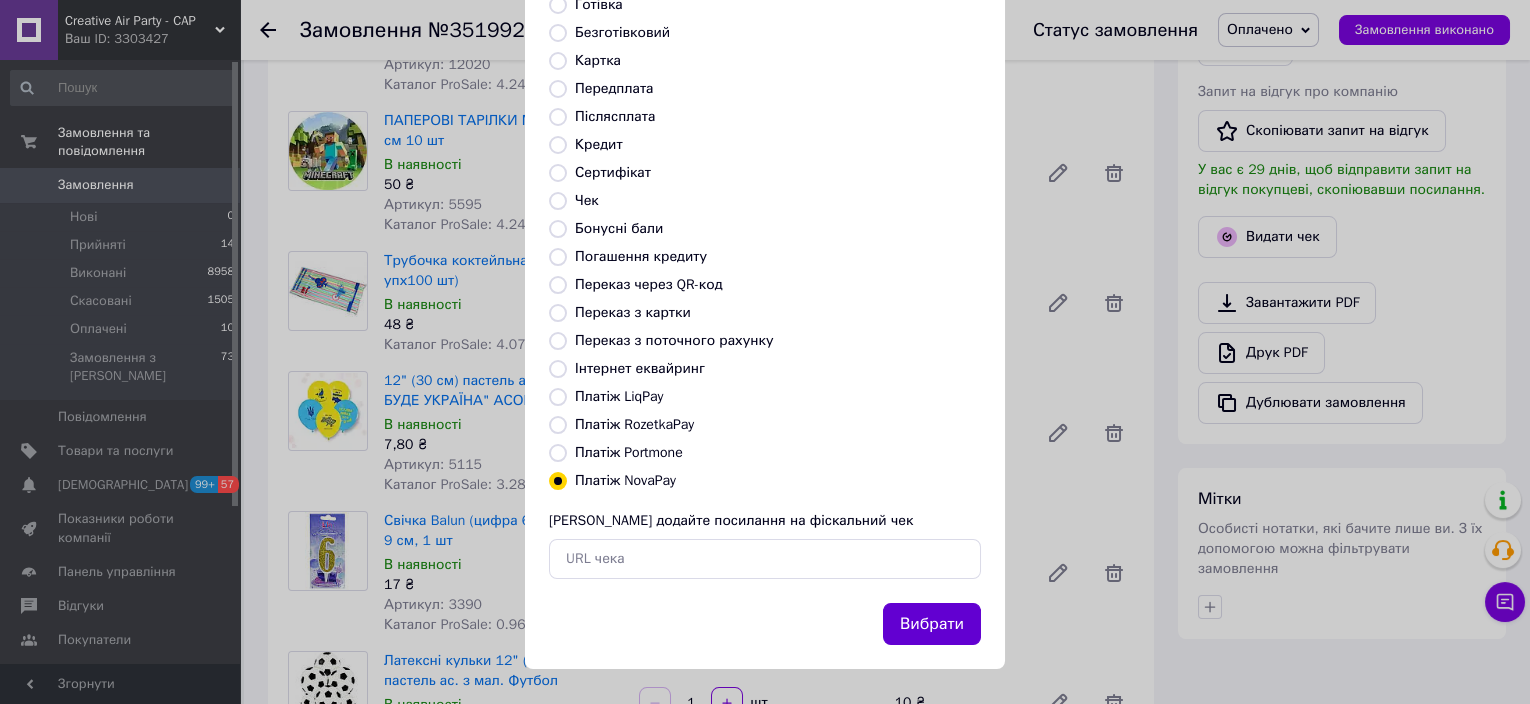 click on "Вибрати" at bounding box center (932, 624) 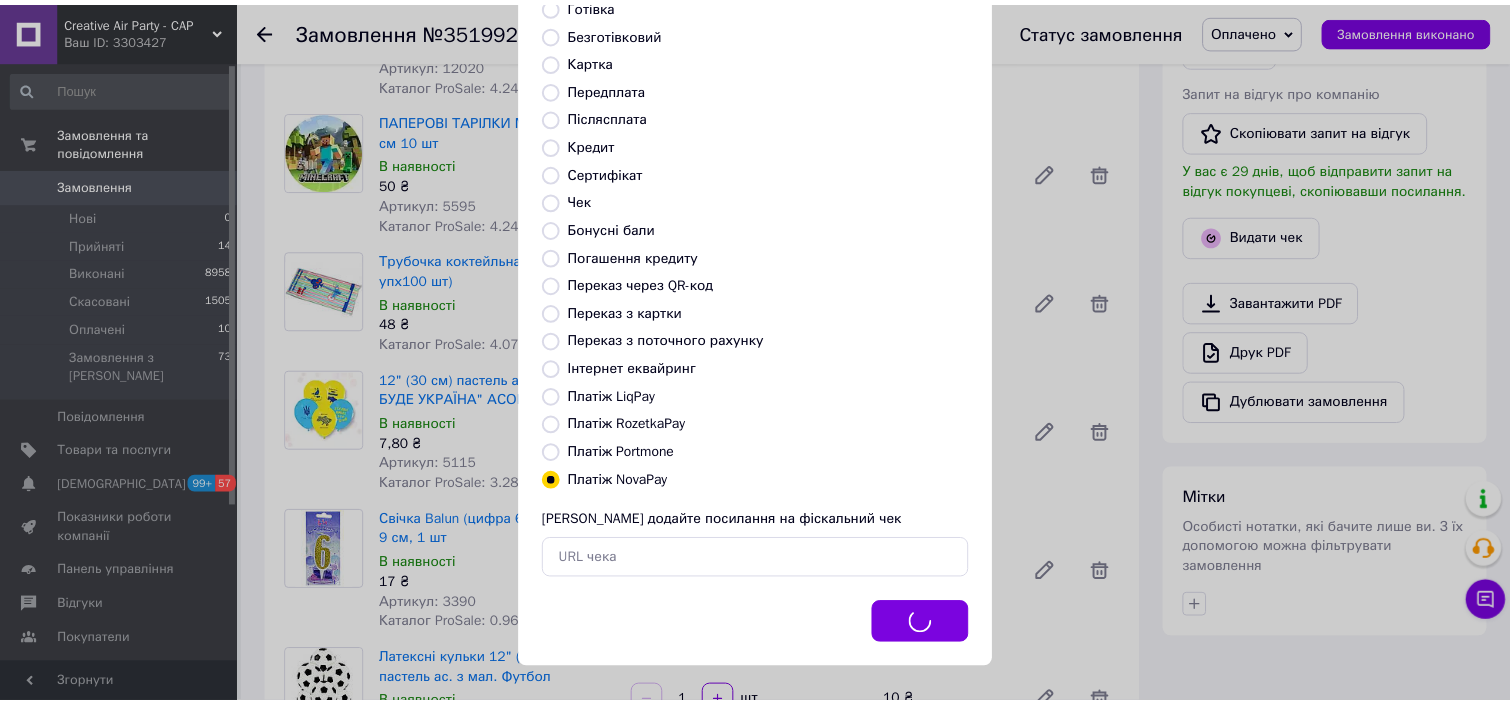 scroll, scrollTop: 245, scrollLeft: 0, axis: vertical 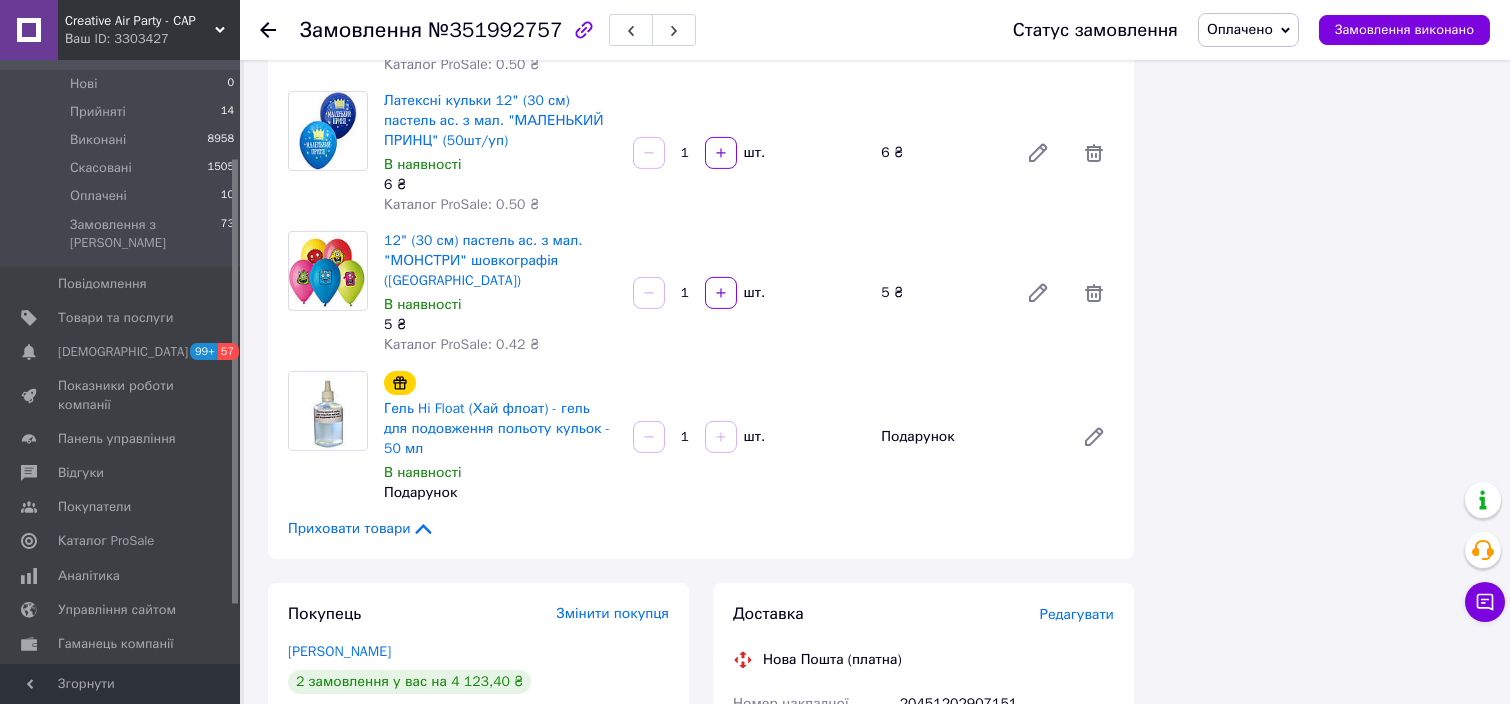click 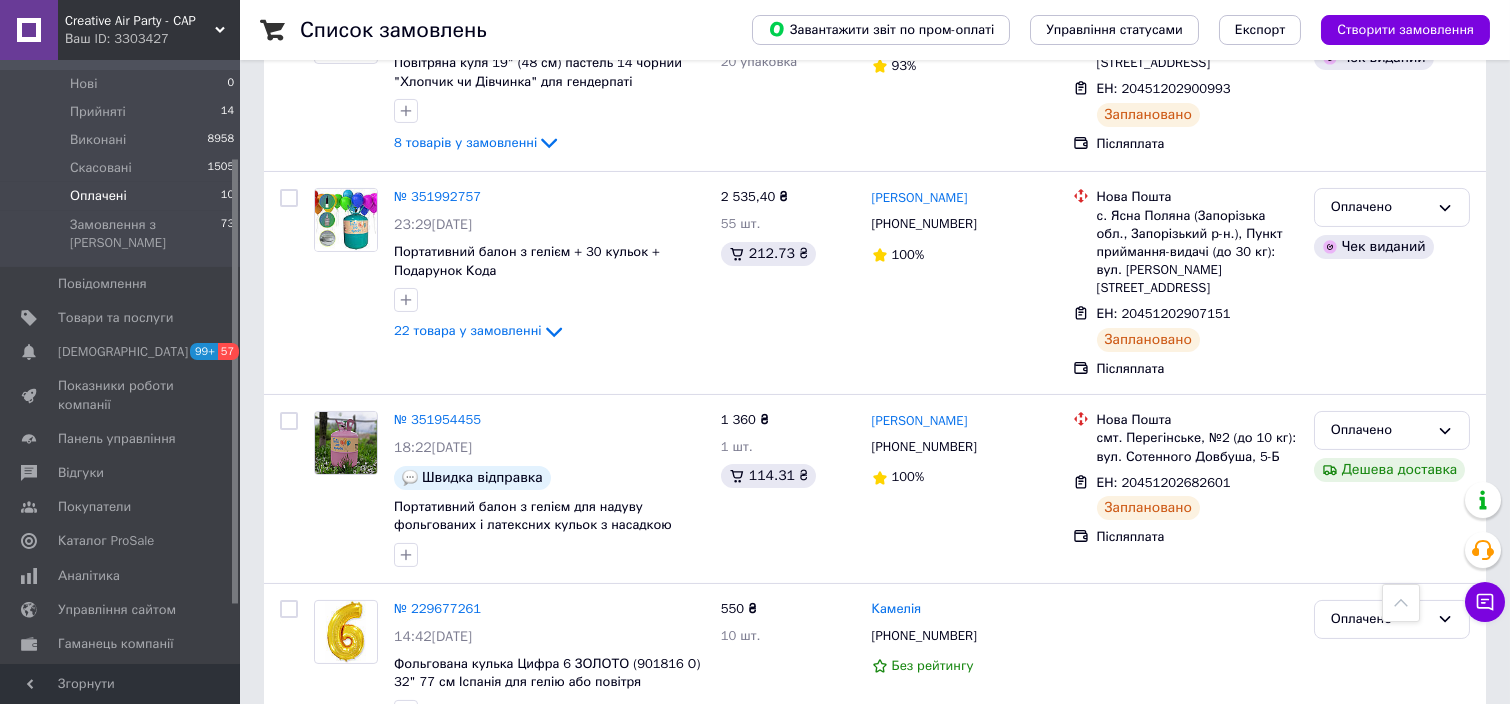 scroll, scrollTop: 1537, scrollLeft: 0, axis: vertical 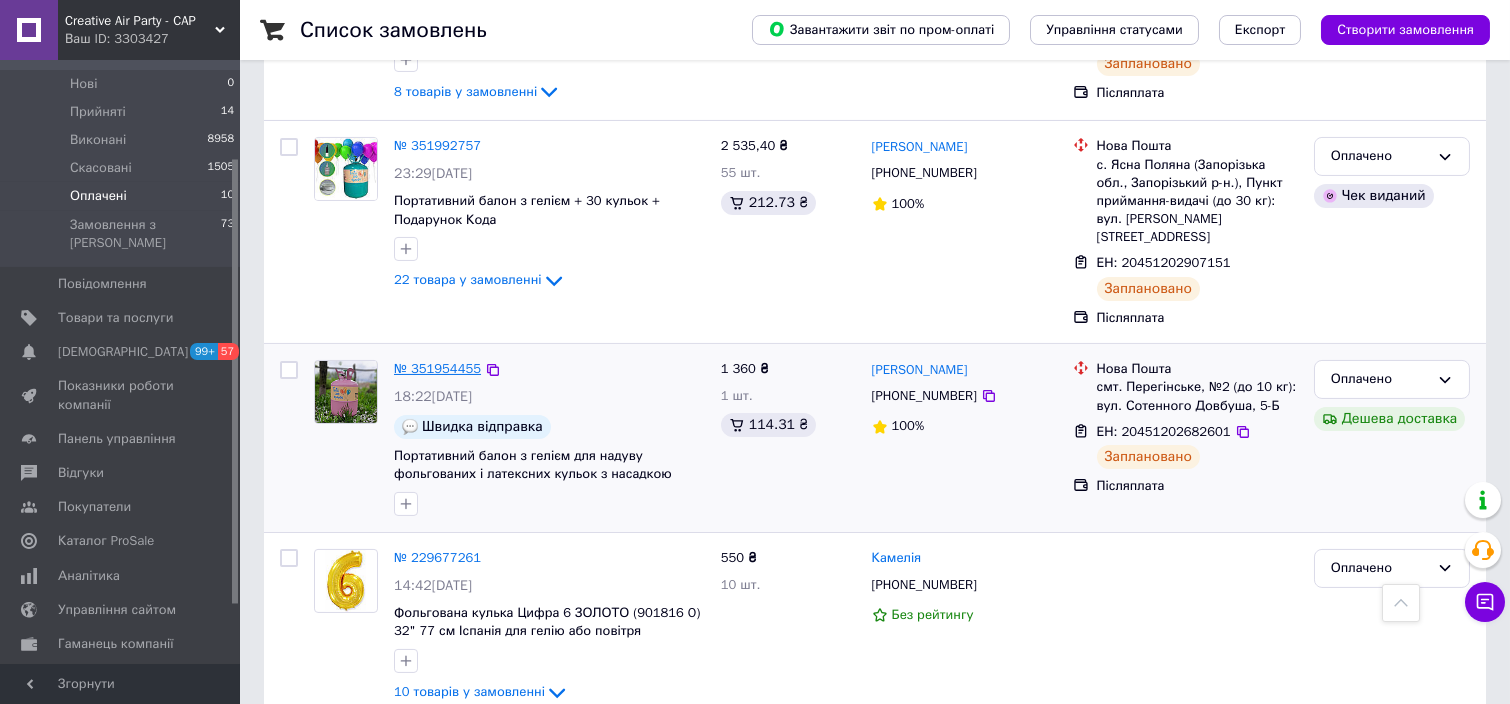 click on "№ 351954455" at bounding box center [437, 368] 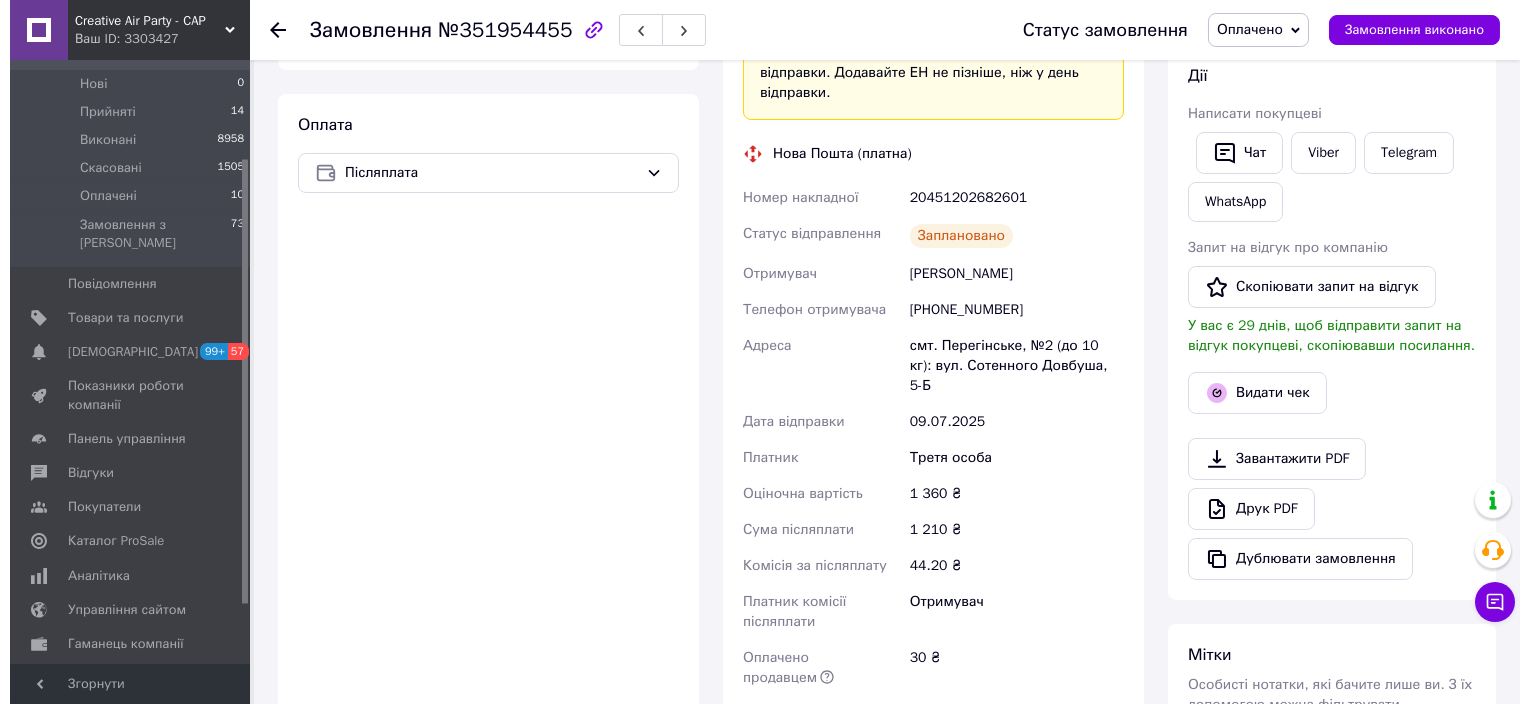 scroll, scrollTop: 667, scrollLeft: 0, axis: vertical 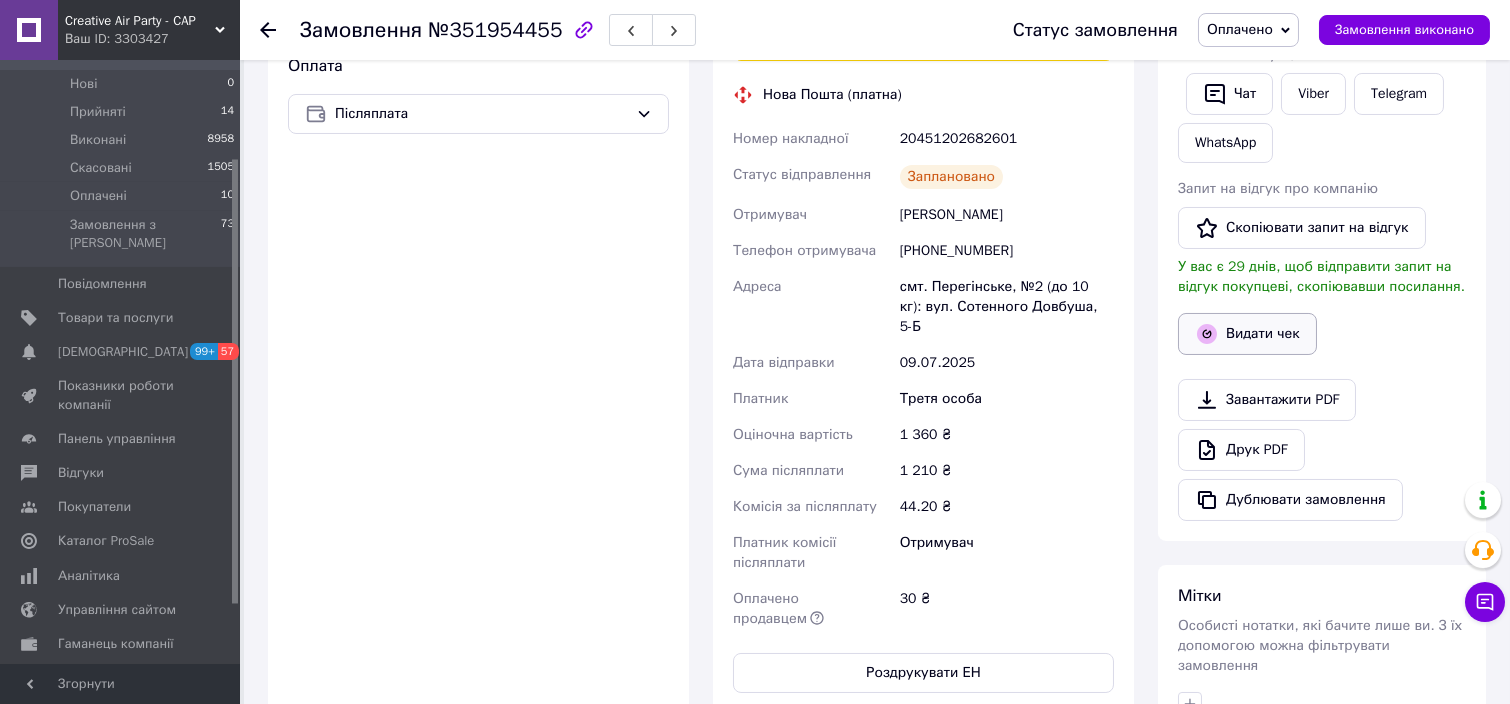 click on "Видати чек" at bounding box center (1247, 334) 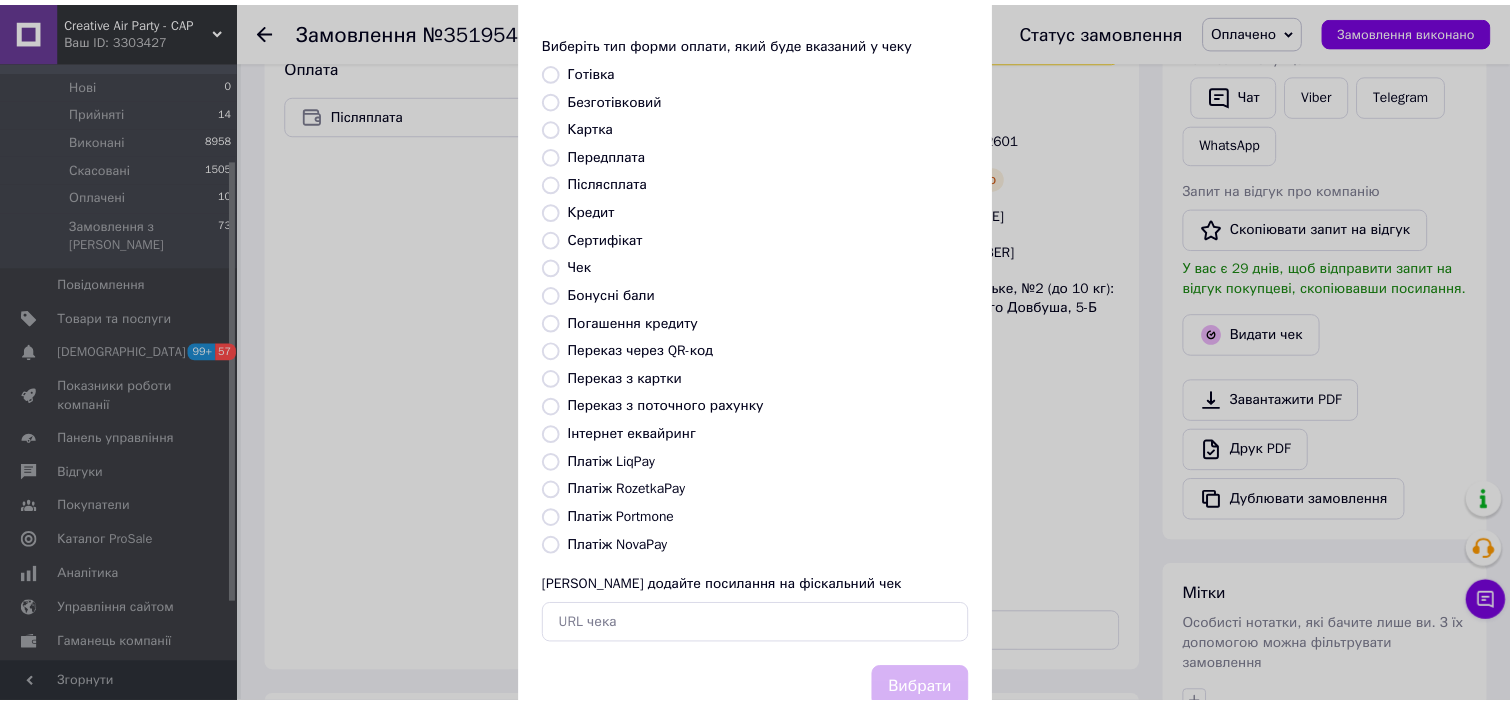 scroll, scrollTop: 154, scrollLeft: 0, axis: vertical 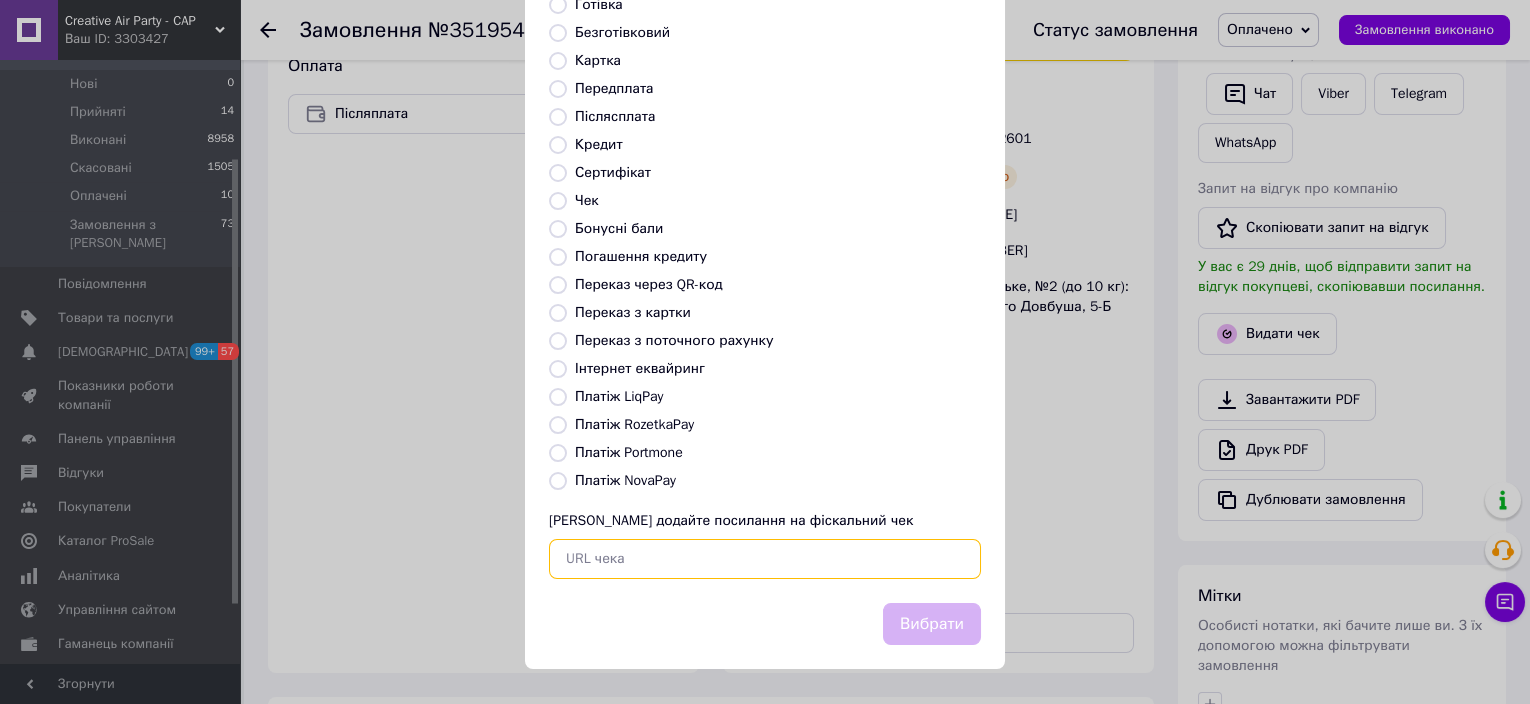 click at bounding box center [765, 559] 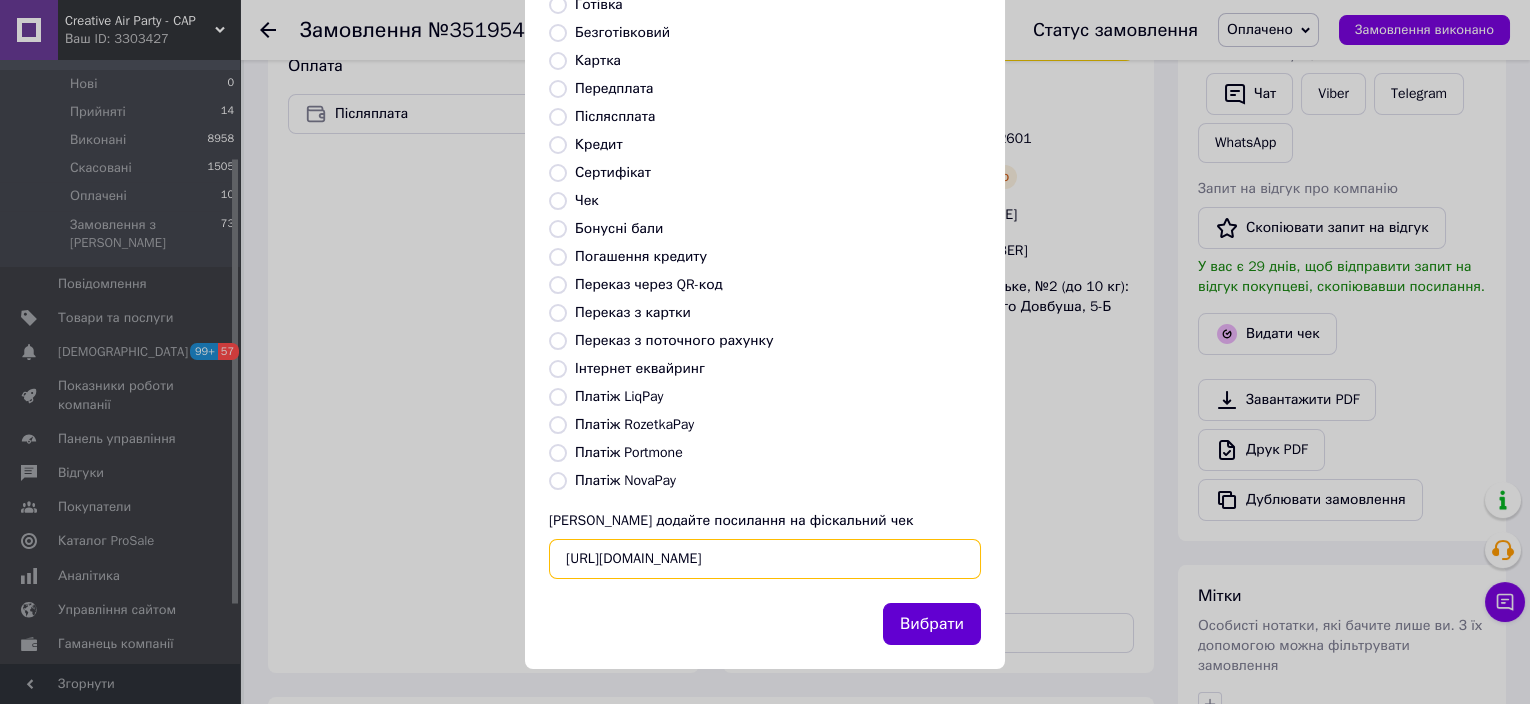 type on "https://kasa.vchasno.ua/check-viewer/1jyTkCIZVkY" 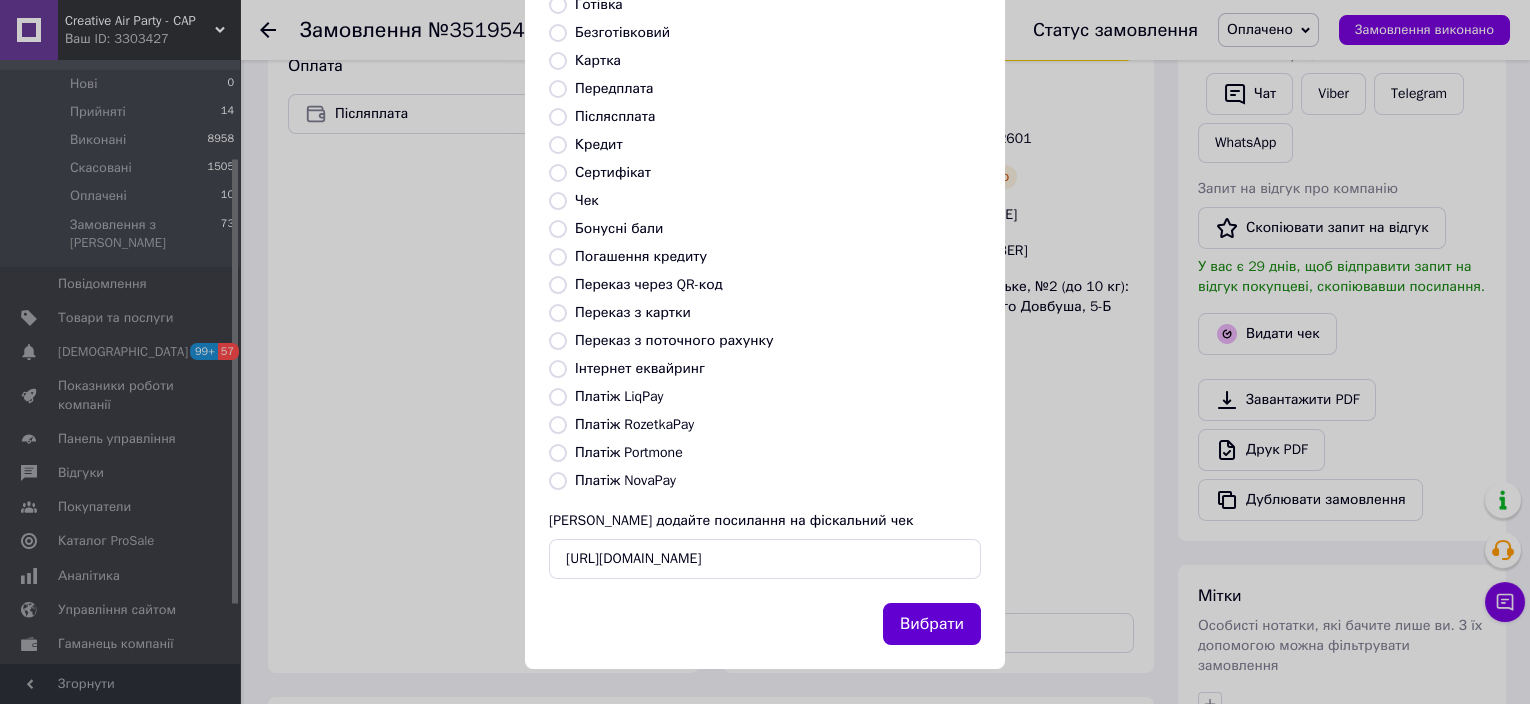 click on "Вибрати" at bounding box center (932, 624) 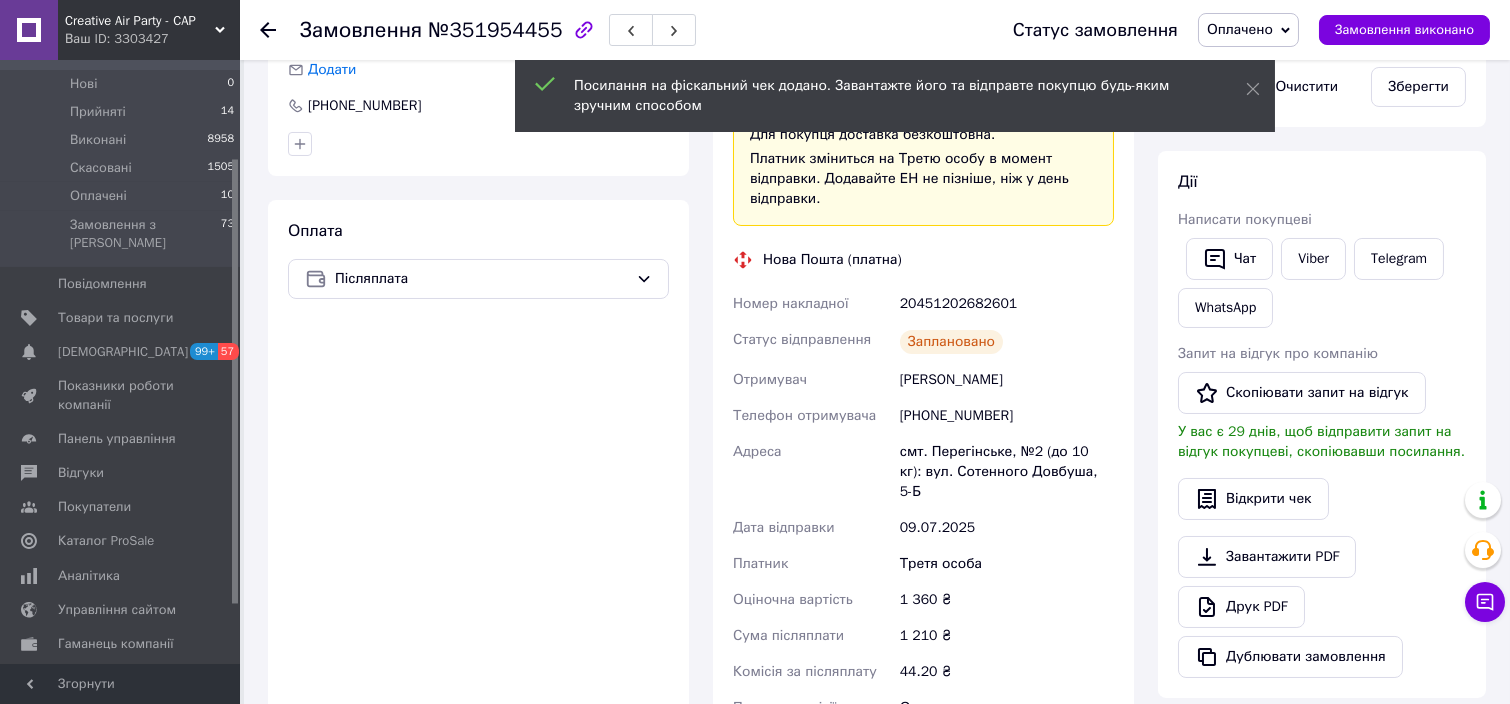 scroll, scrollTop: 400, scrollLeft: 0, axis: vertical 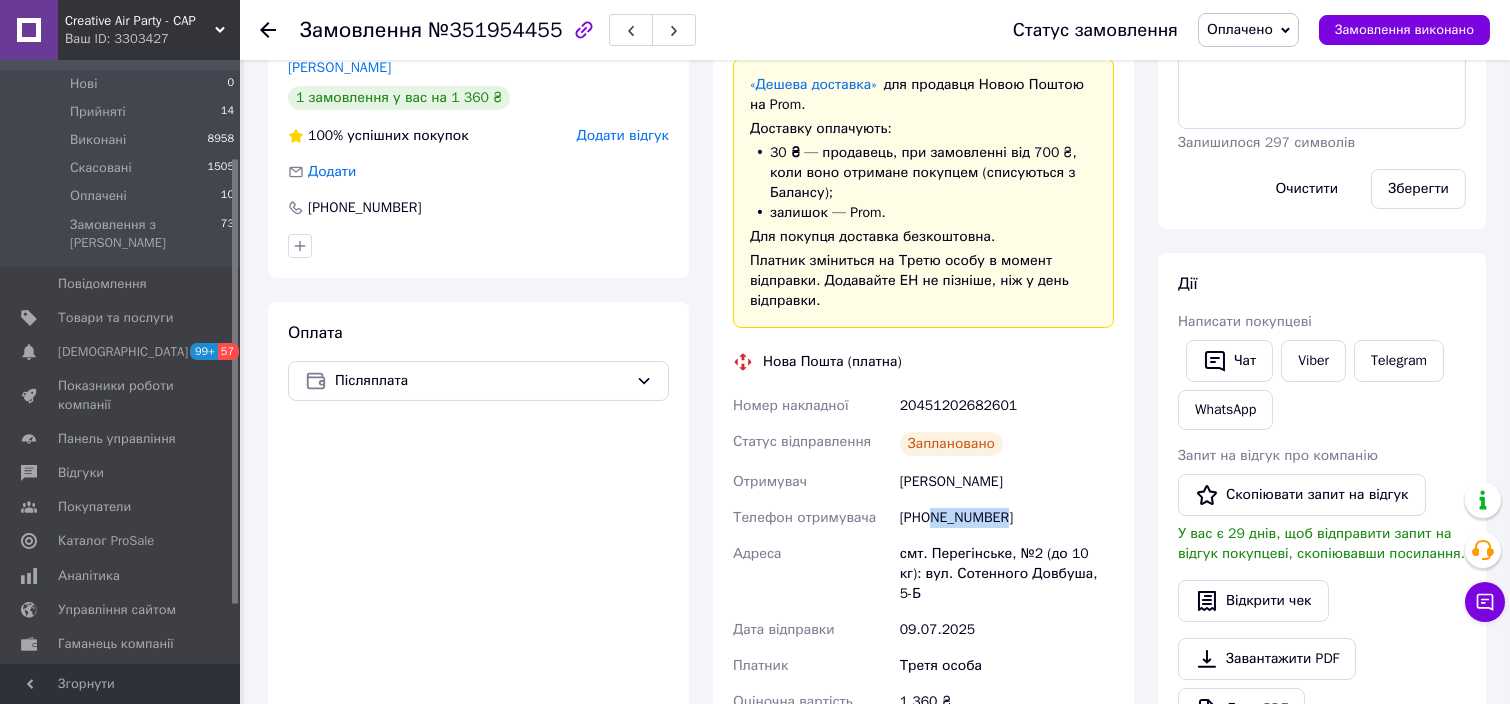 drag, startPoint x: 931, startPoint y: 523, endPoint x: 1008, endPoint y: 511, distance: 77.92946 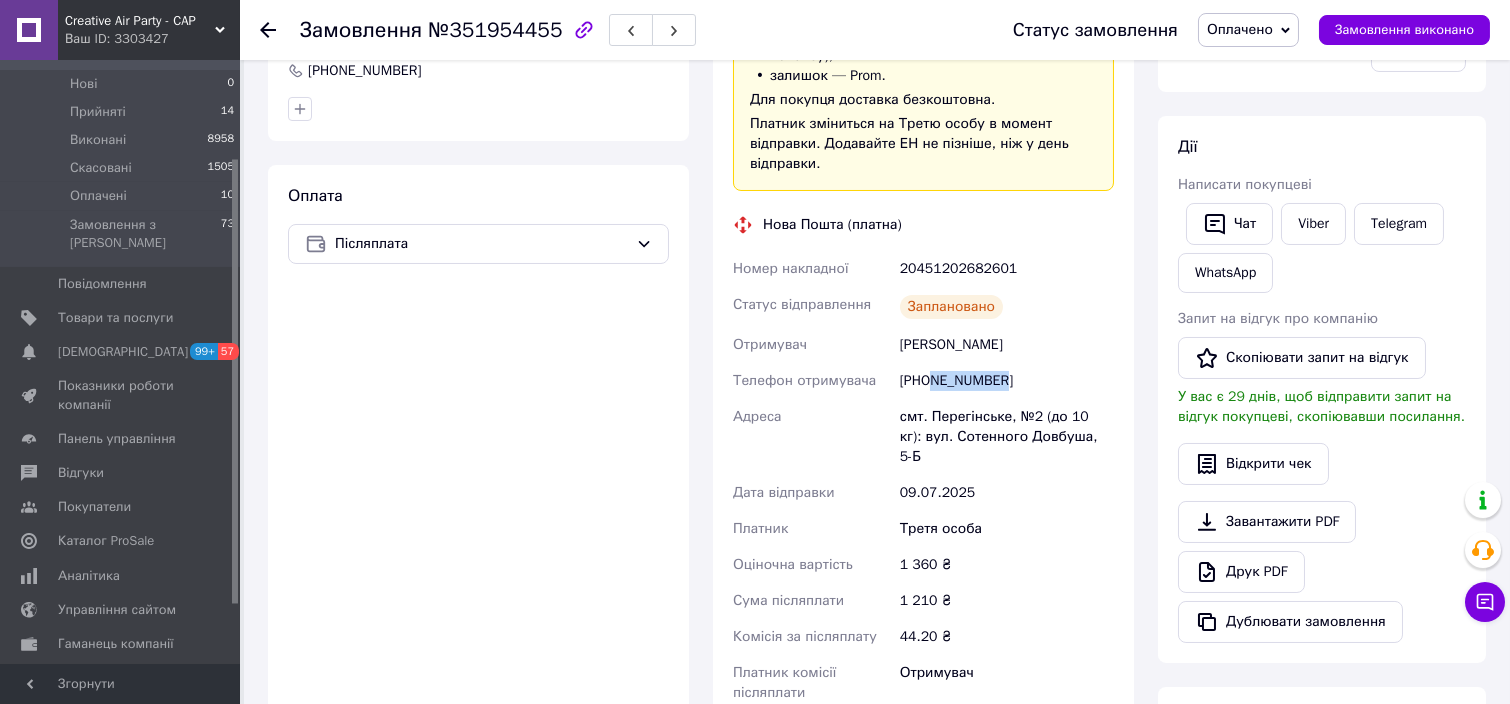 scroll, scrollTop: 667, scrollLeft: 0, axis: vertical 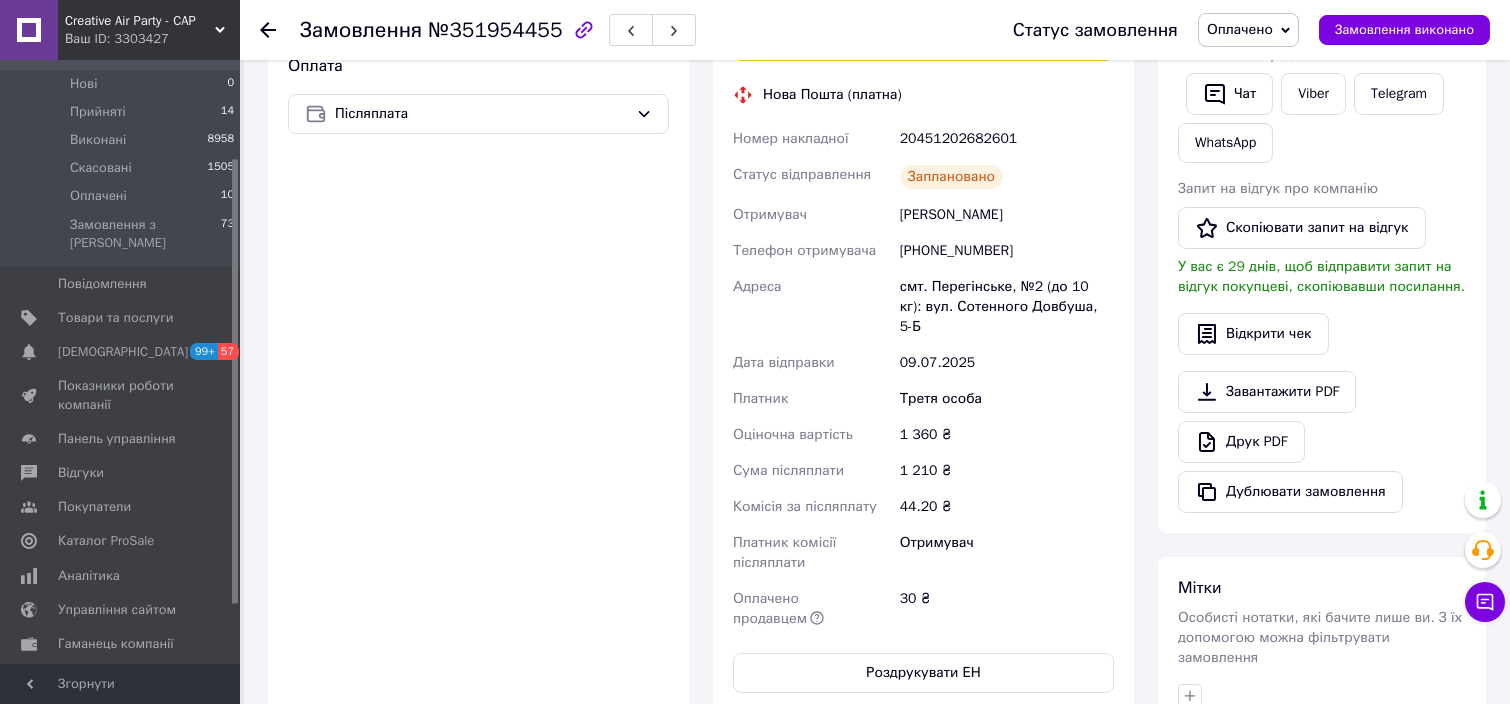 click 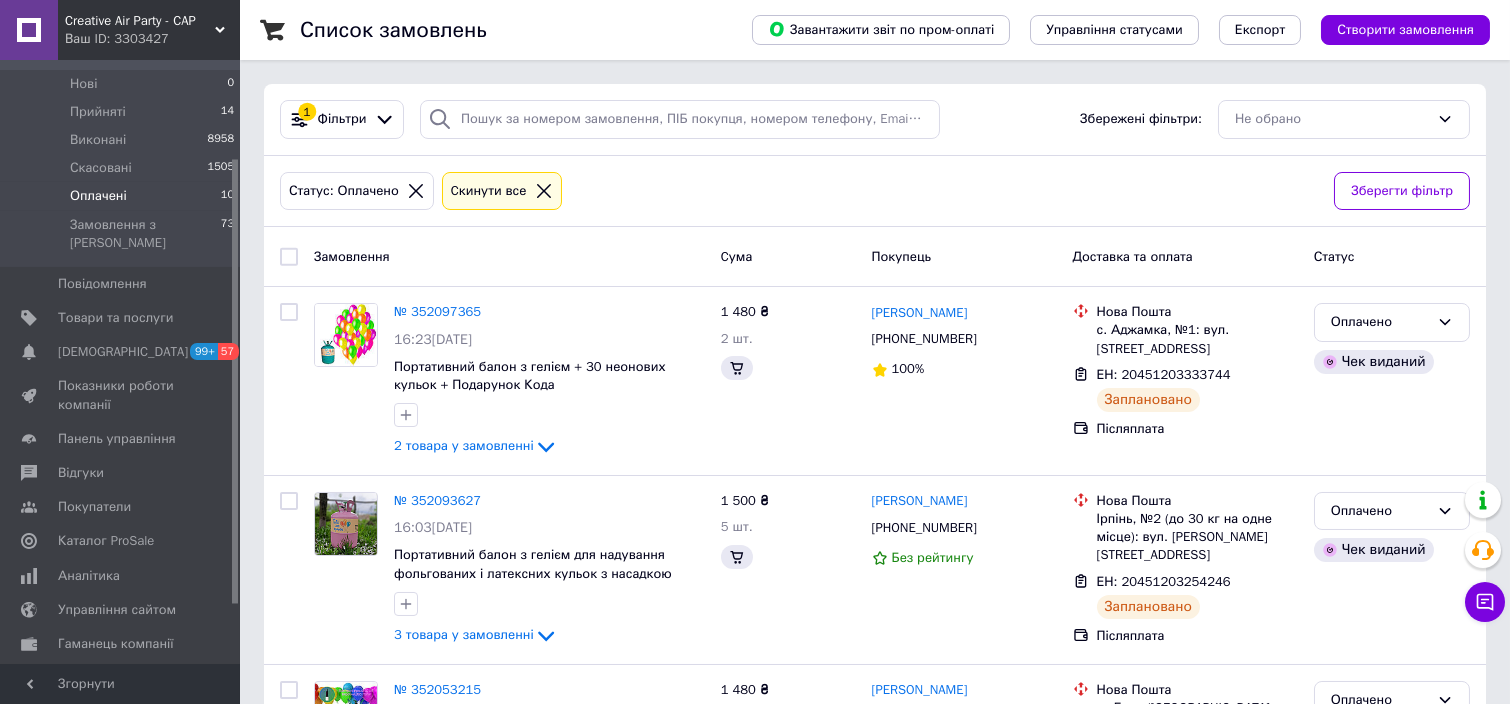 click on "Оплачені" at bounding box center (98, 196) 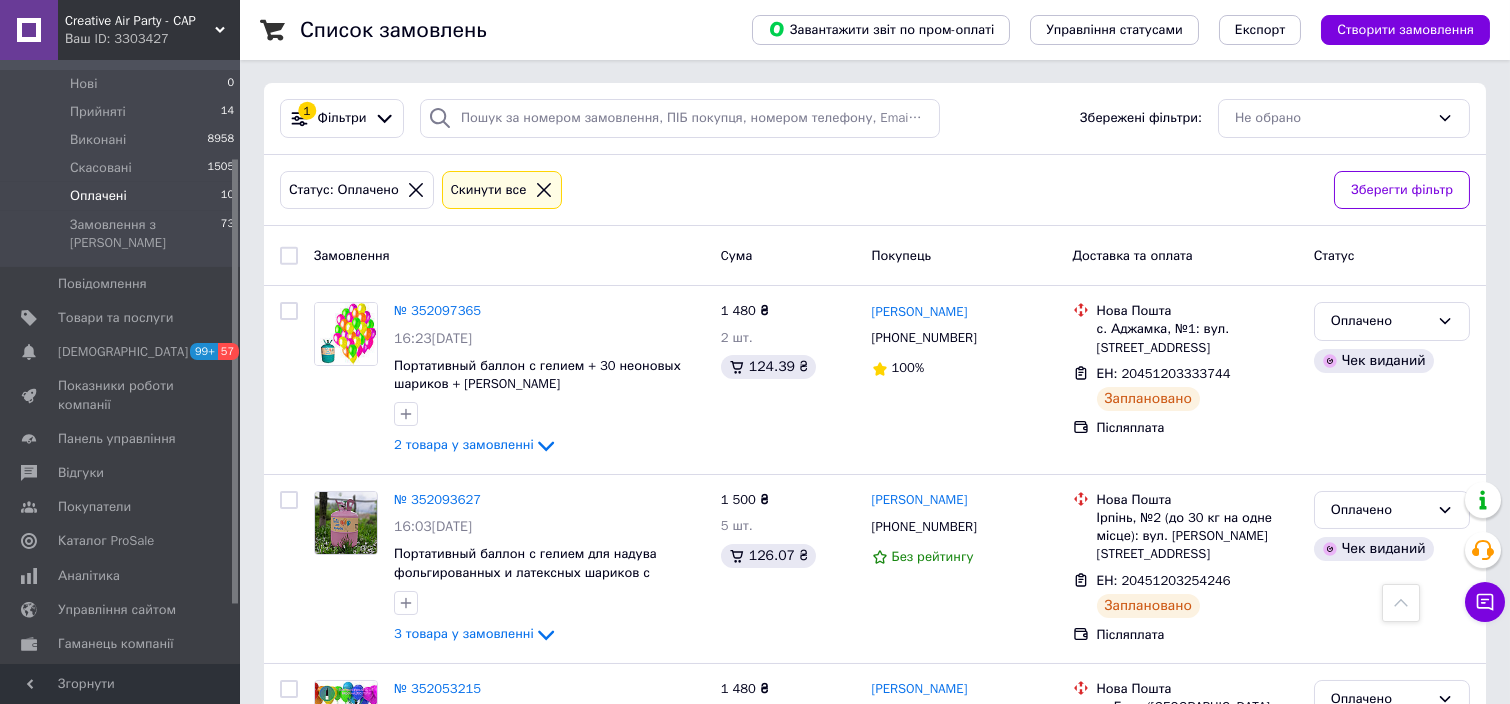 scroll, scrollTop: 0, scrollLeft: 0, axis: both 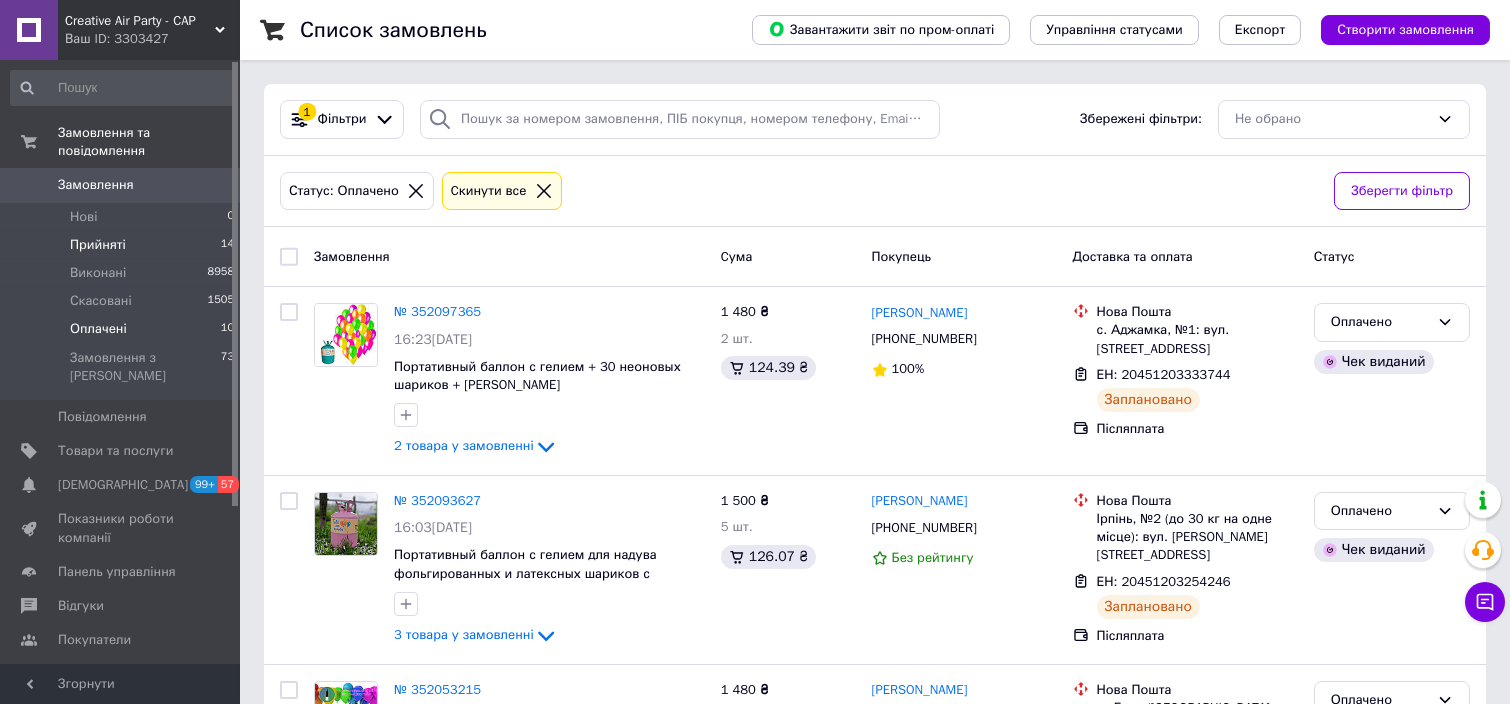 click on "Прийняті 14" at bounding box center (123, 245) 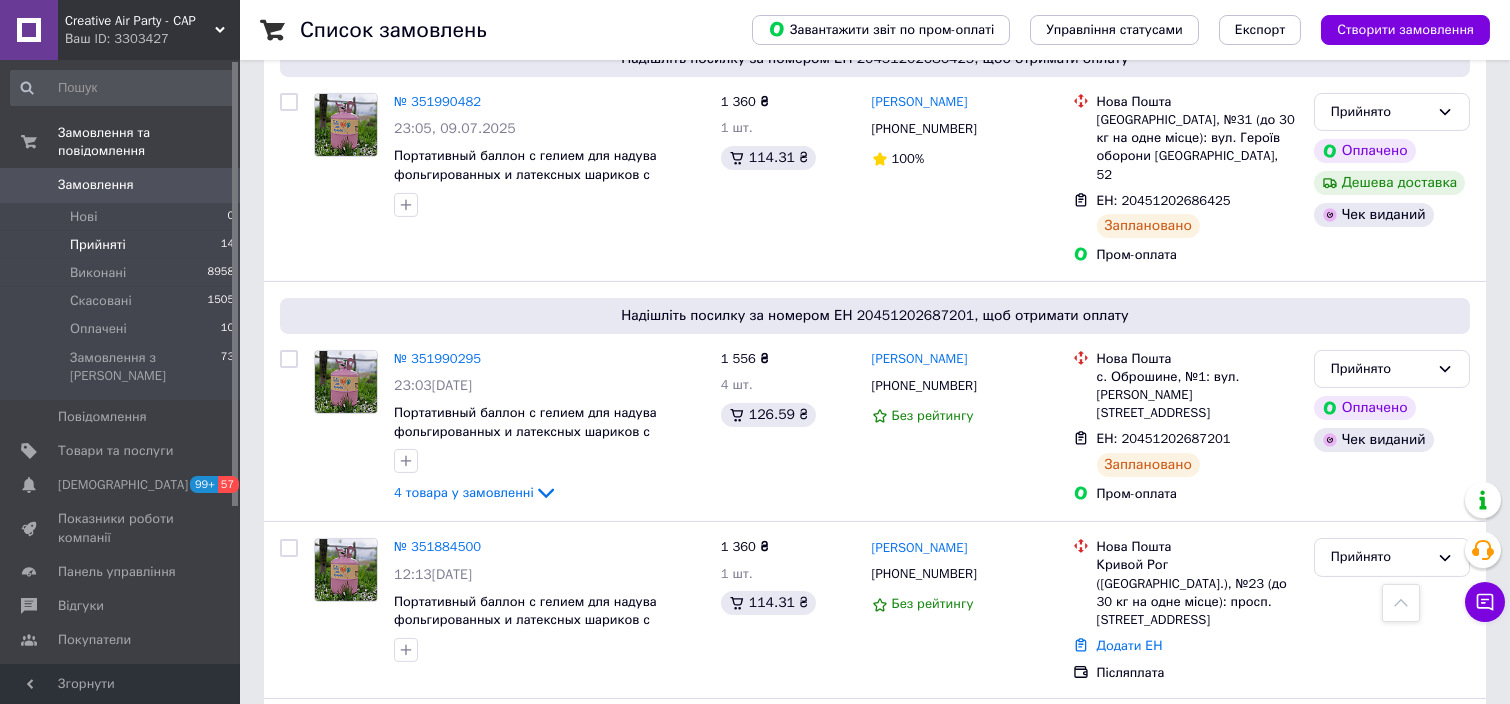 scroll, scrollTop: 2250, scrollLeft: 0, axis: vertical 